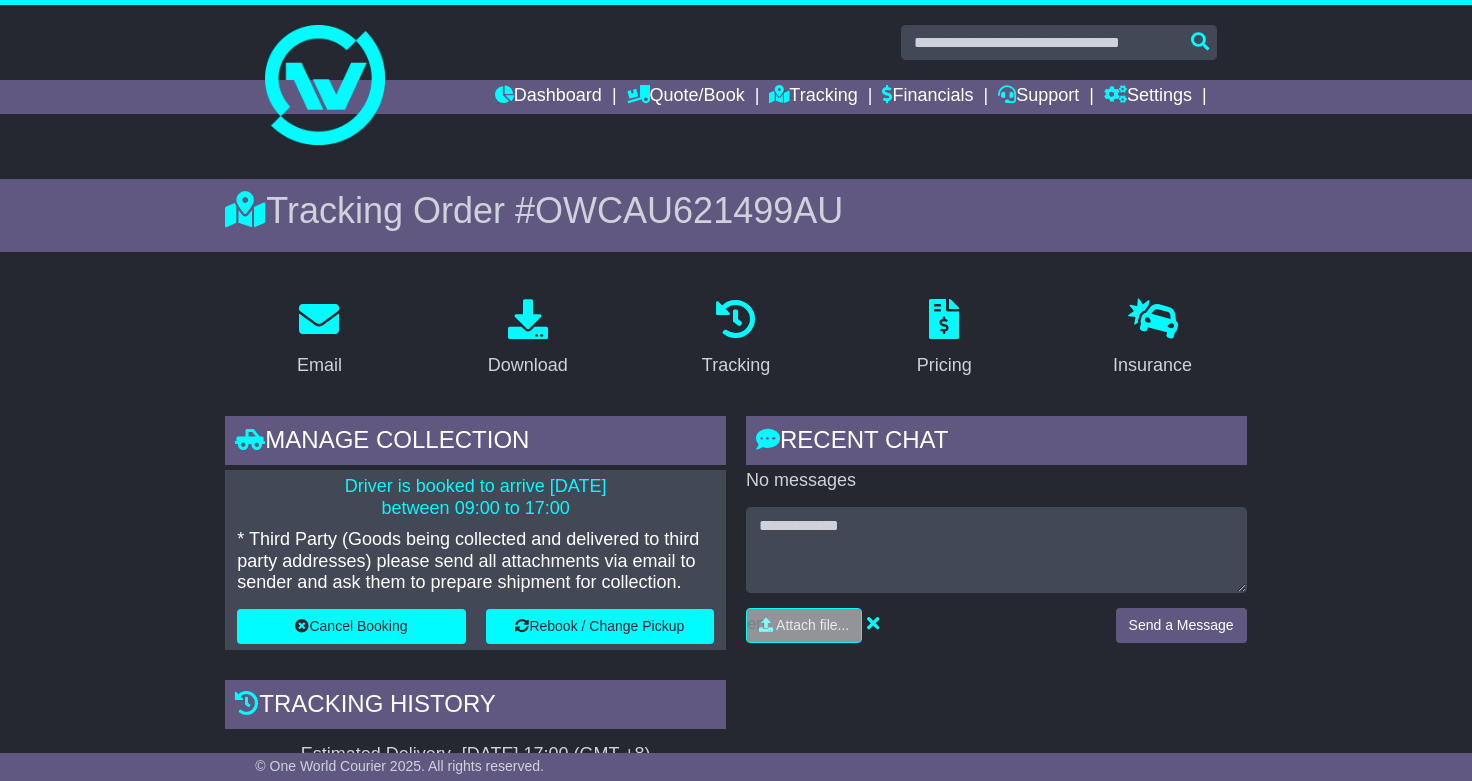 scroll, scrollTop: 0, scrollLeft: 0, axis: both 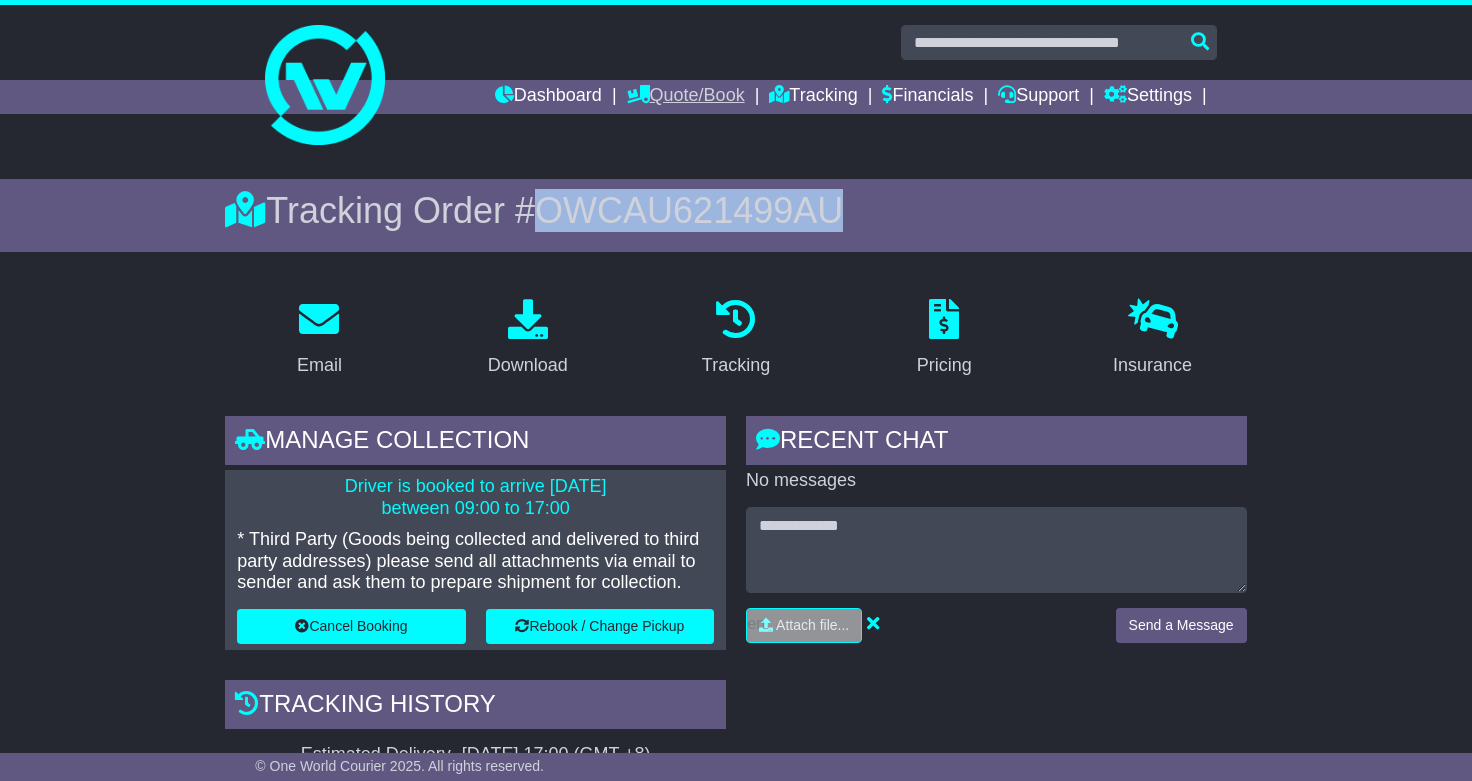 click on "Quote/Book" at bounding box center (686, 97) 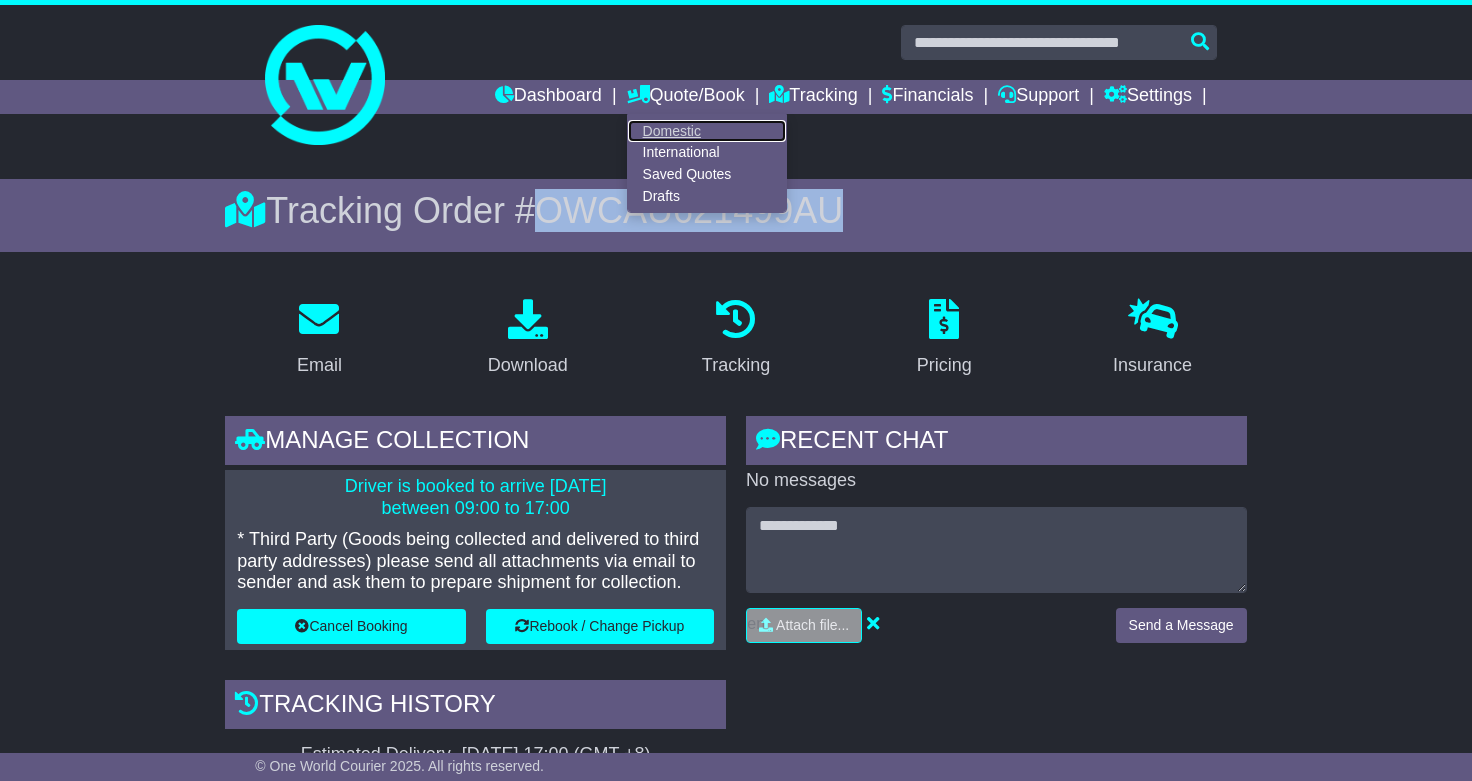 click on "Domestic" at bounding box center (707, 131) 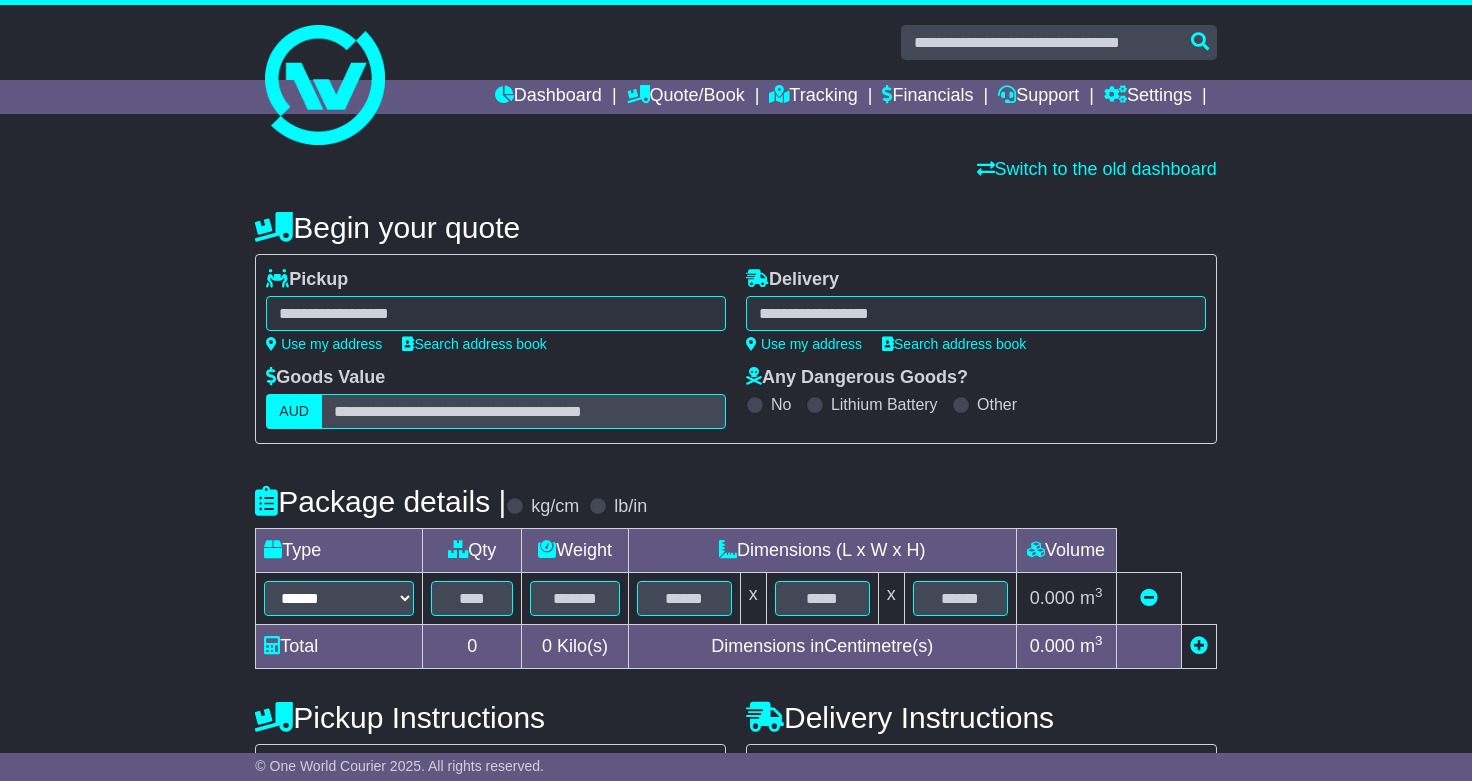 scroll, scrollTop: 0, scrollLeft: 0, axis: both 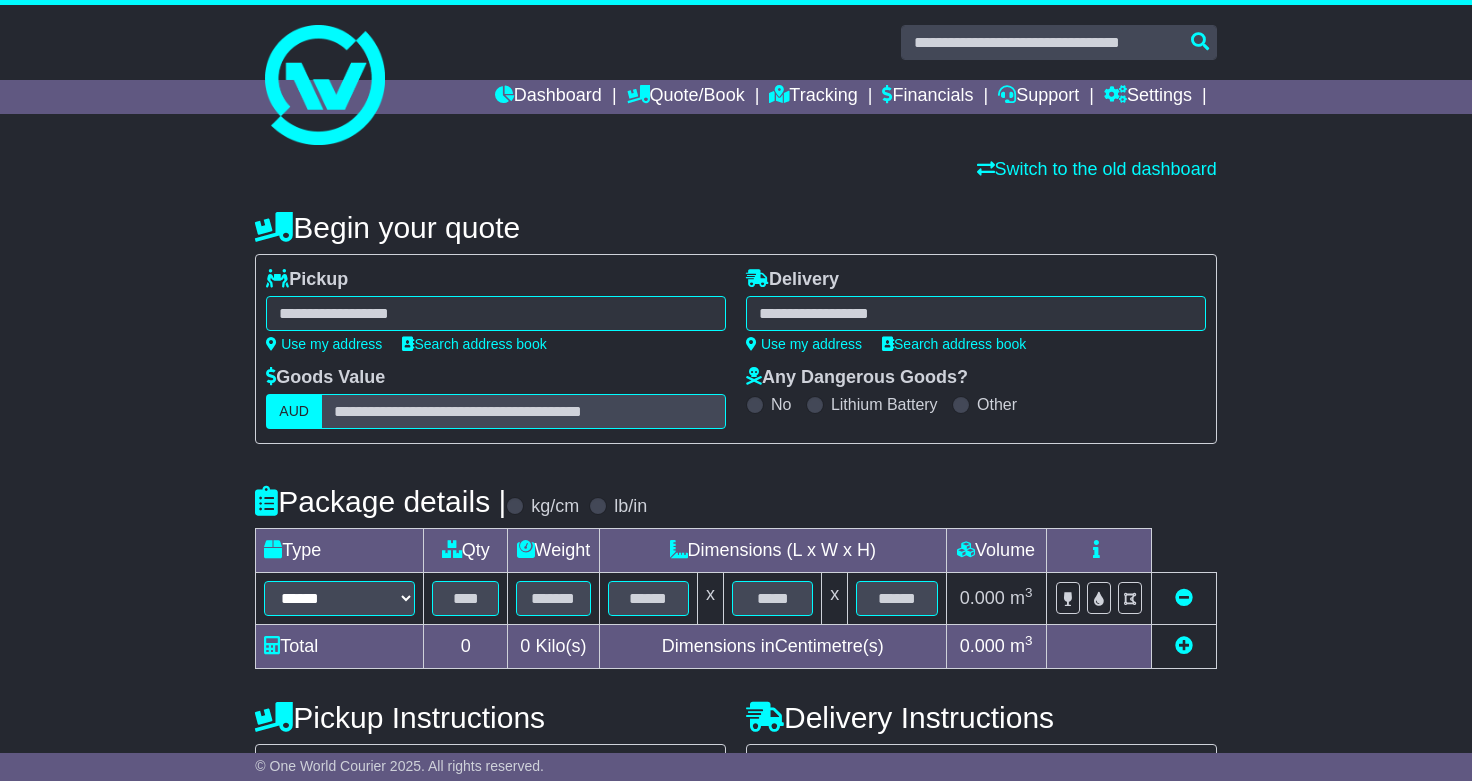 click at bounding box center [976, 313] 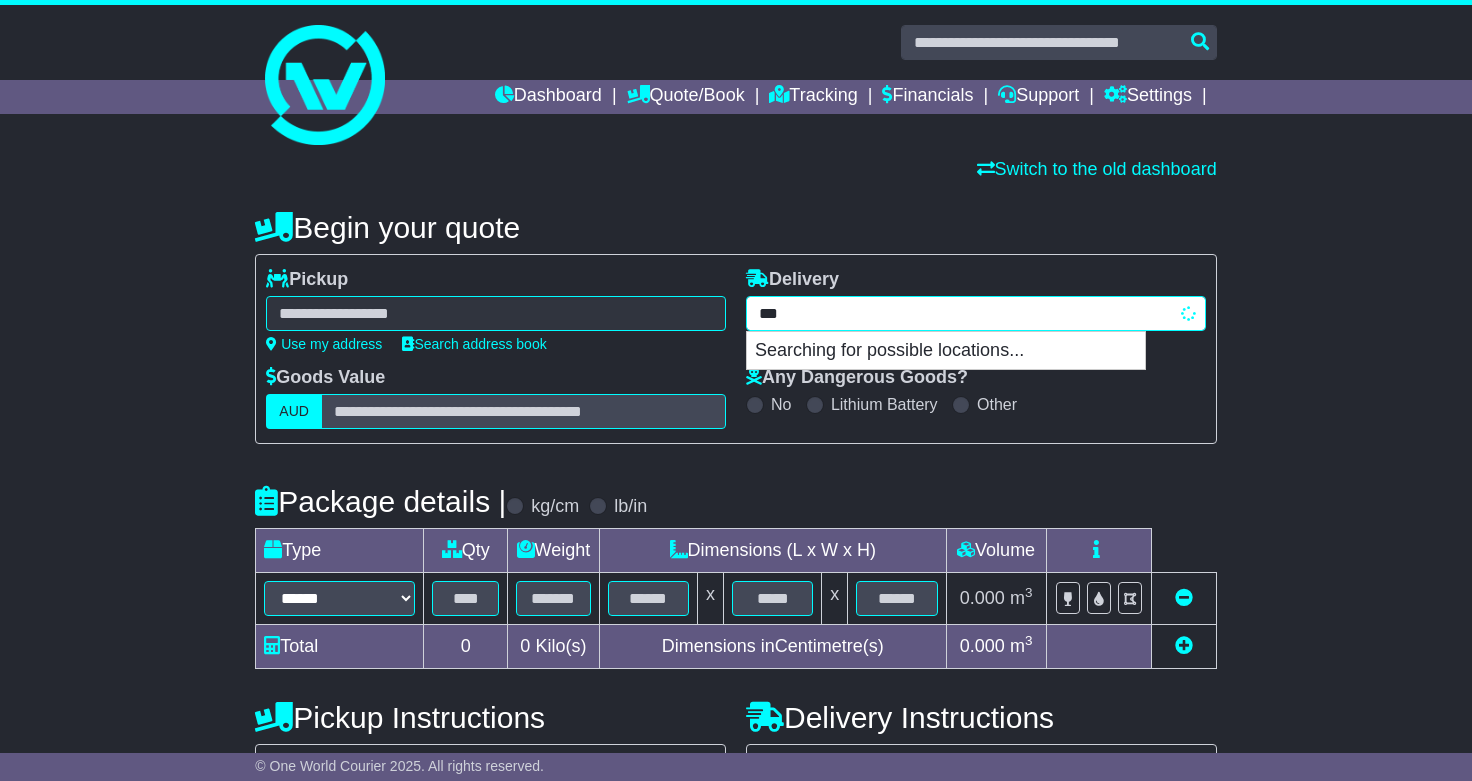 type on "****" 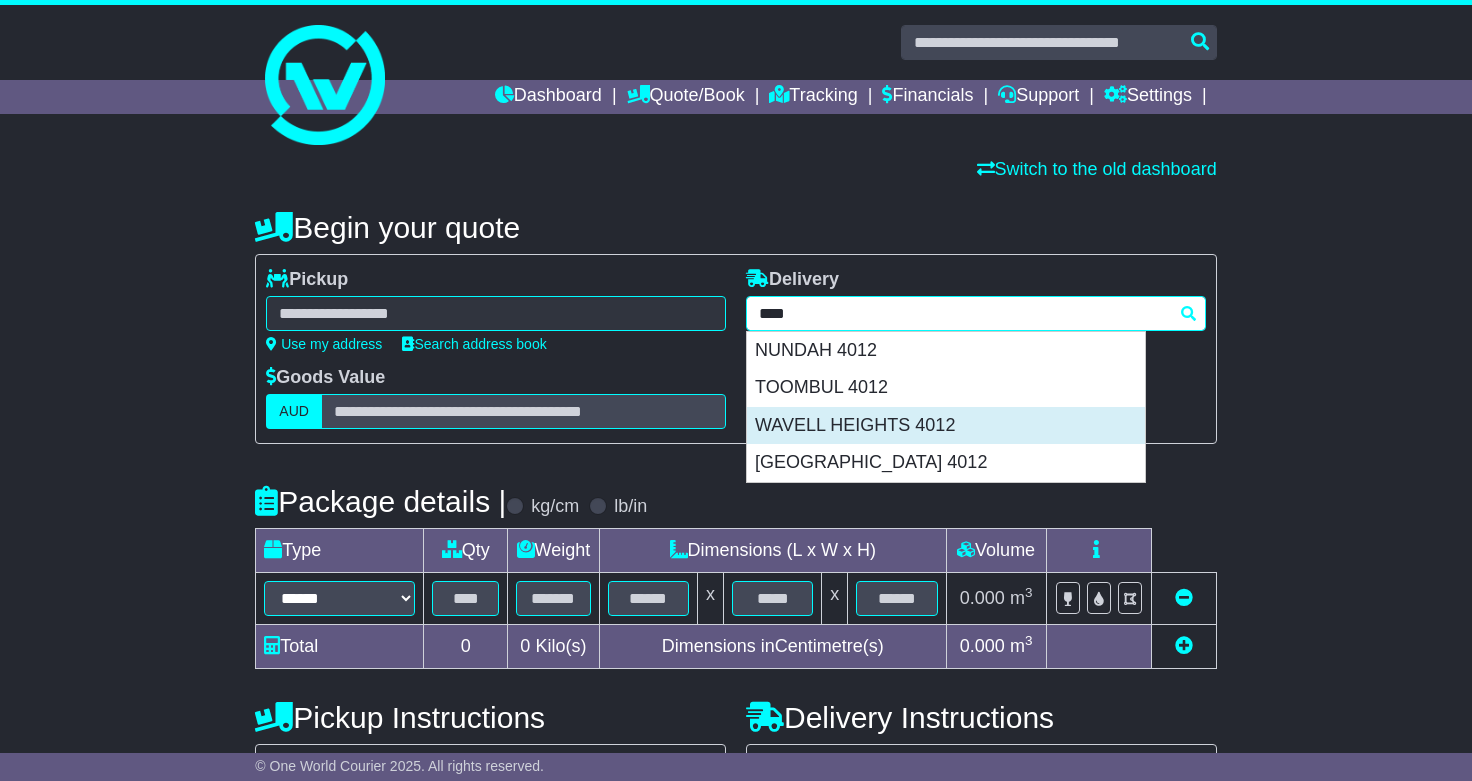 click on "WAVELL HEIGHTS 4012" at bounding box center [946, 426] 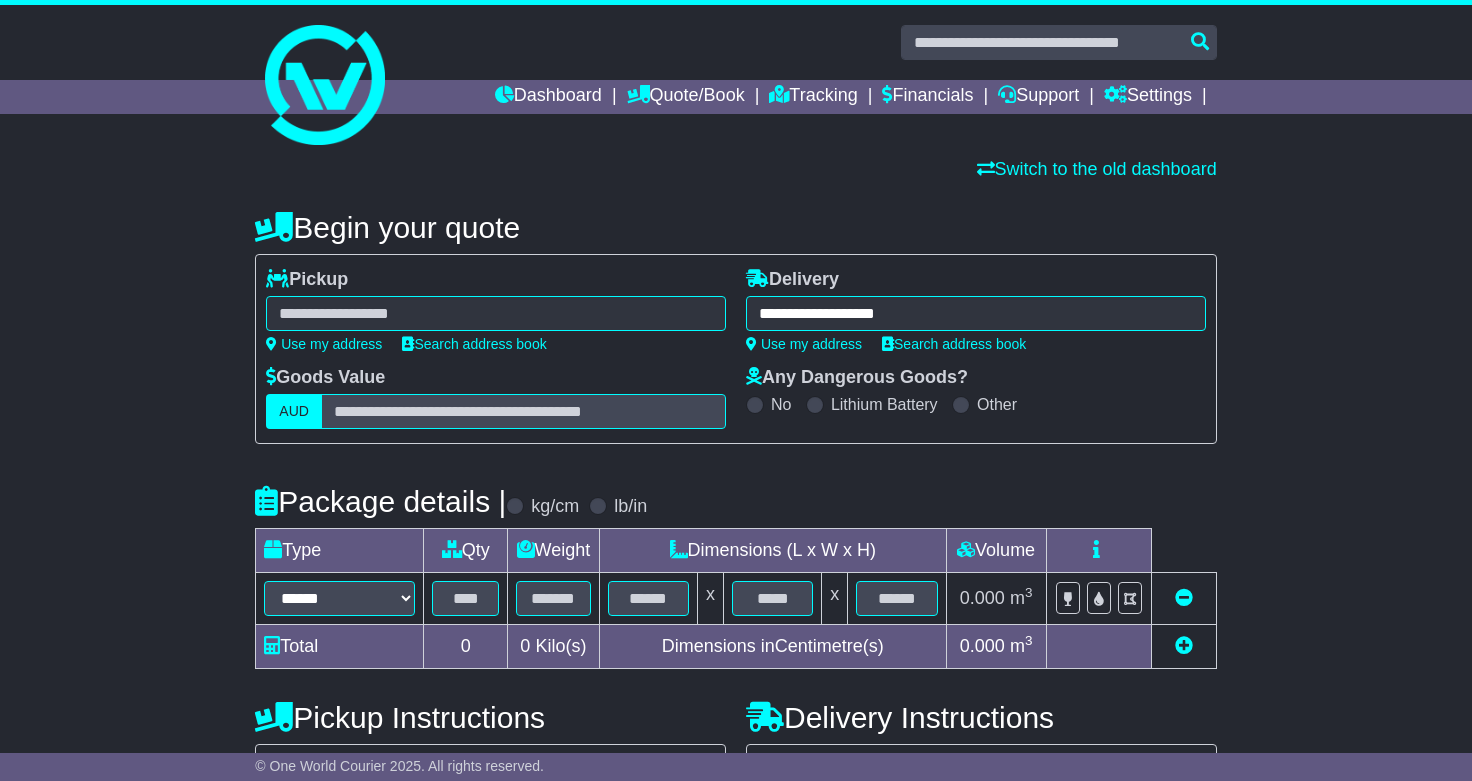 type on "**********" 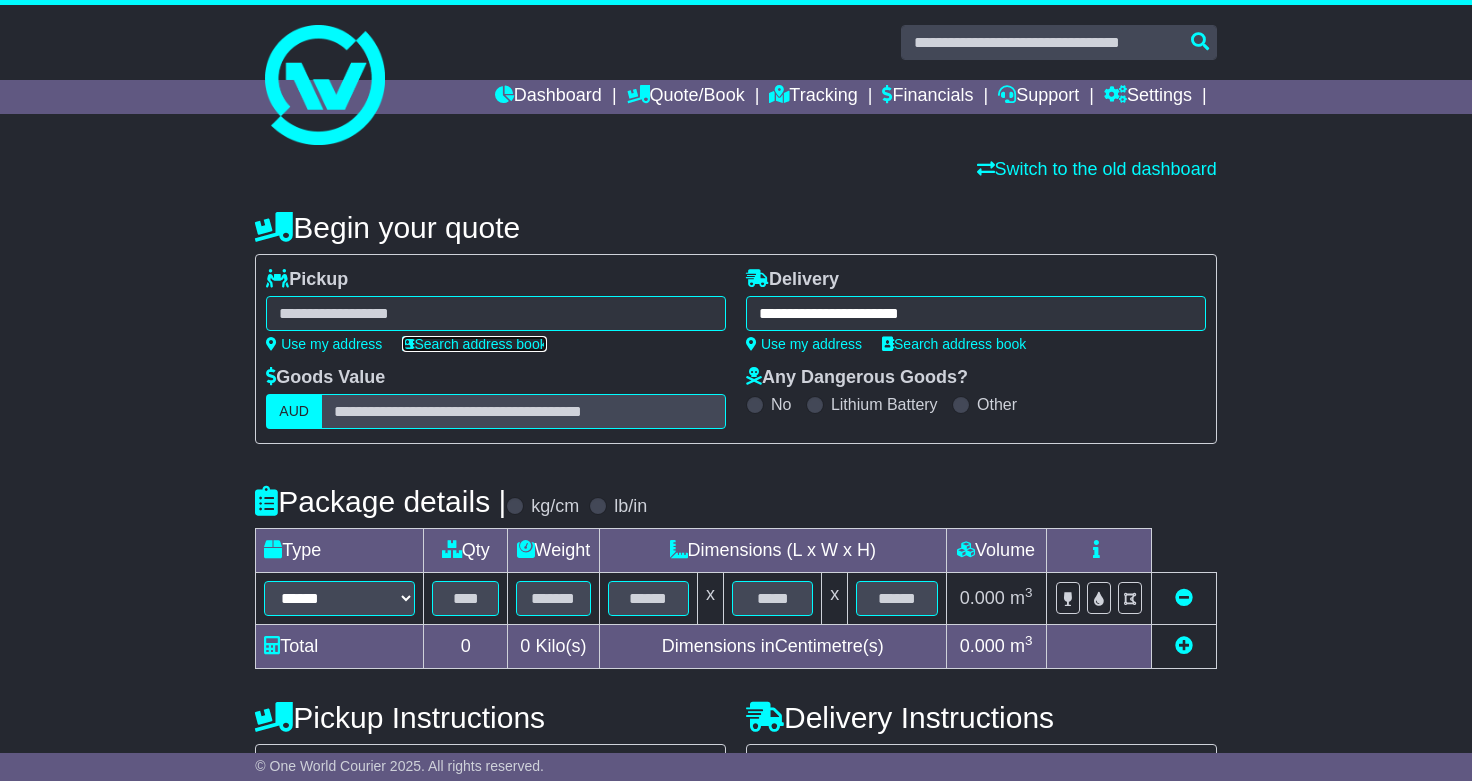 click on "Search address book" at bounding box center [474, 344] 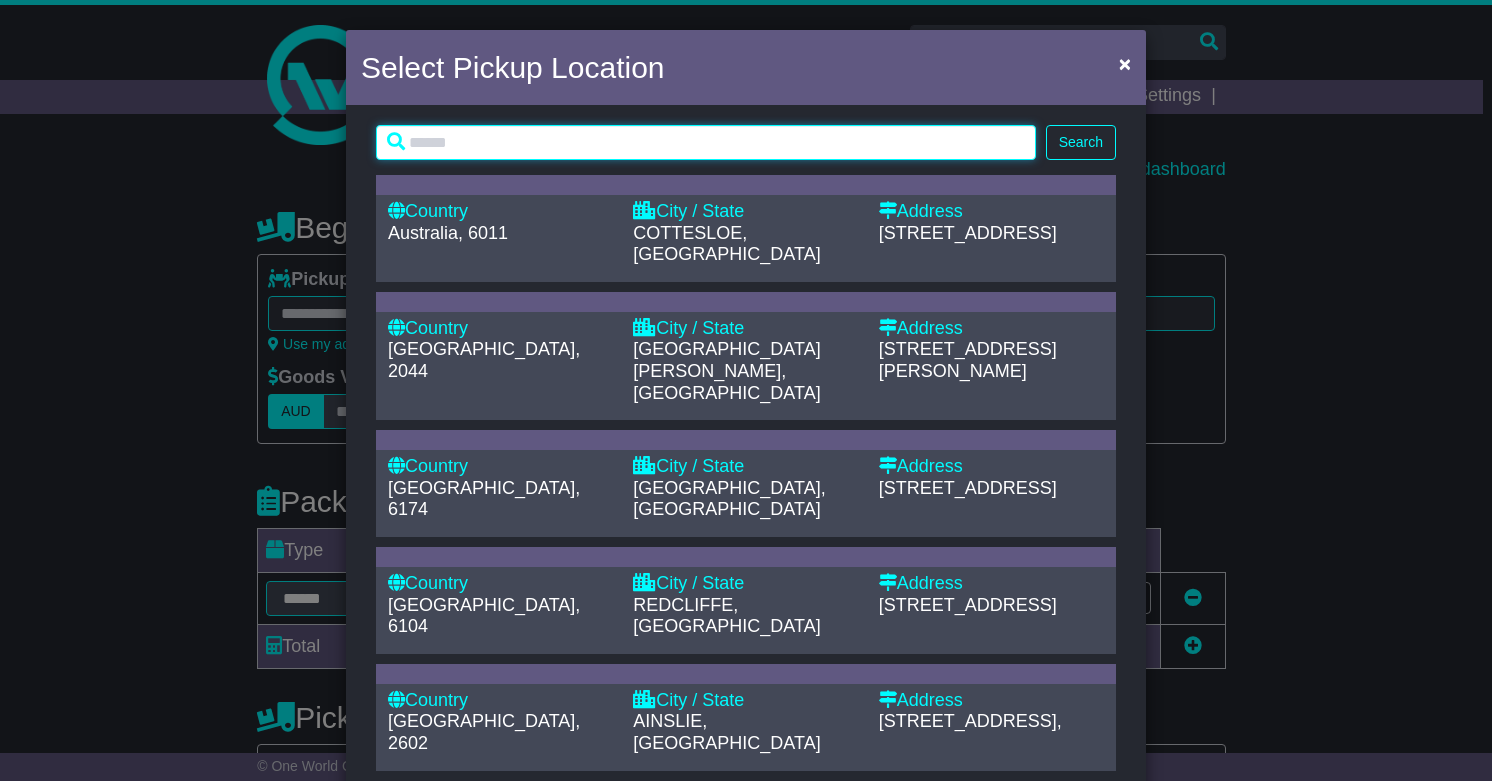 click at bounding box center (706, 142) 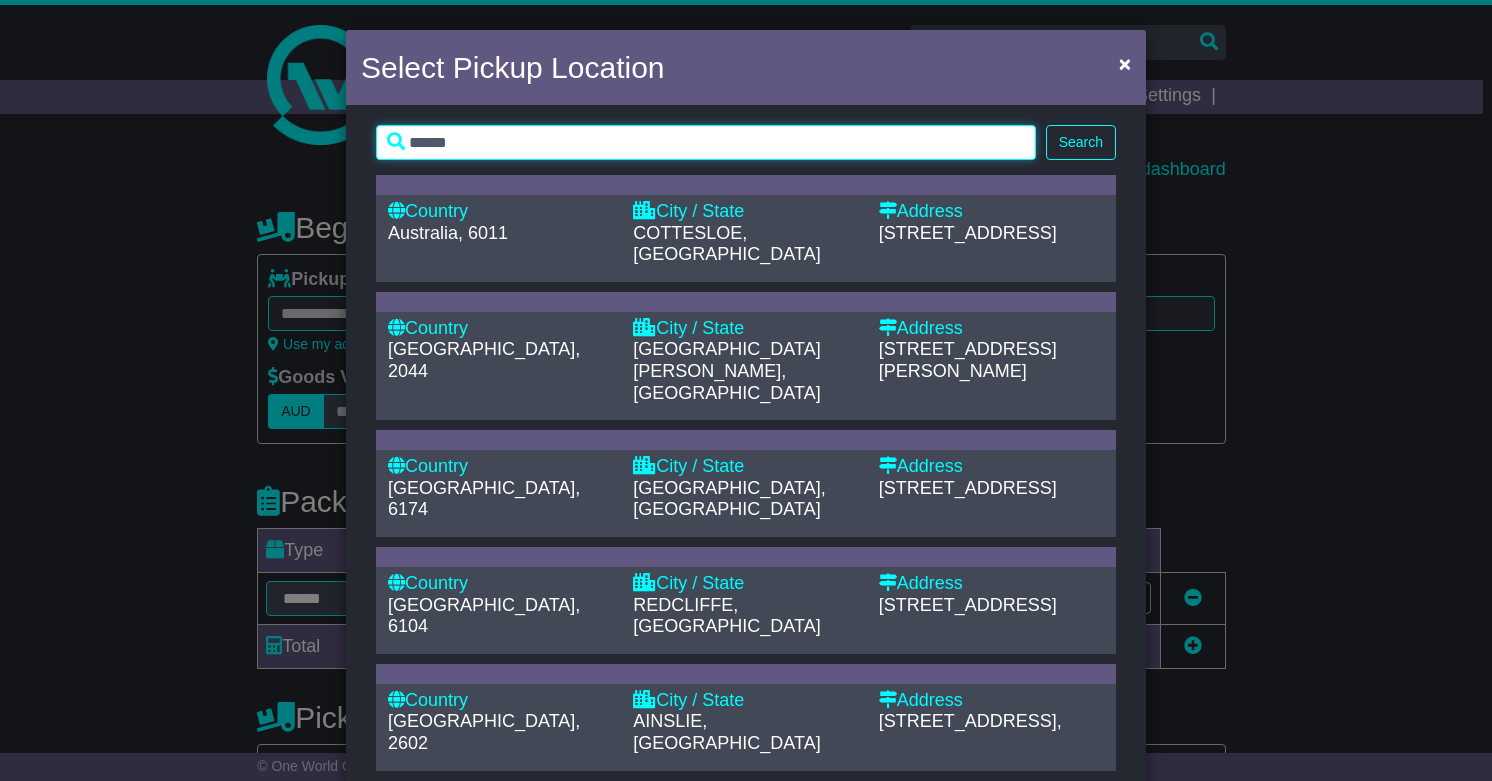 type on "******" 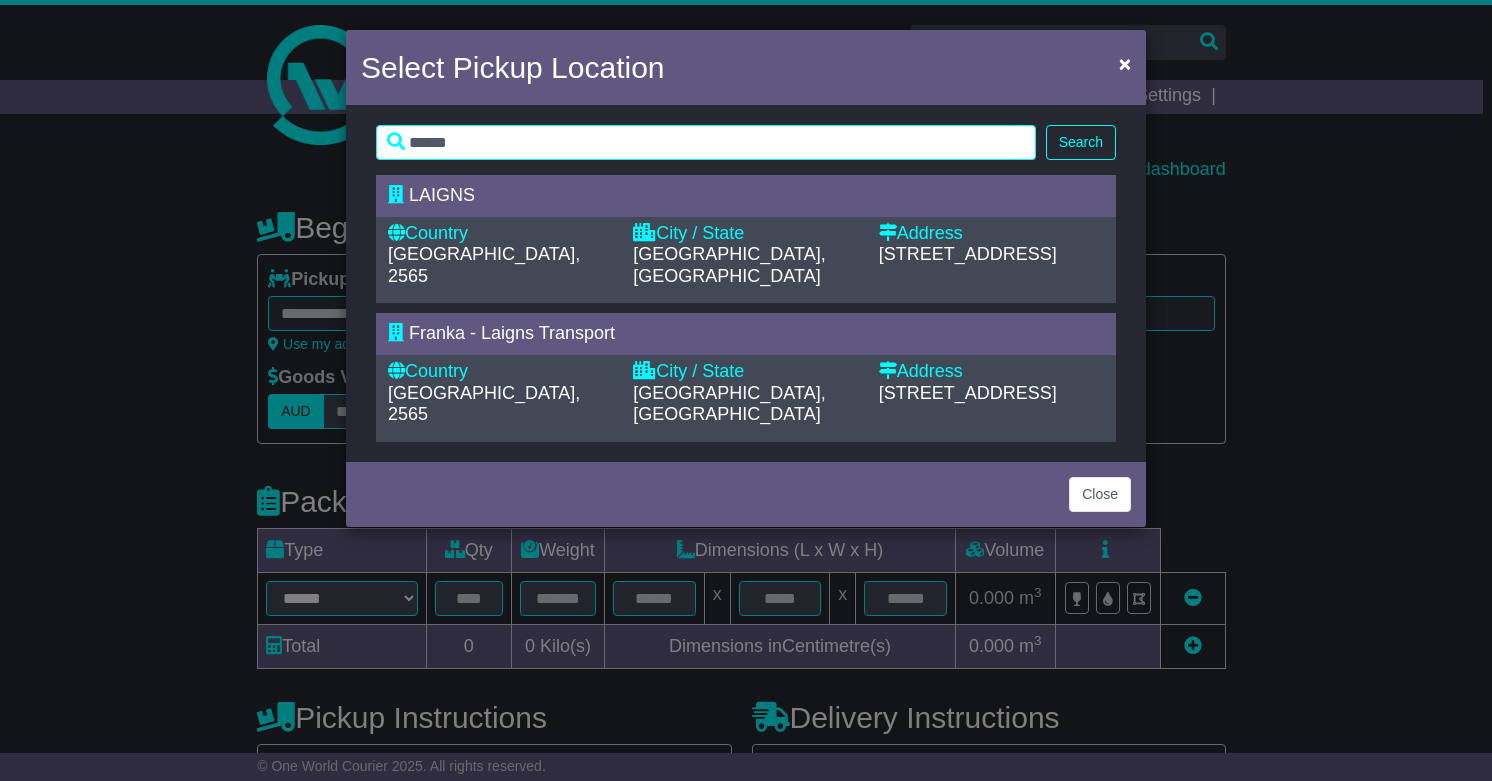 click on "City / State" at bounding box center [745, 372] 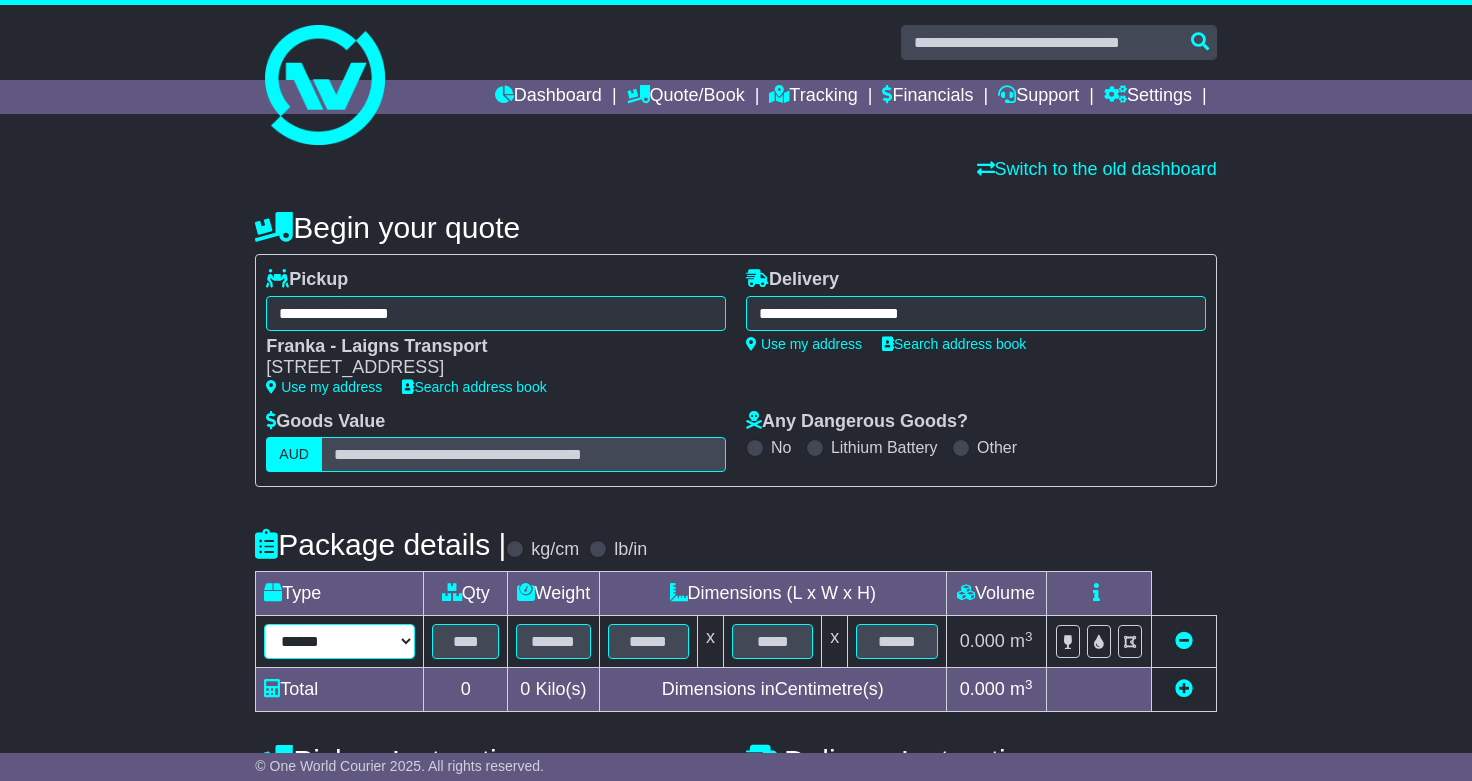 click on "**********" at bounding box center (339, 641) 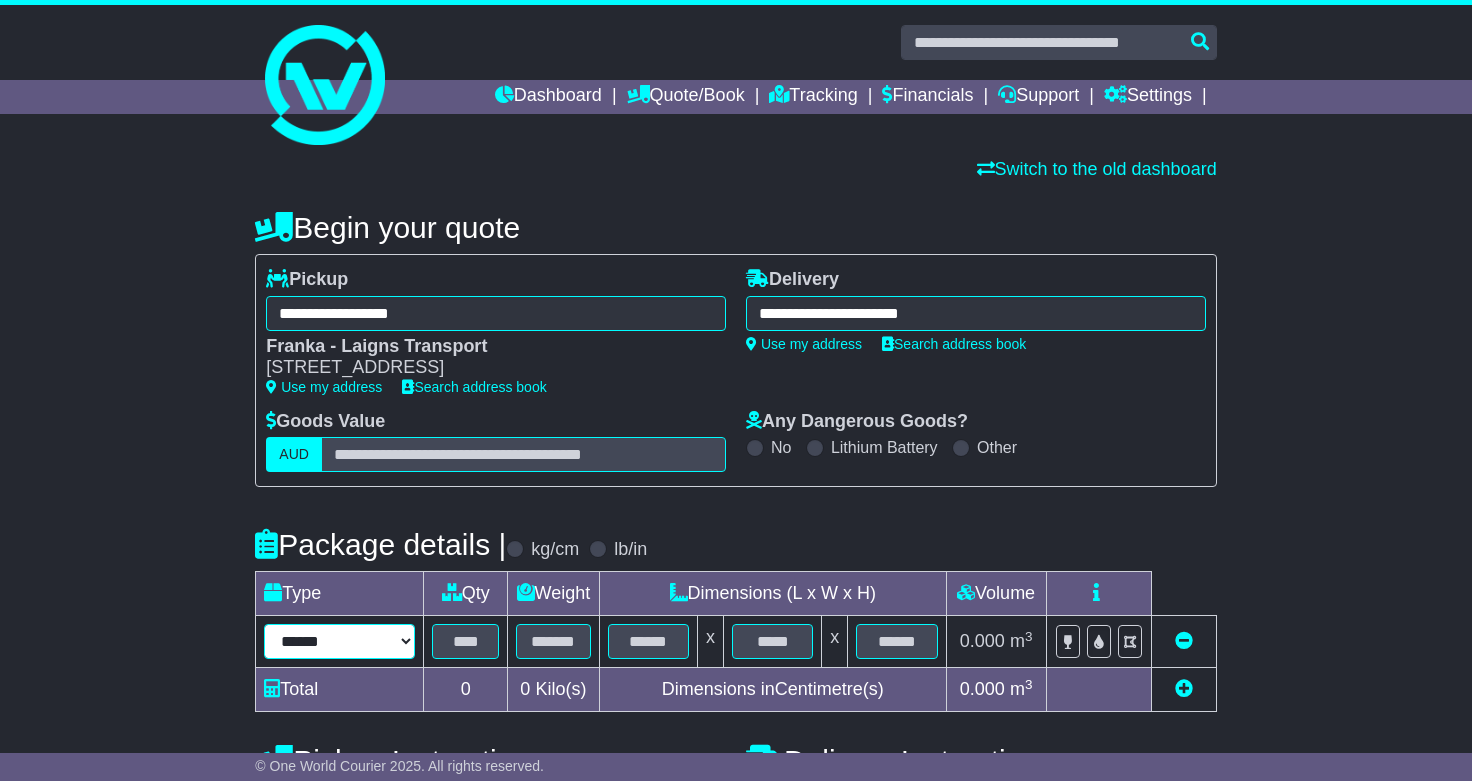 select on "*****" 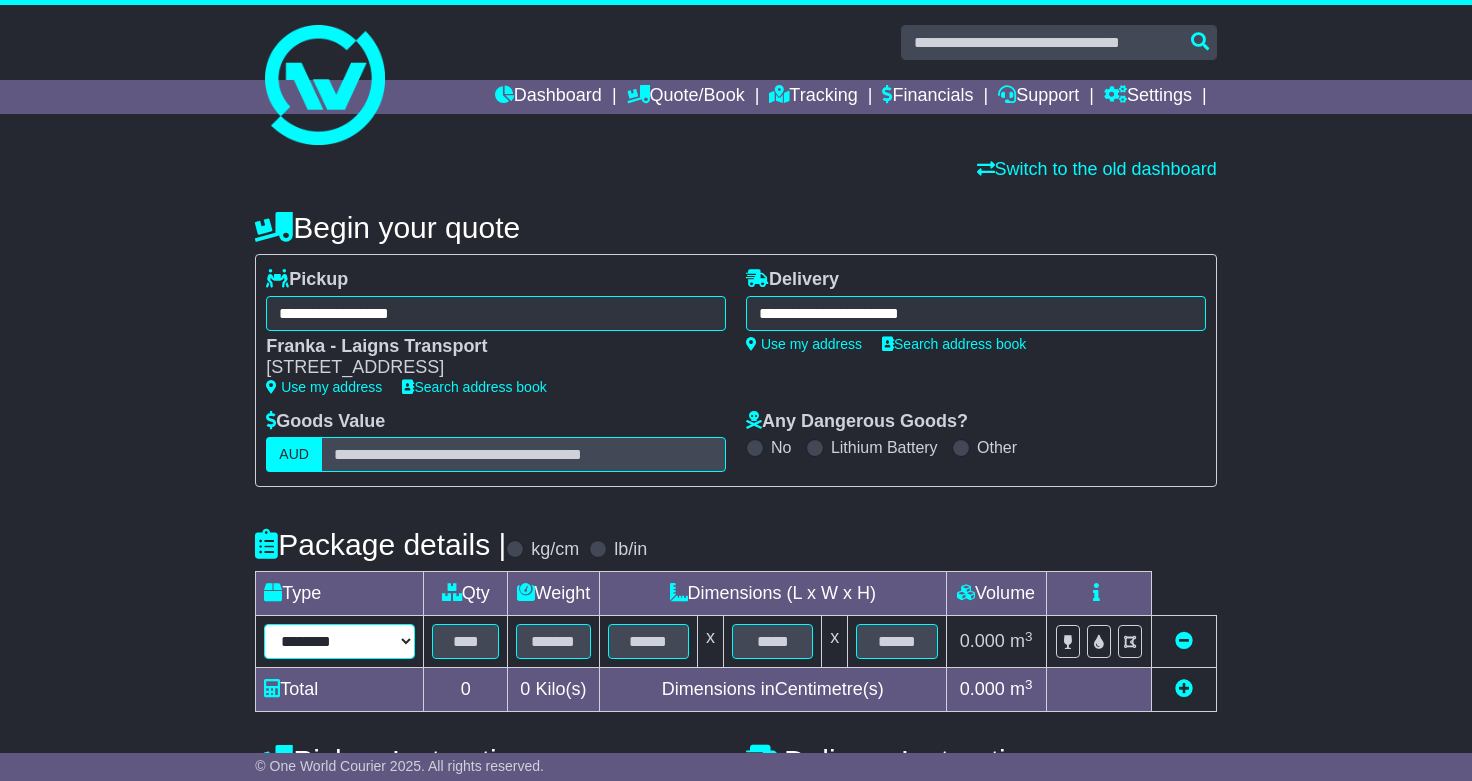 type on "****" 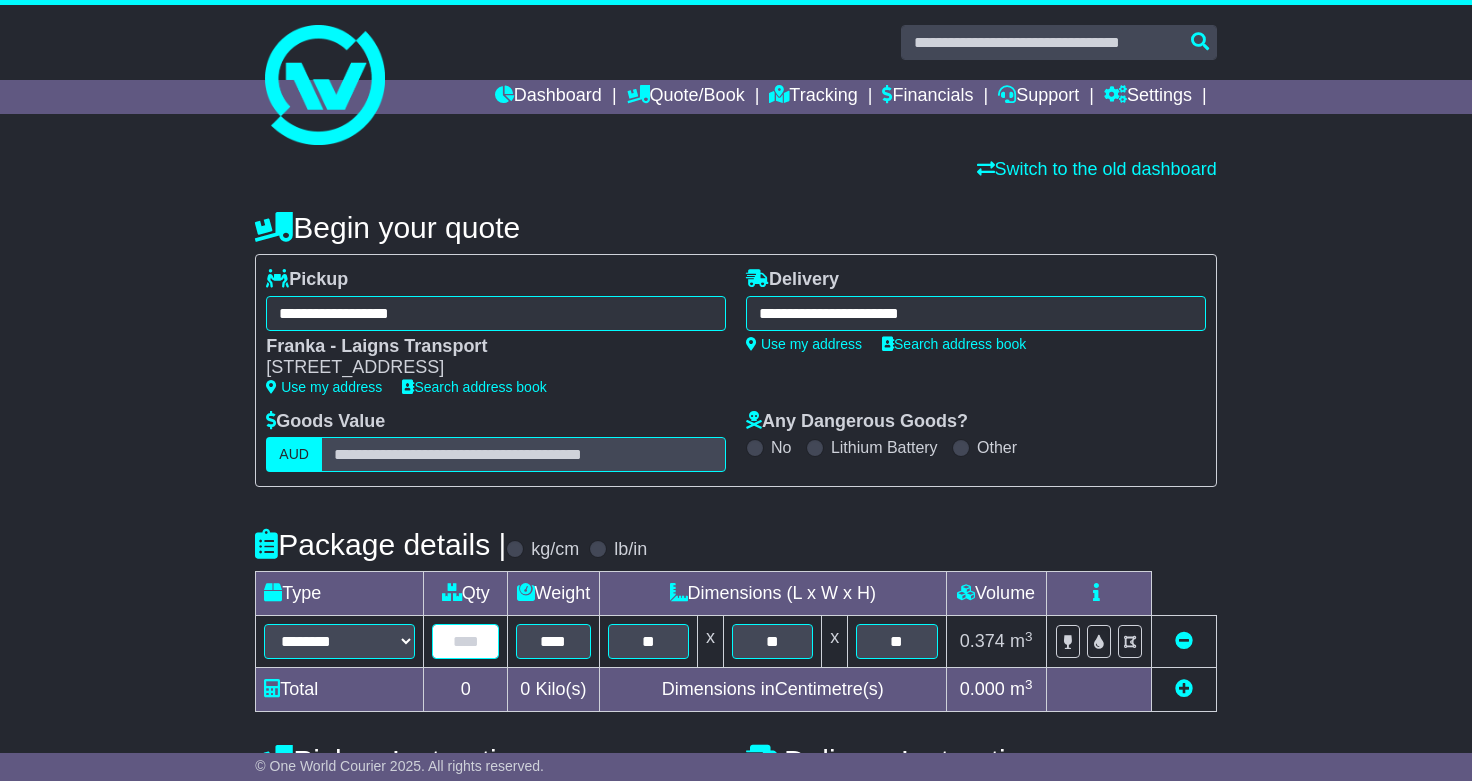 click at bounding box center [465, 641] 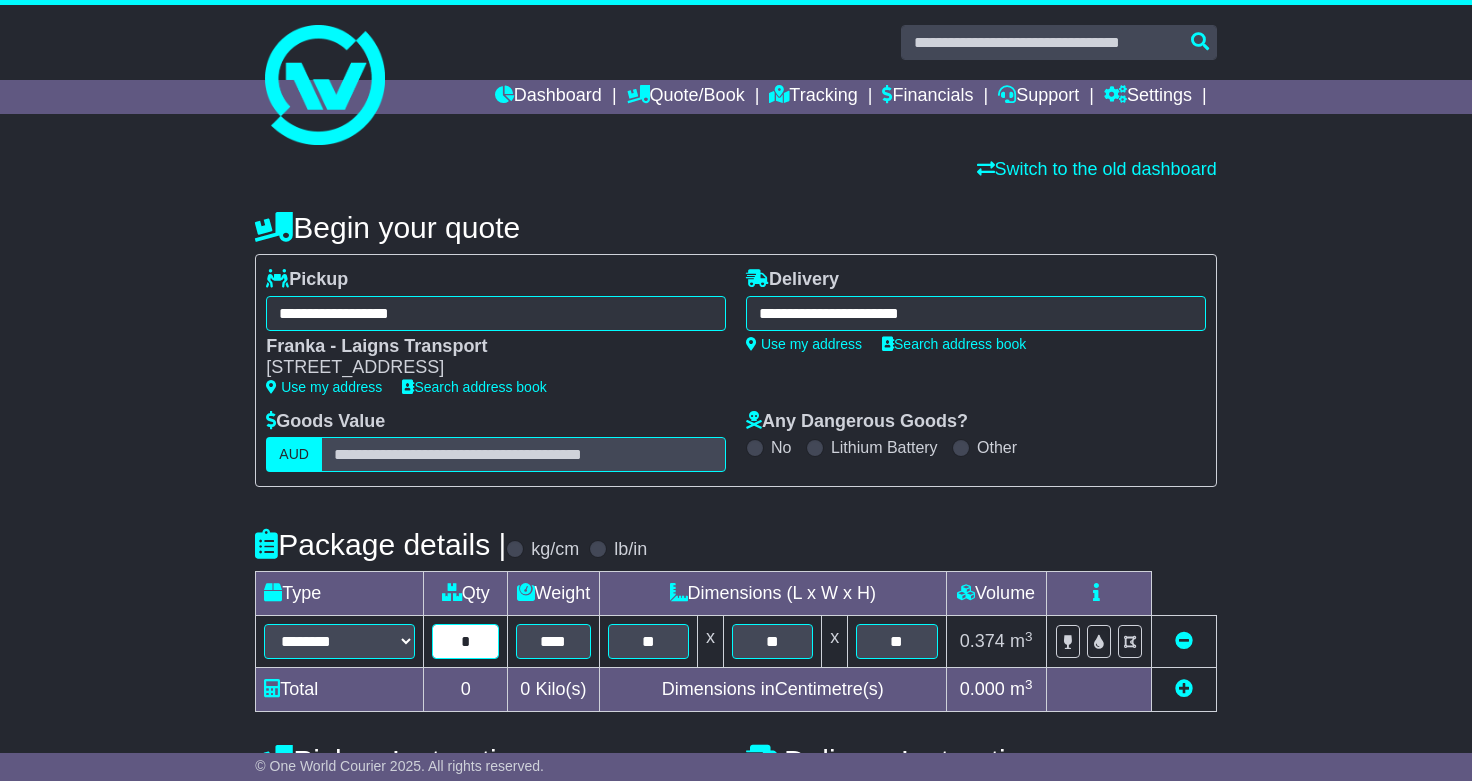type on "*" 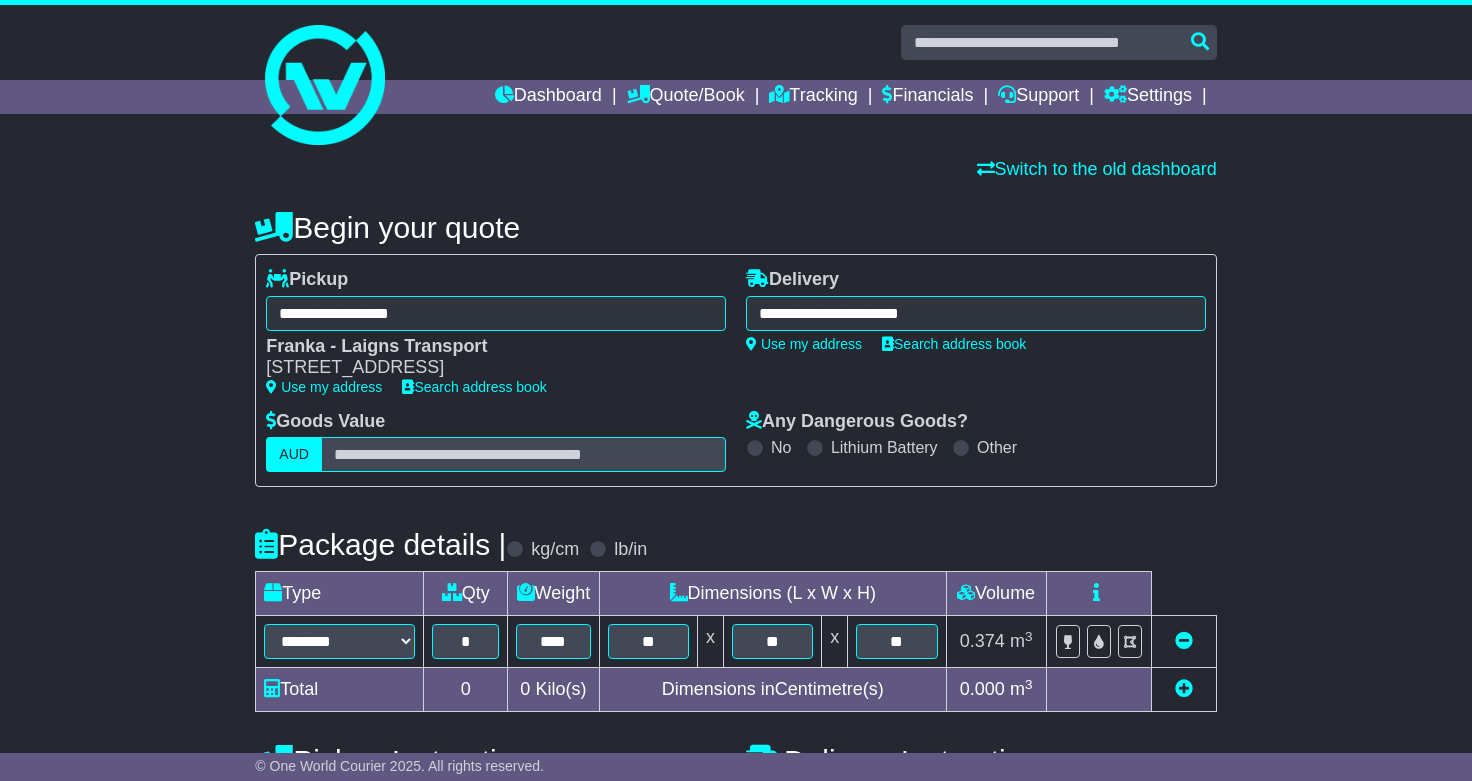 click on "**********" at bounding box center [736, 626] 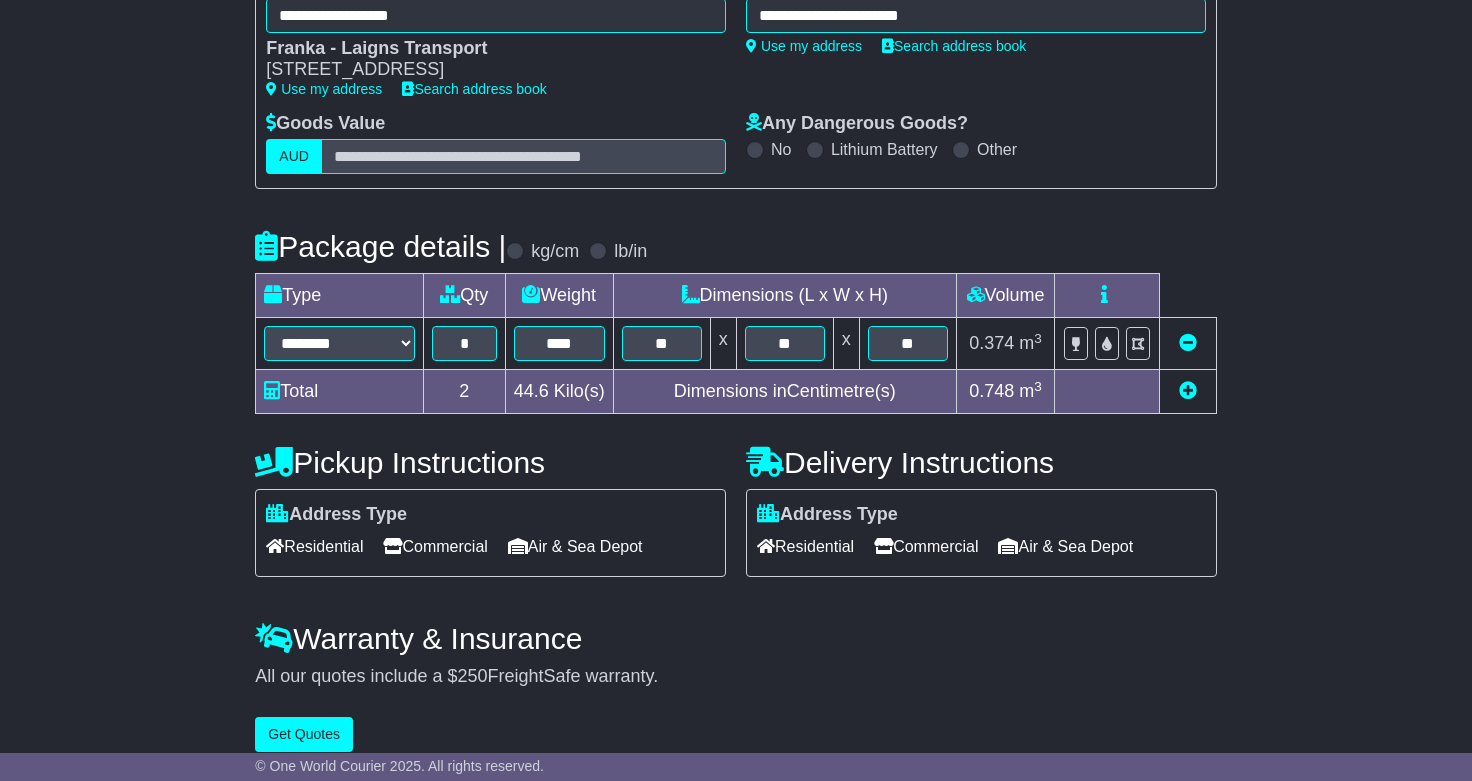 scroll, scrollTop: 315, scrollLeft: 0, axis: vertical 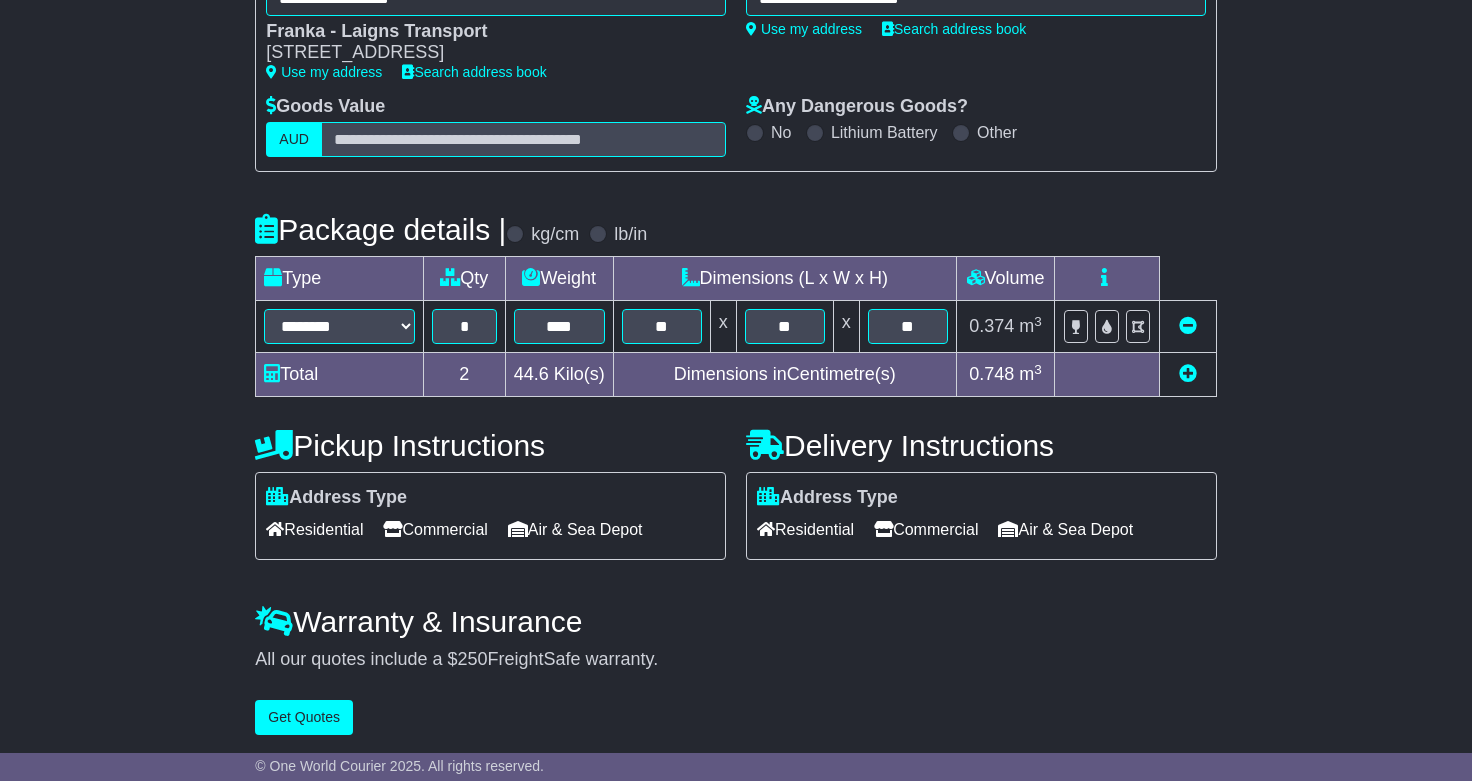 click on "Residential" at bounding box center (805, 529) 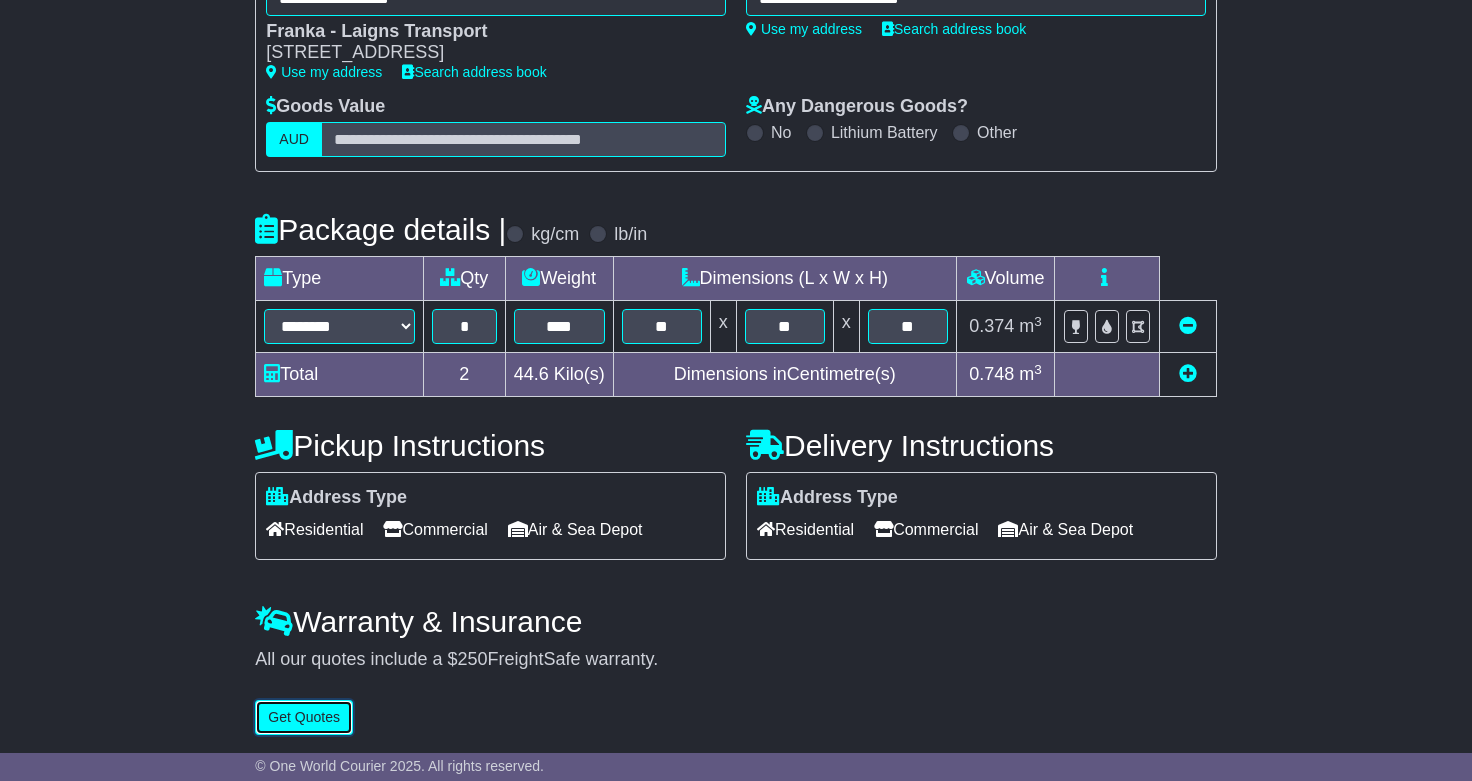 click on "Get Quotes" at bounding box center [304, 717] 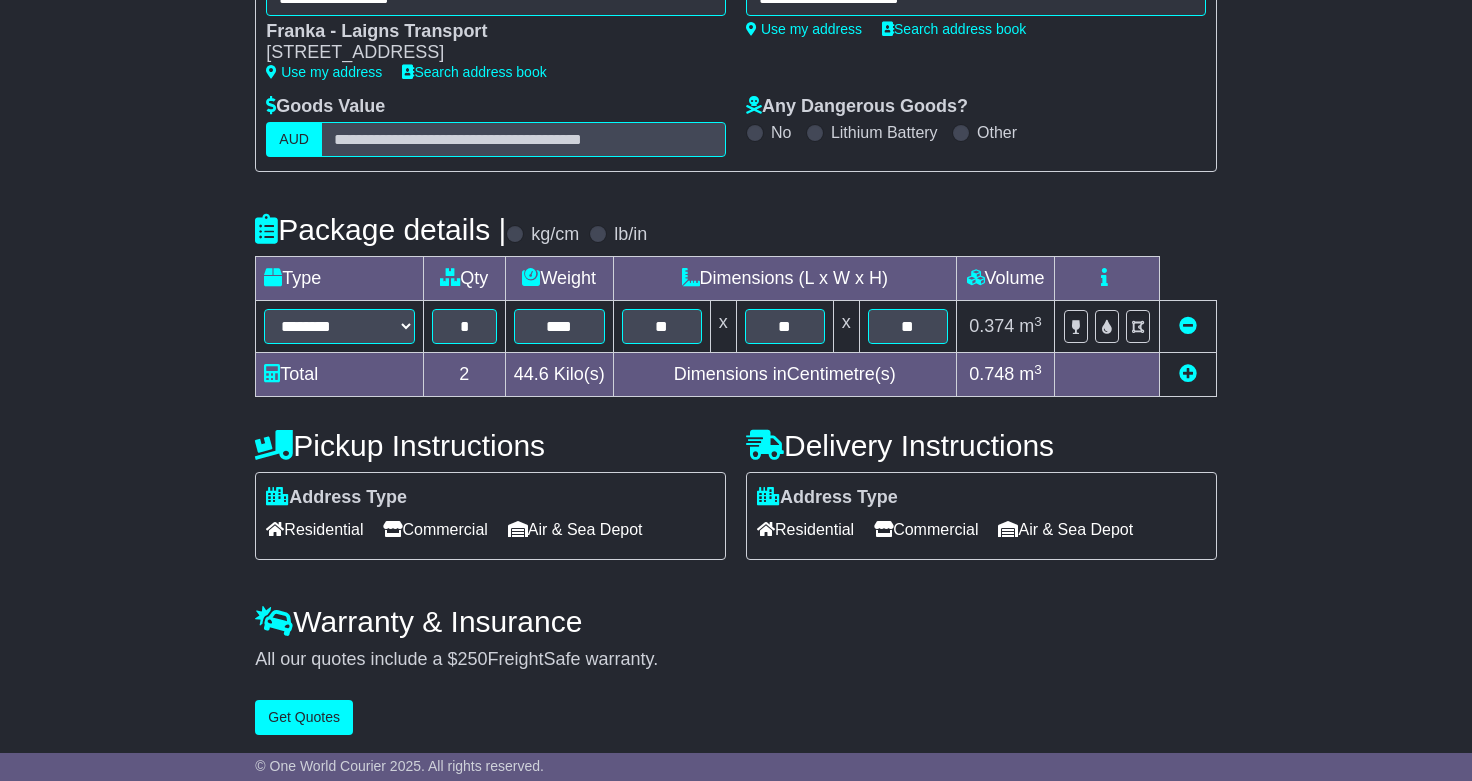 scroll, scrollTop: 0, scrollLeft: 0, axis: both 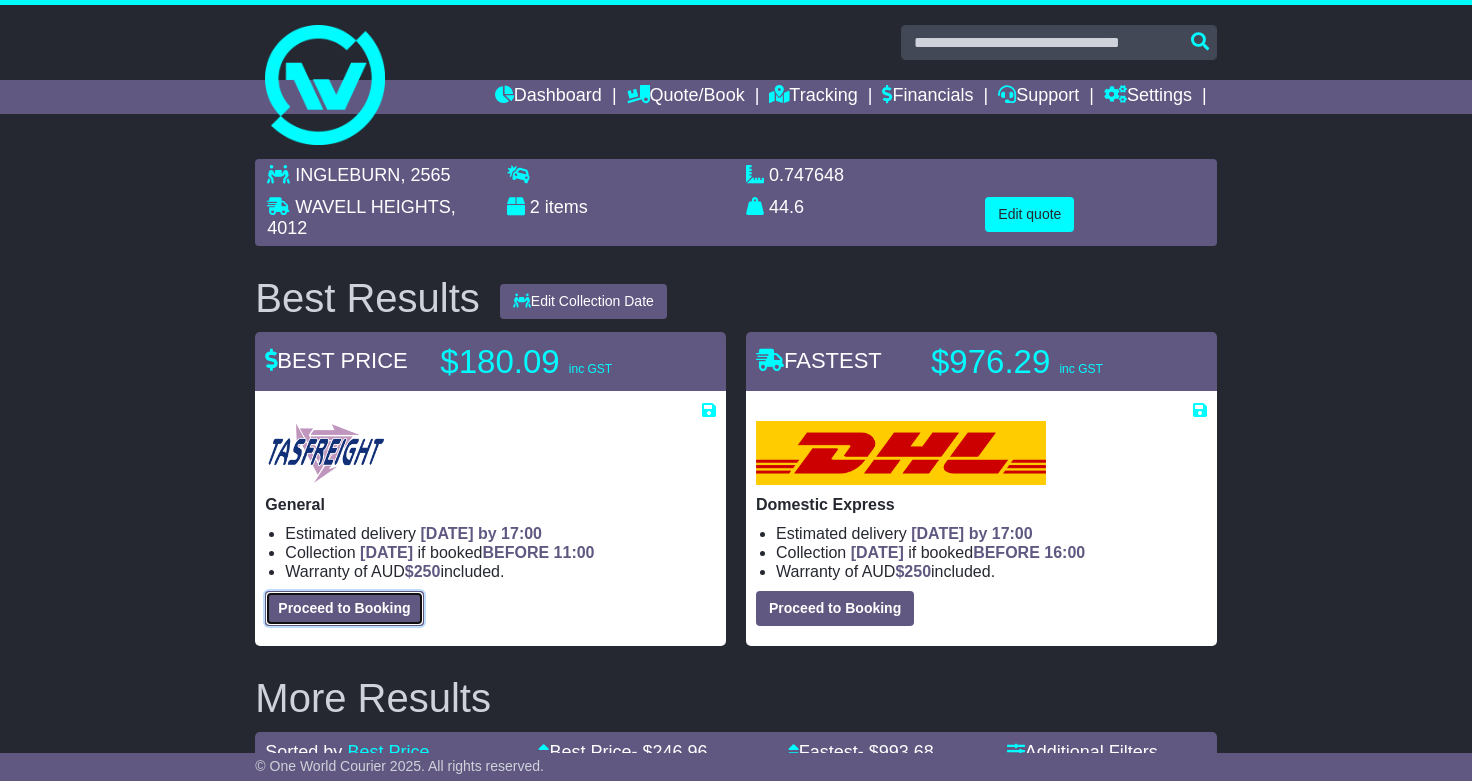 click on "Proceed to Booking" at bounding box center (344, 608) 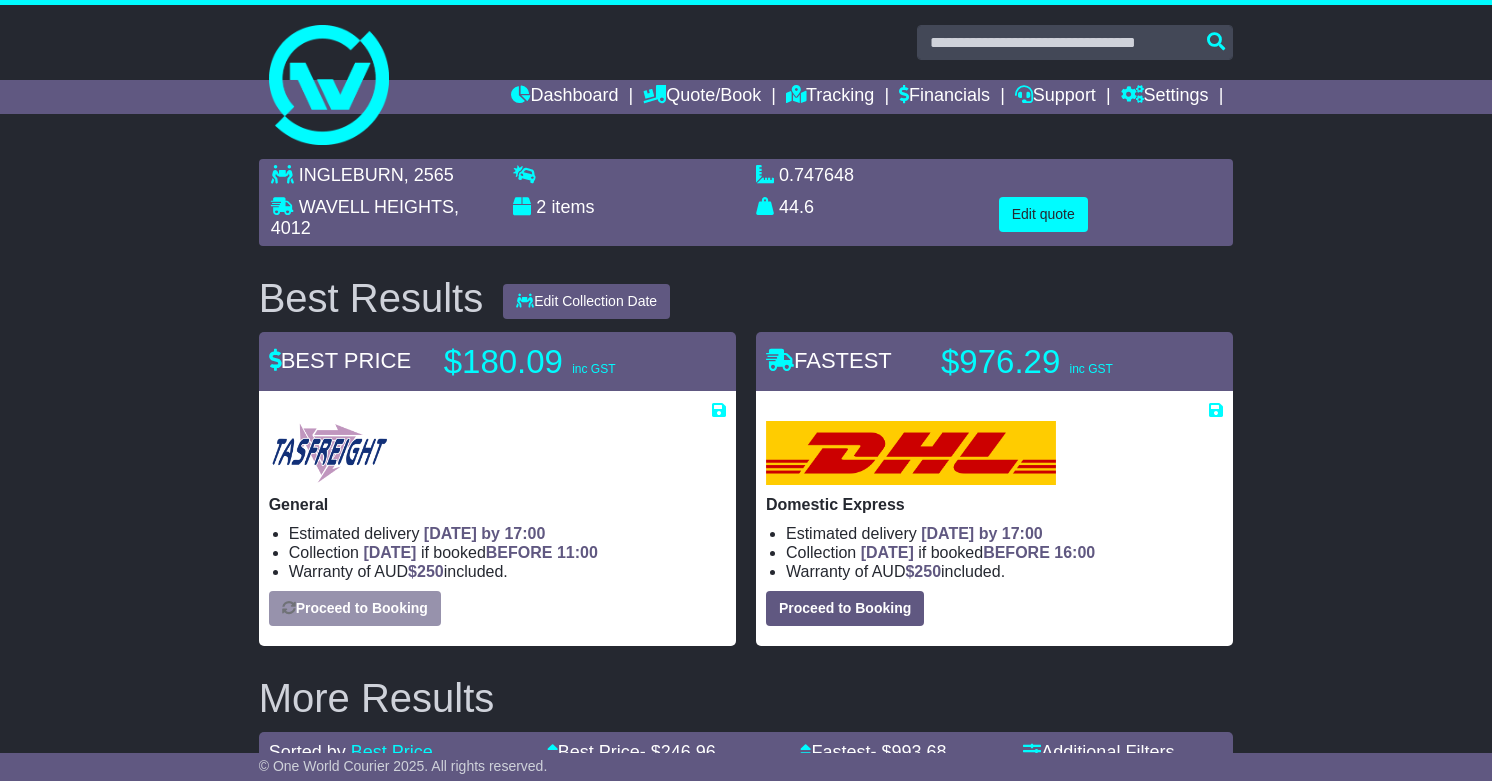 select on "**********" 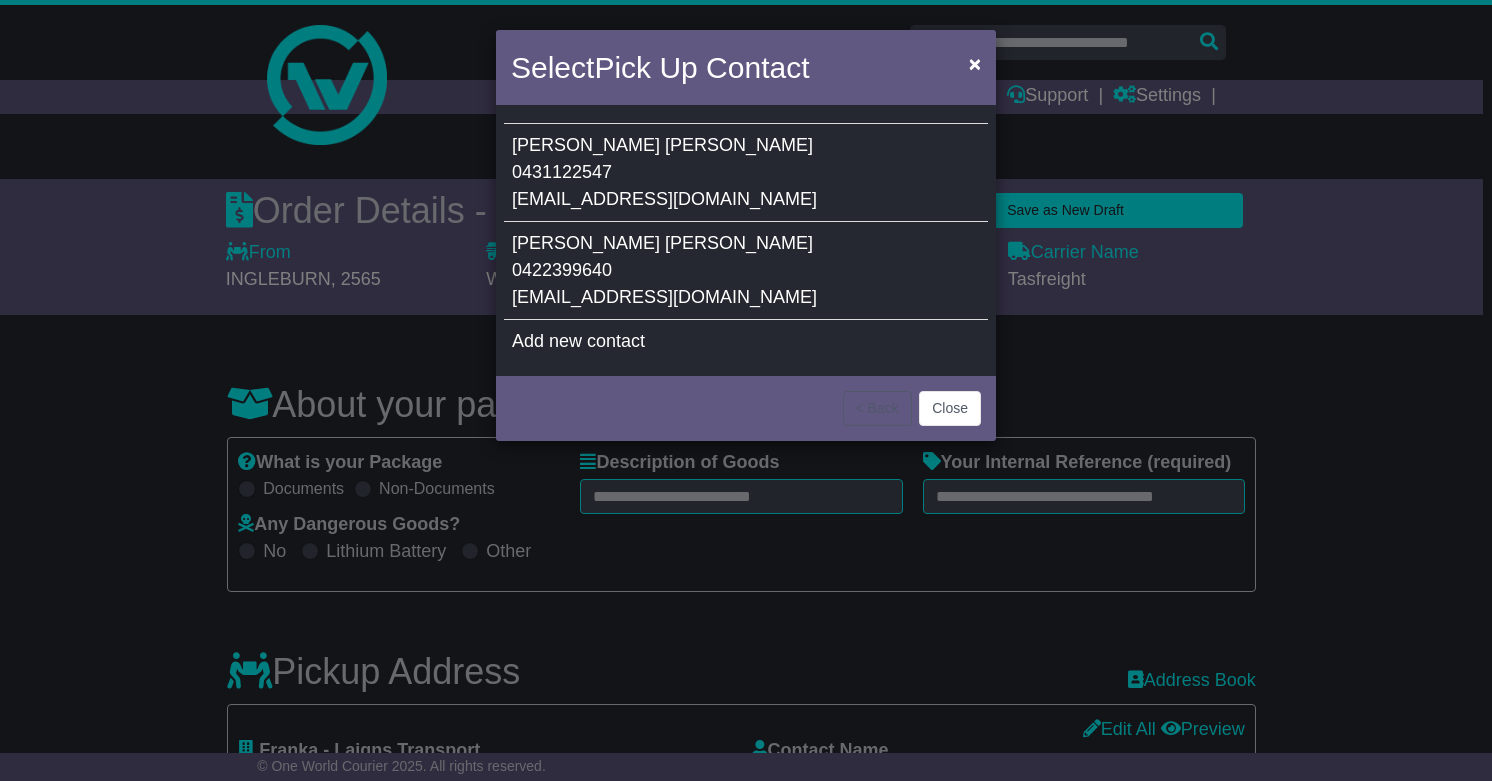 click on "Shelley   Mason
0431122547
hello@franka.com.au" at bounding box center (746, 173) 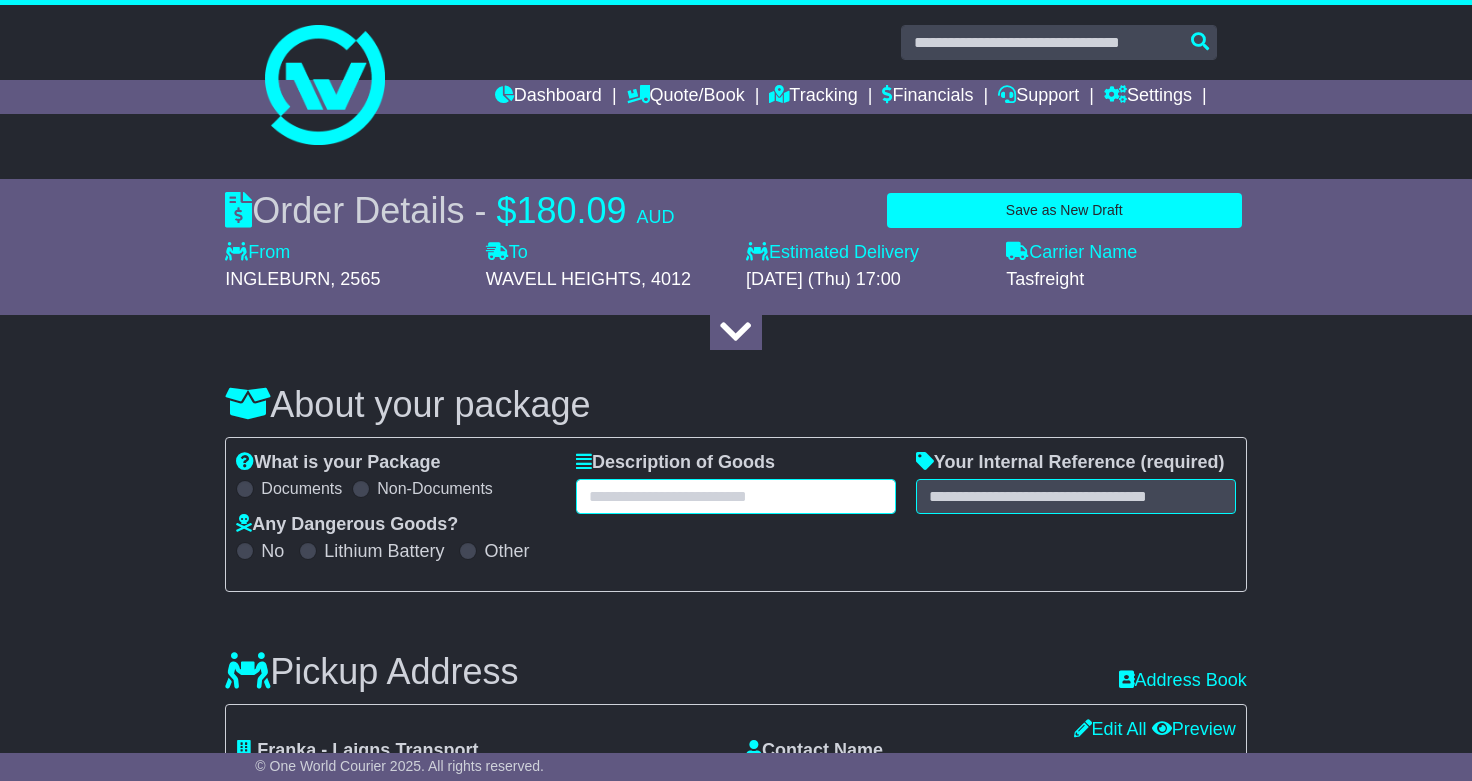 click at bounding box center (736, 496) 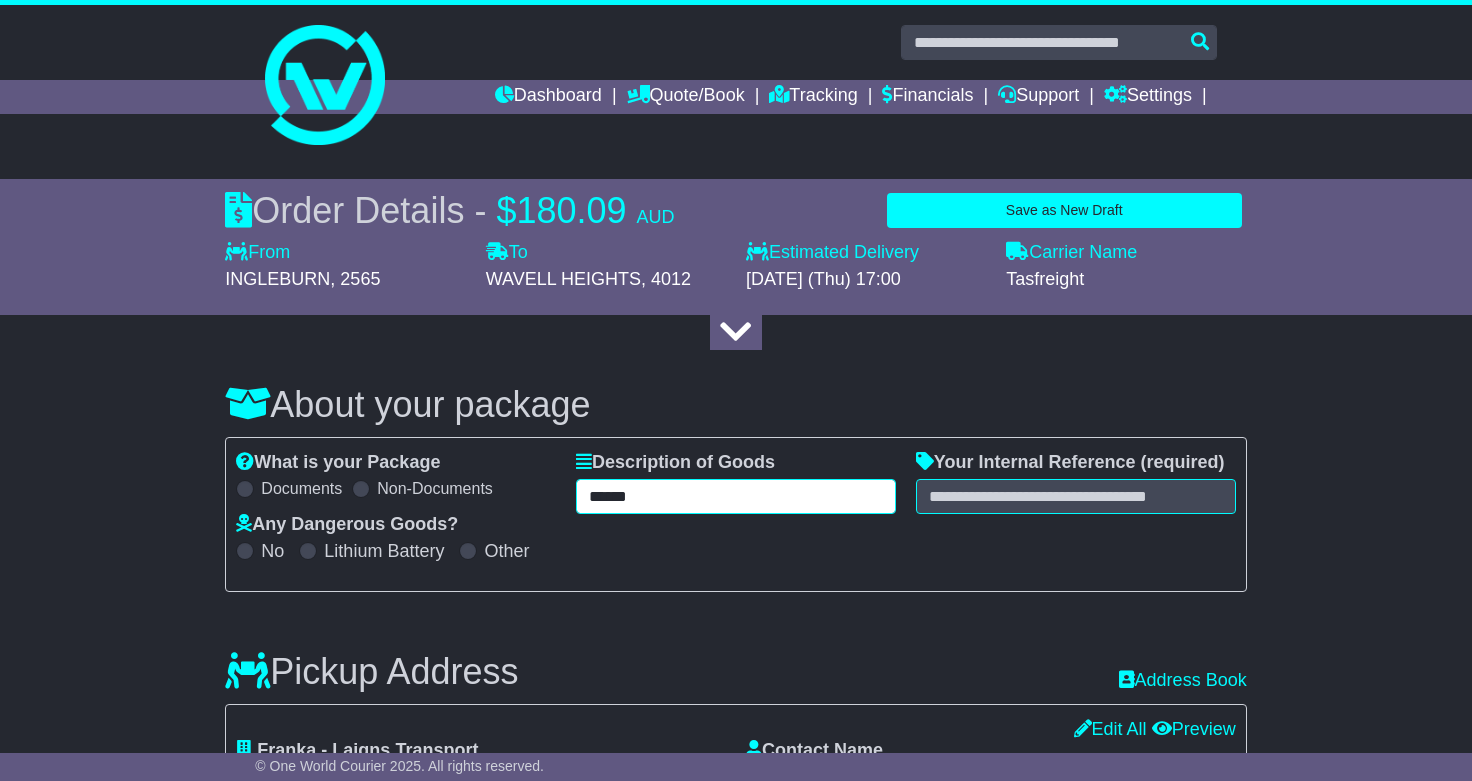 type on "******" 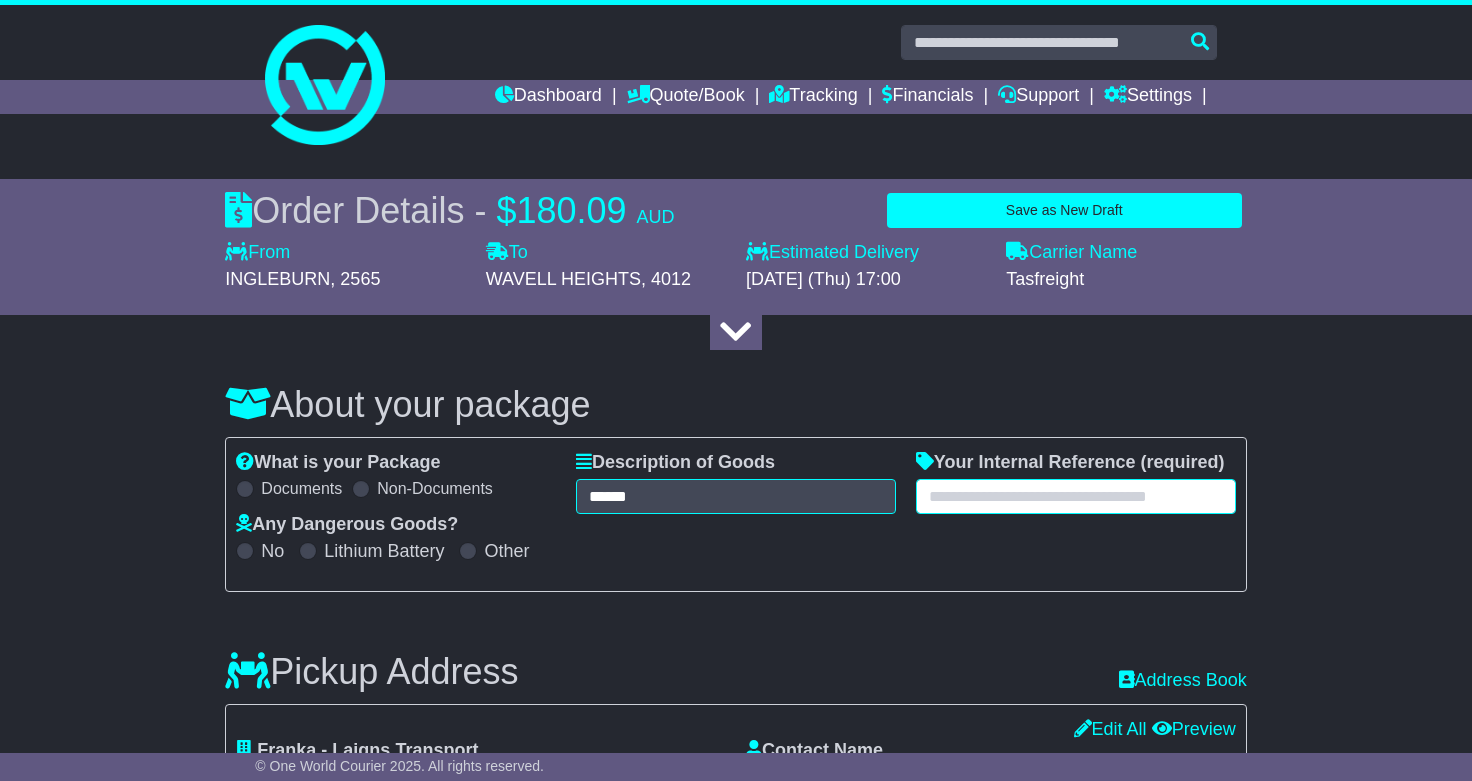 click at bounding box center (1076, 496) 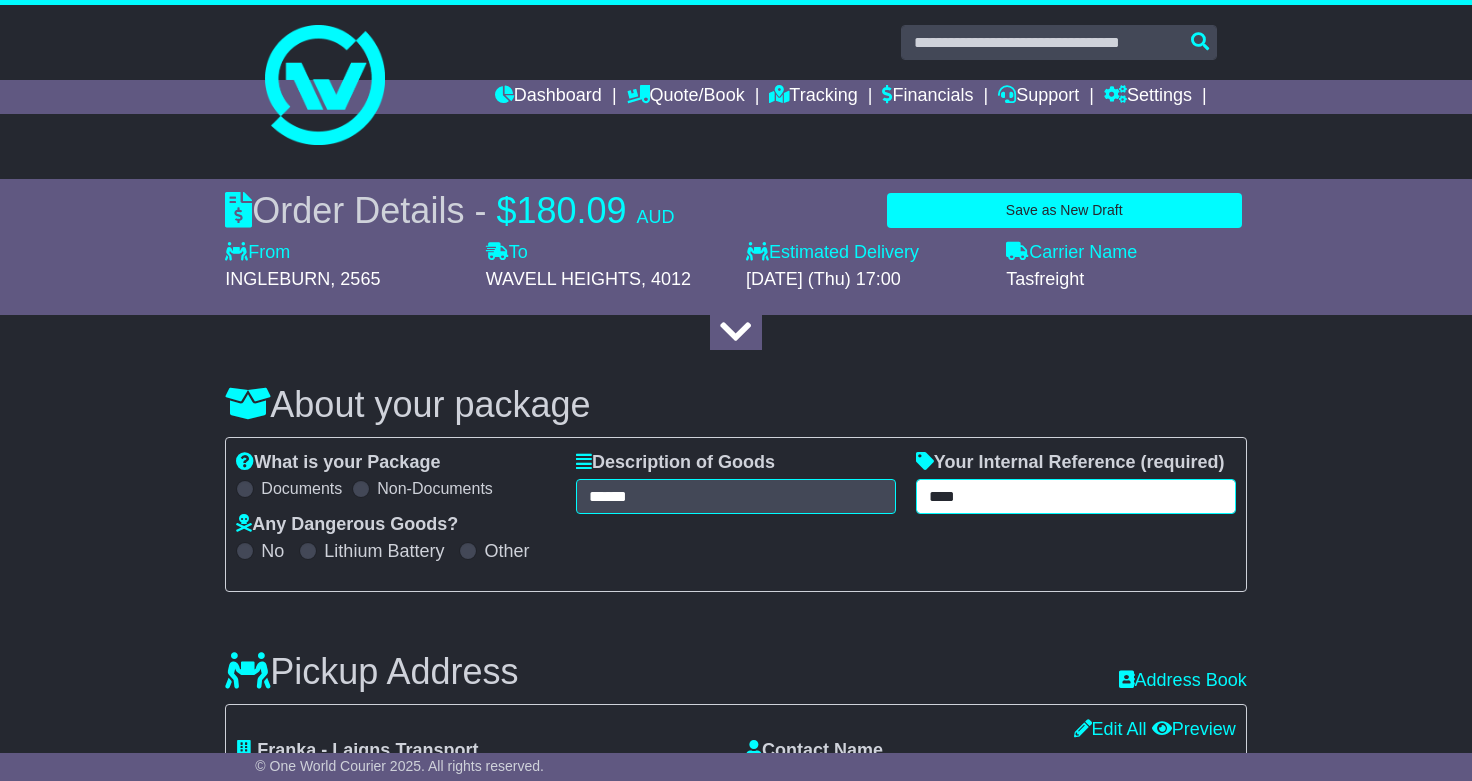 type on "****" 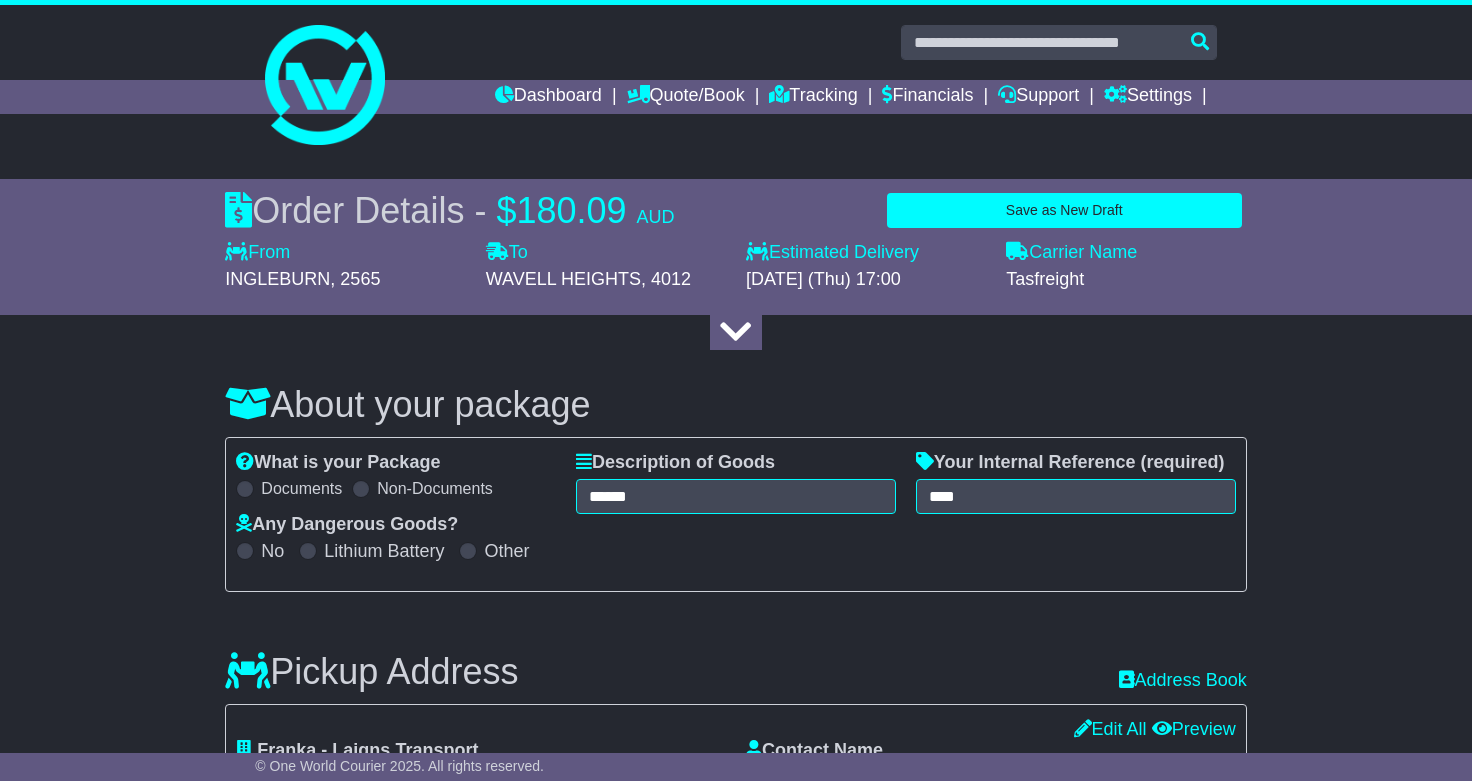 click on "What is your Package
Documents
Non-Documents
What are the Incoterms?
***
***
***
***
***
***
Description of Goods
******
Attention: dangerous goods are not allowed by service.
Your Internal Reference (required)
****
Any Dangerous Goods?
No" at bounding box center [735, 514] 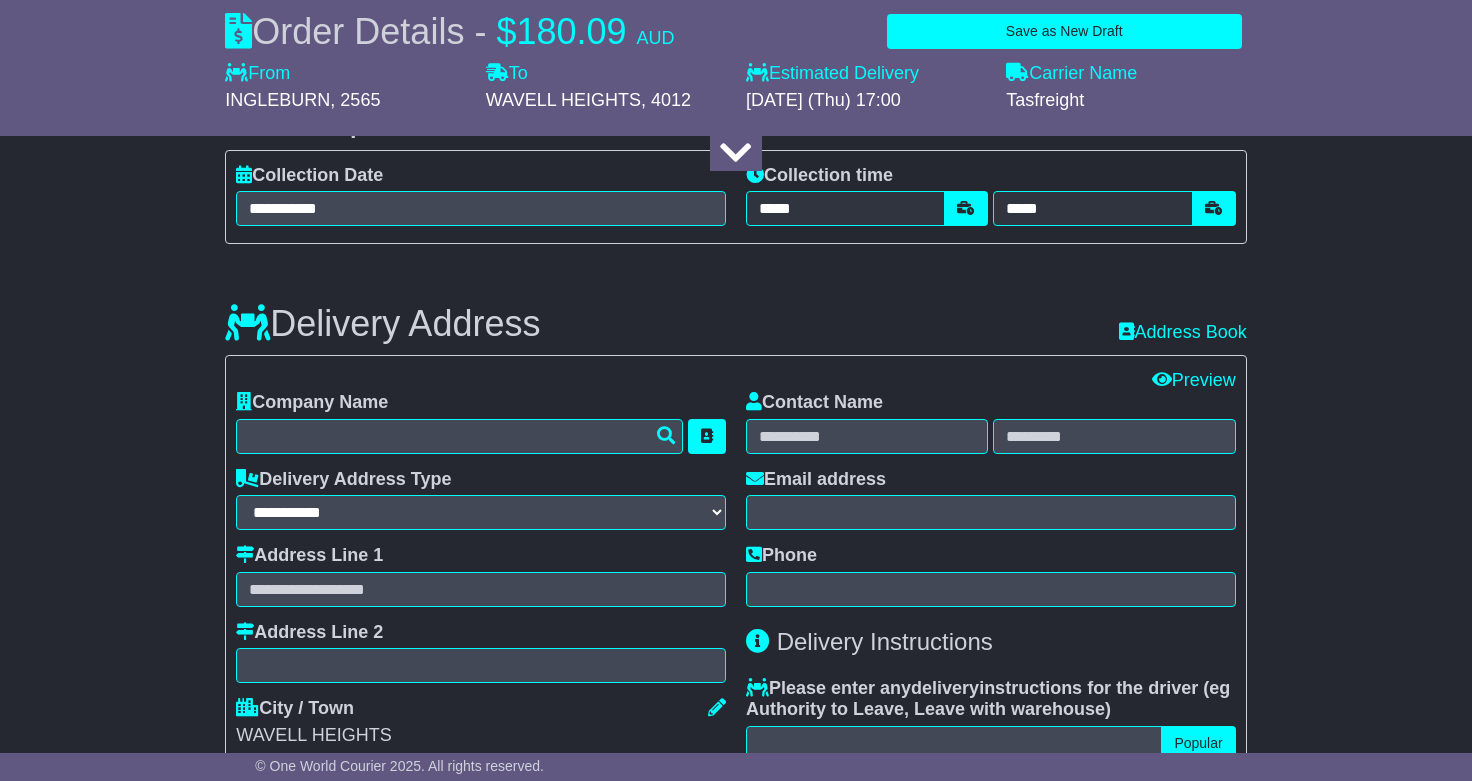 scroll, scrollTop: 1129, scrollLeft: 0, axis: vertical 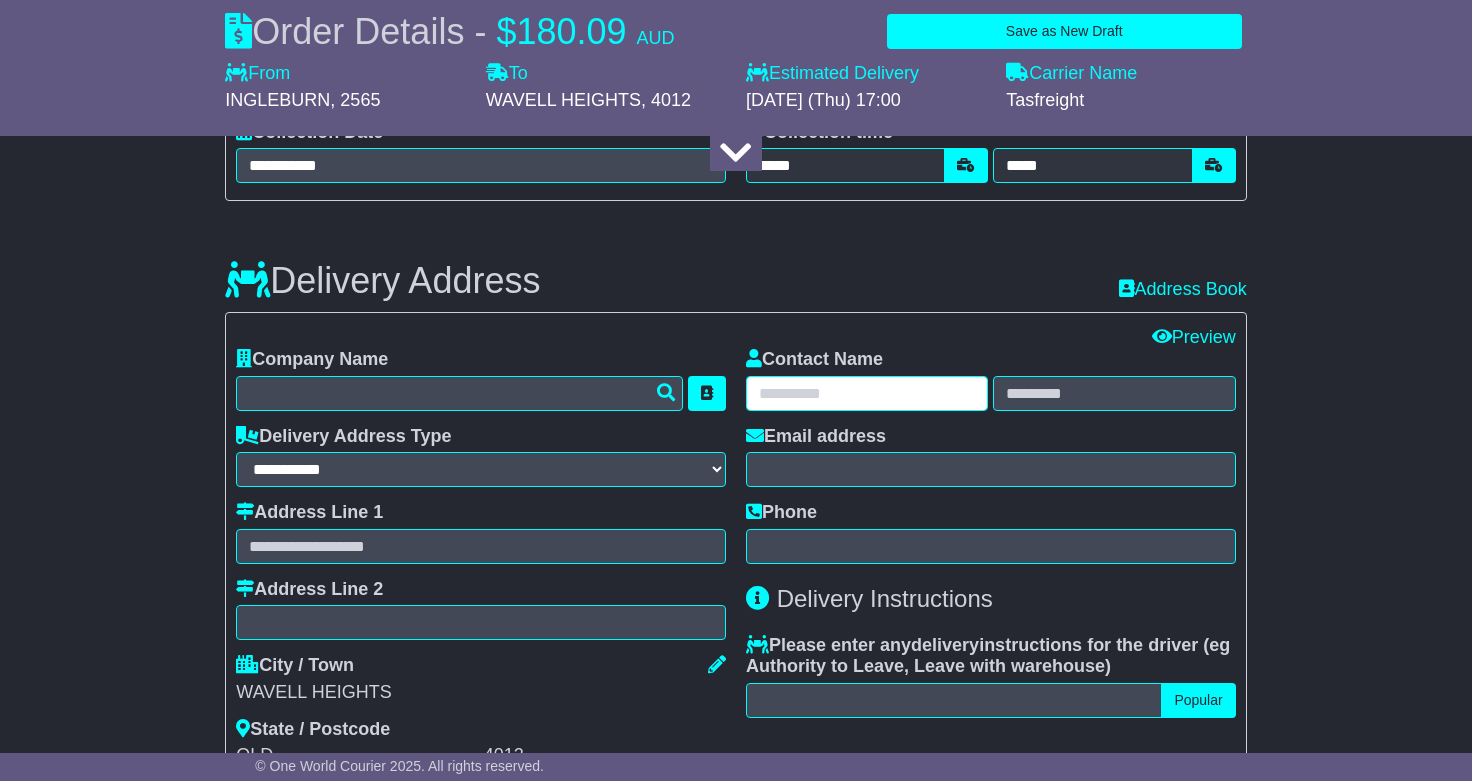 click at bounding box center (867, 393) 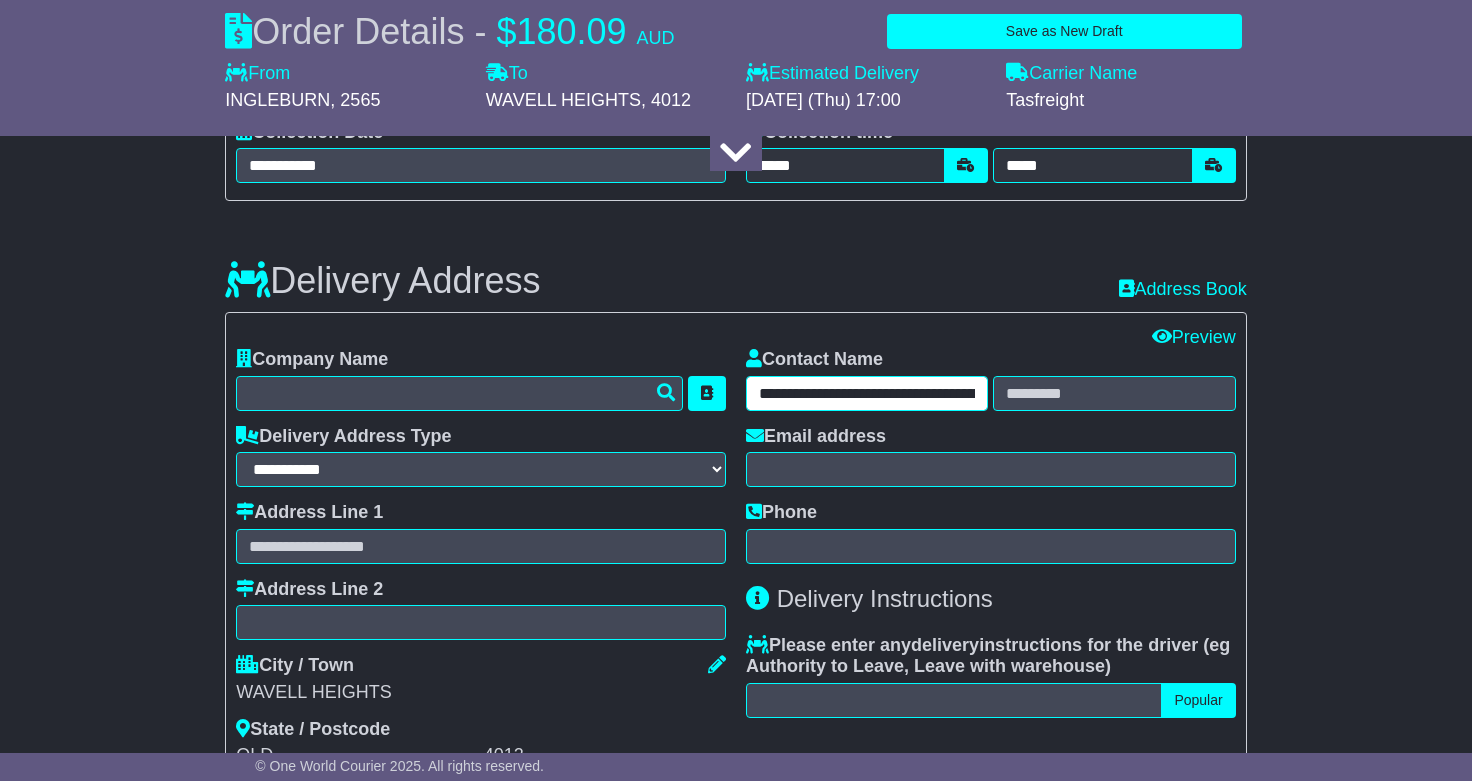 scroll, scrollTop: 0, scrollLeft: 450, axis: horizontal 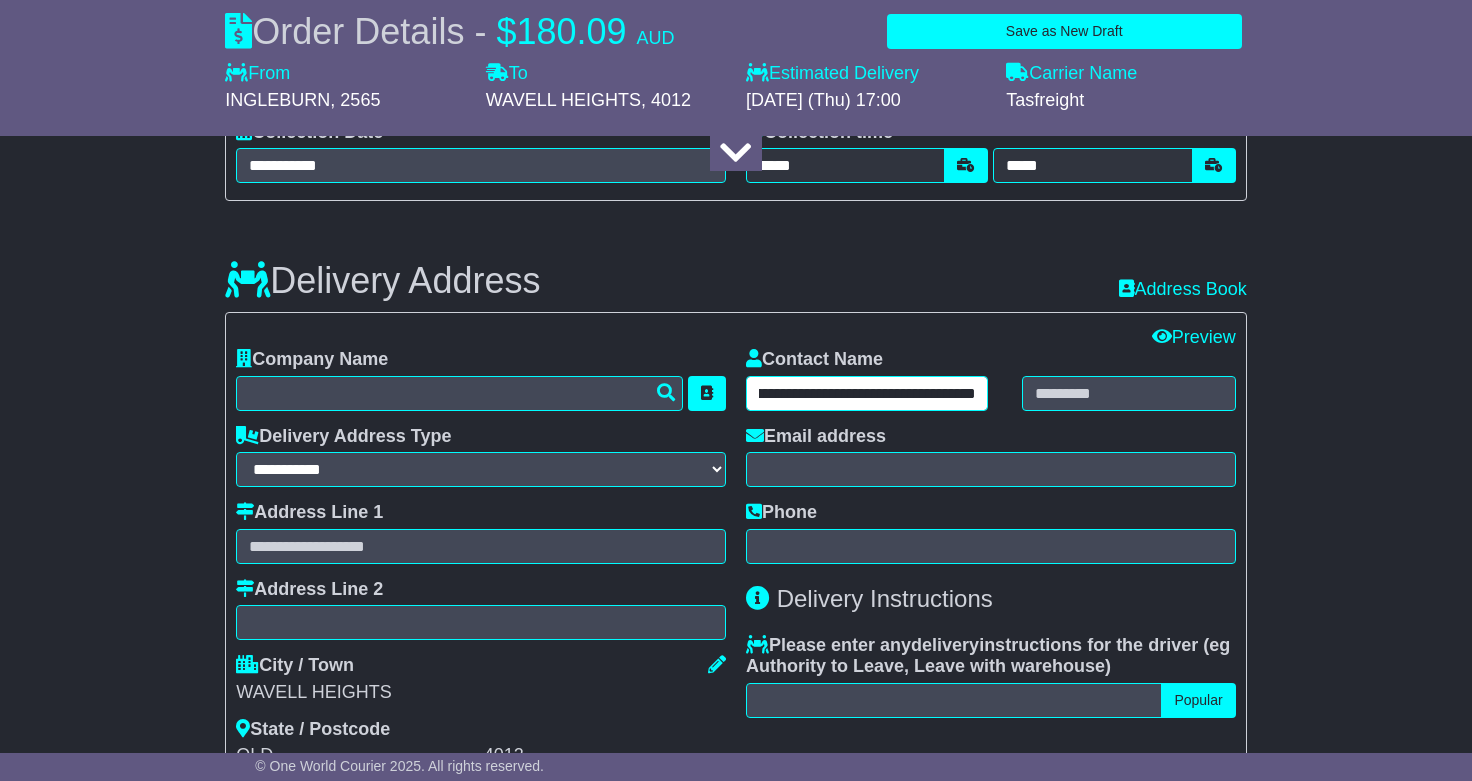 drag, startPoint x: 887, startPoint y: 392, endPoint x: 1060, endPoint y: 403, distance: 173.34937 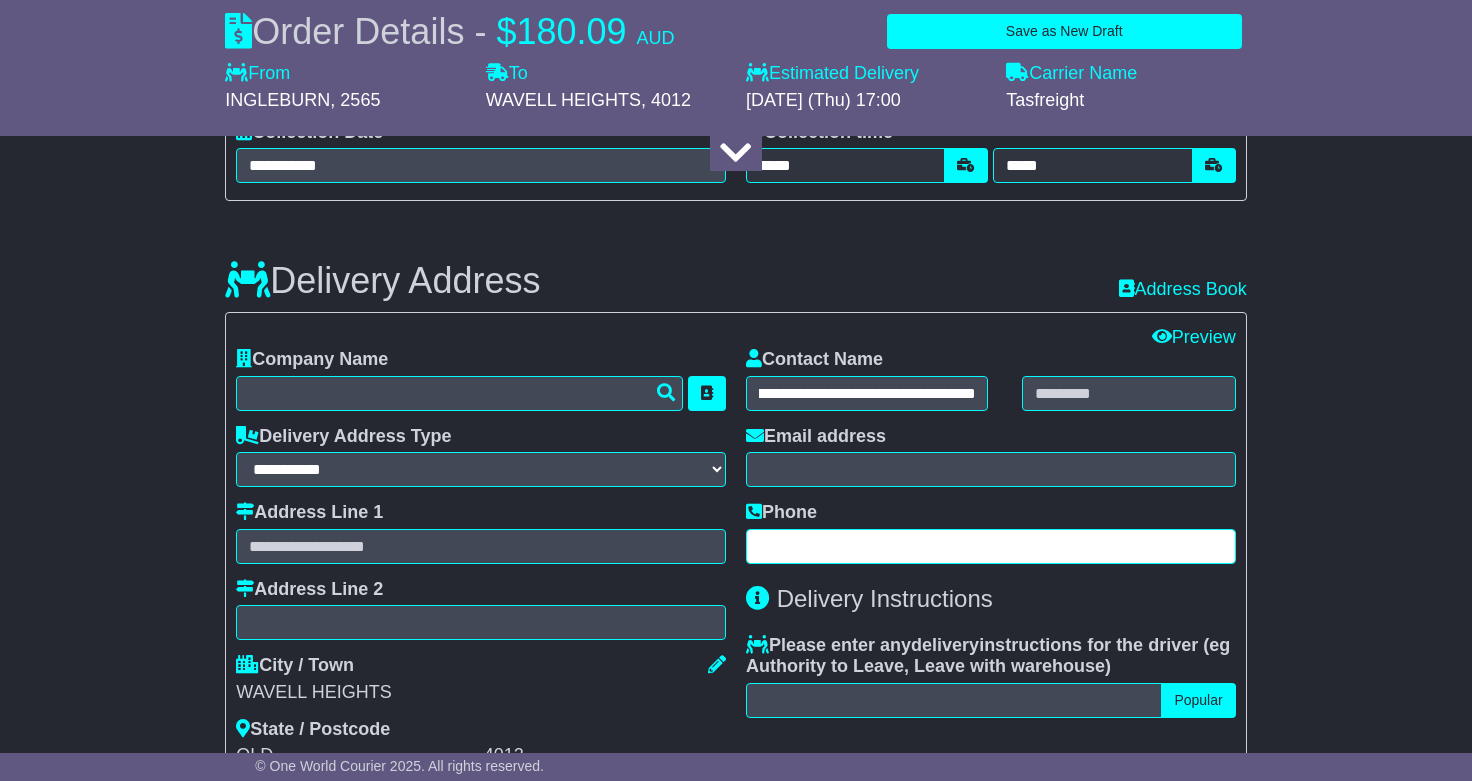 click at bounding box center [991, 546] 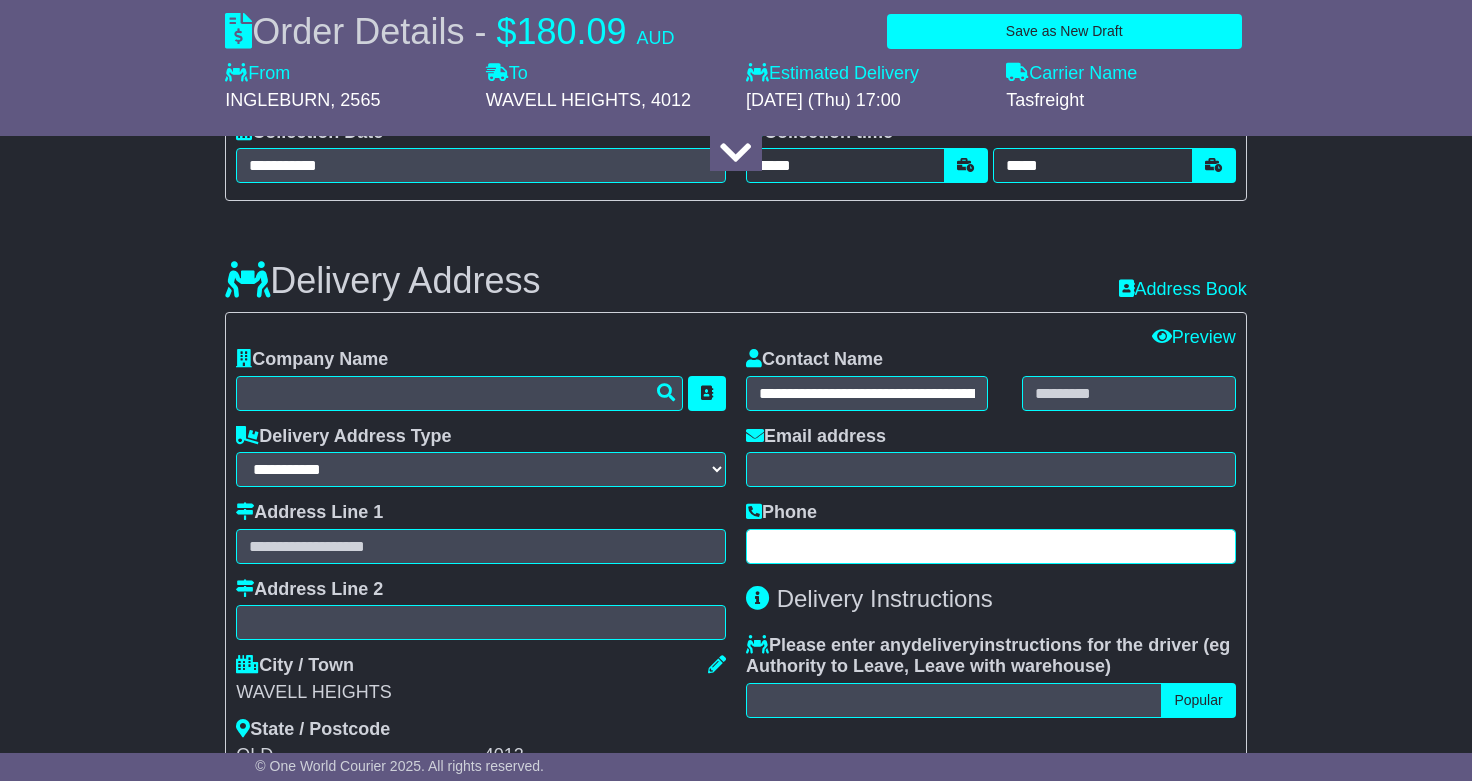 paste on "**********" 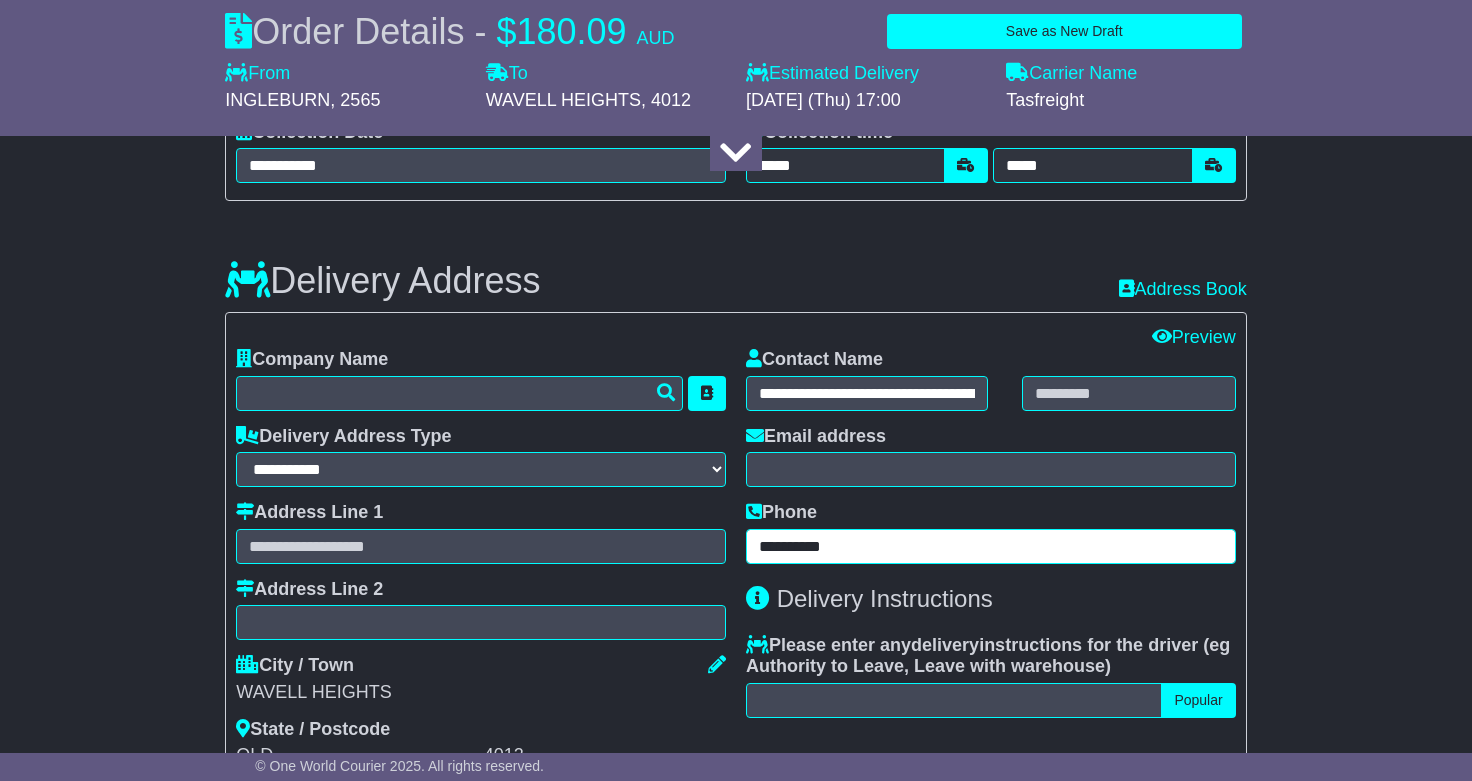 type on "**********" 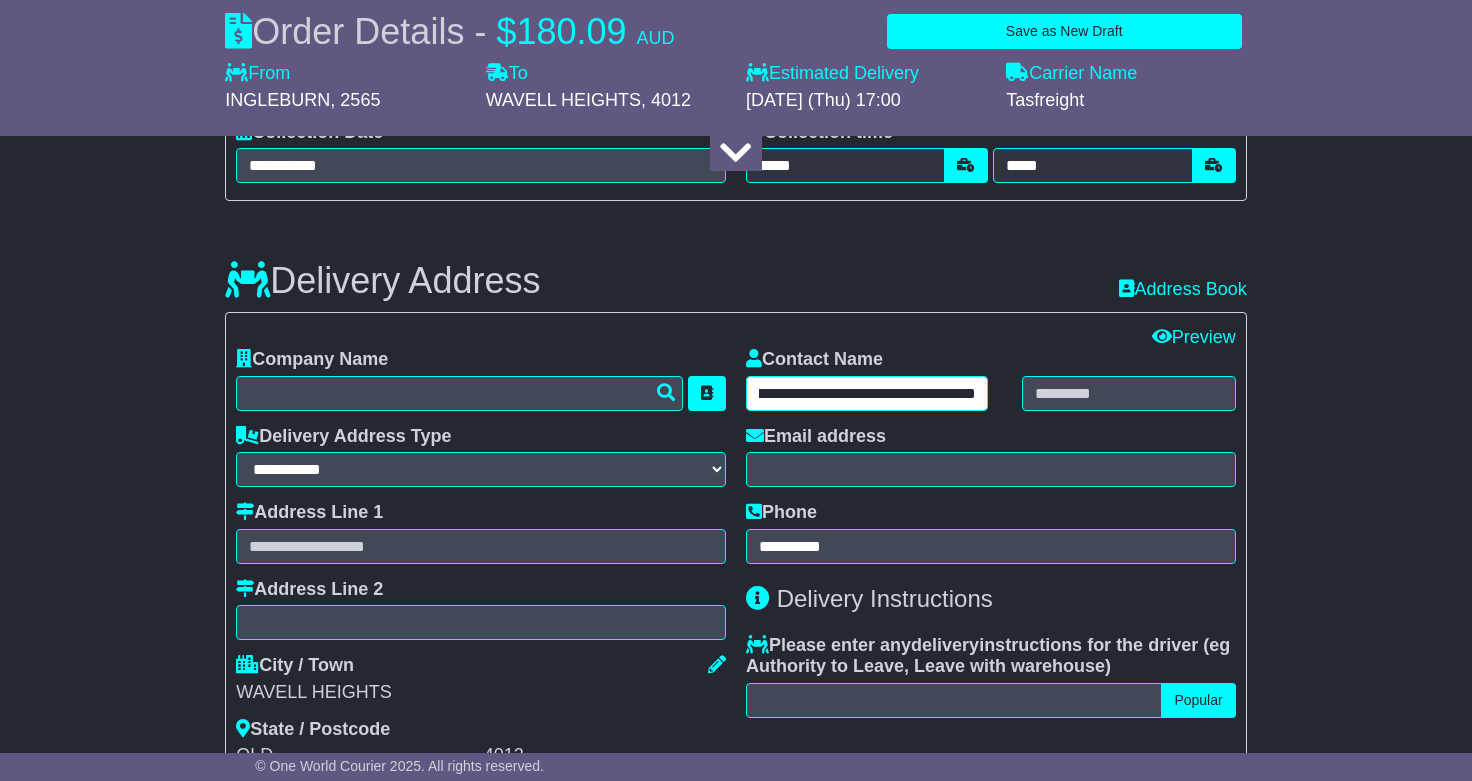 scroll, scrollTop: 0, scrollLeft: 362, axis: horizontal 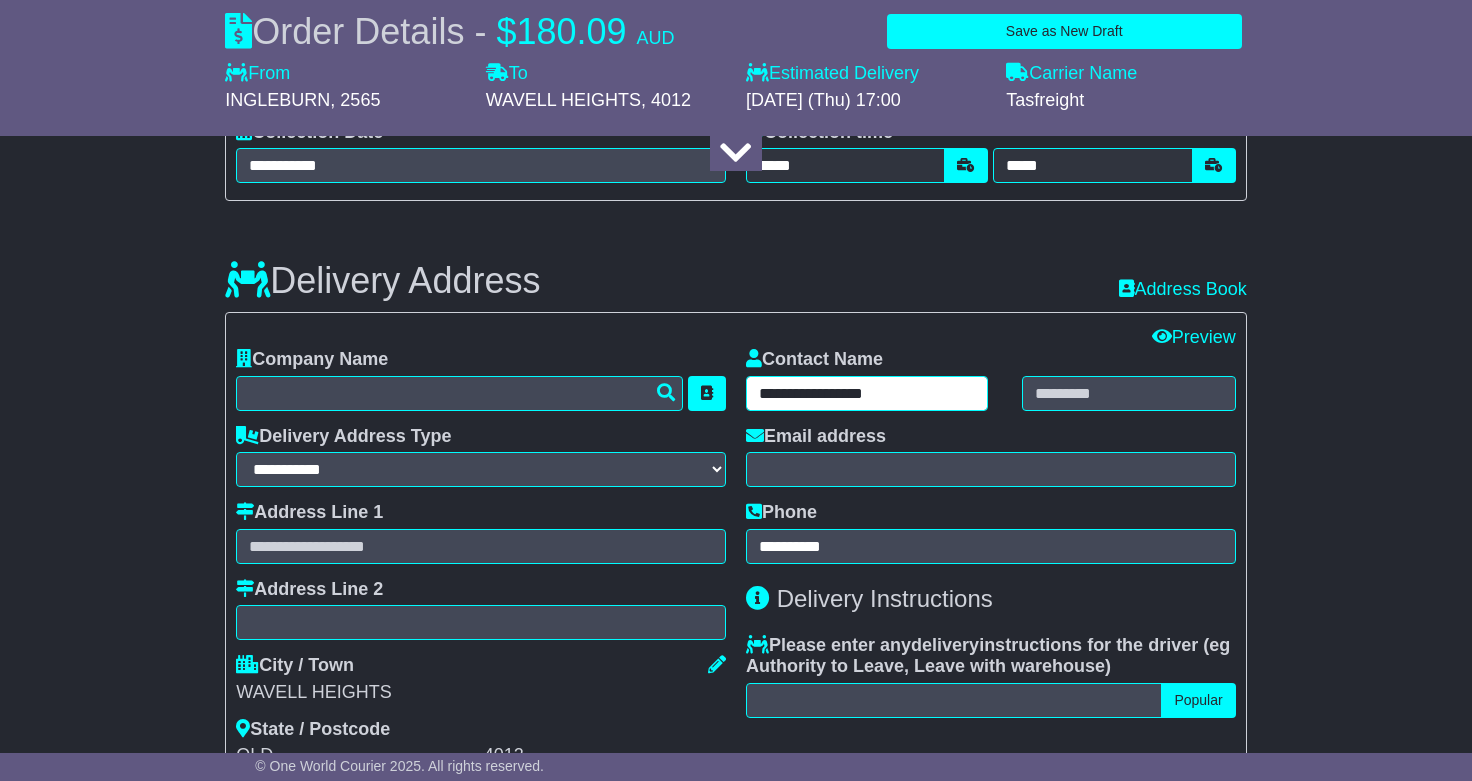 type on "**********" 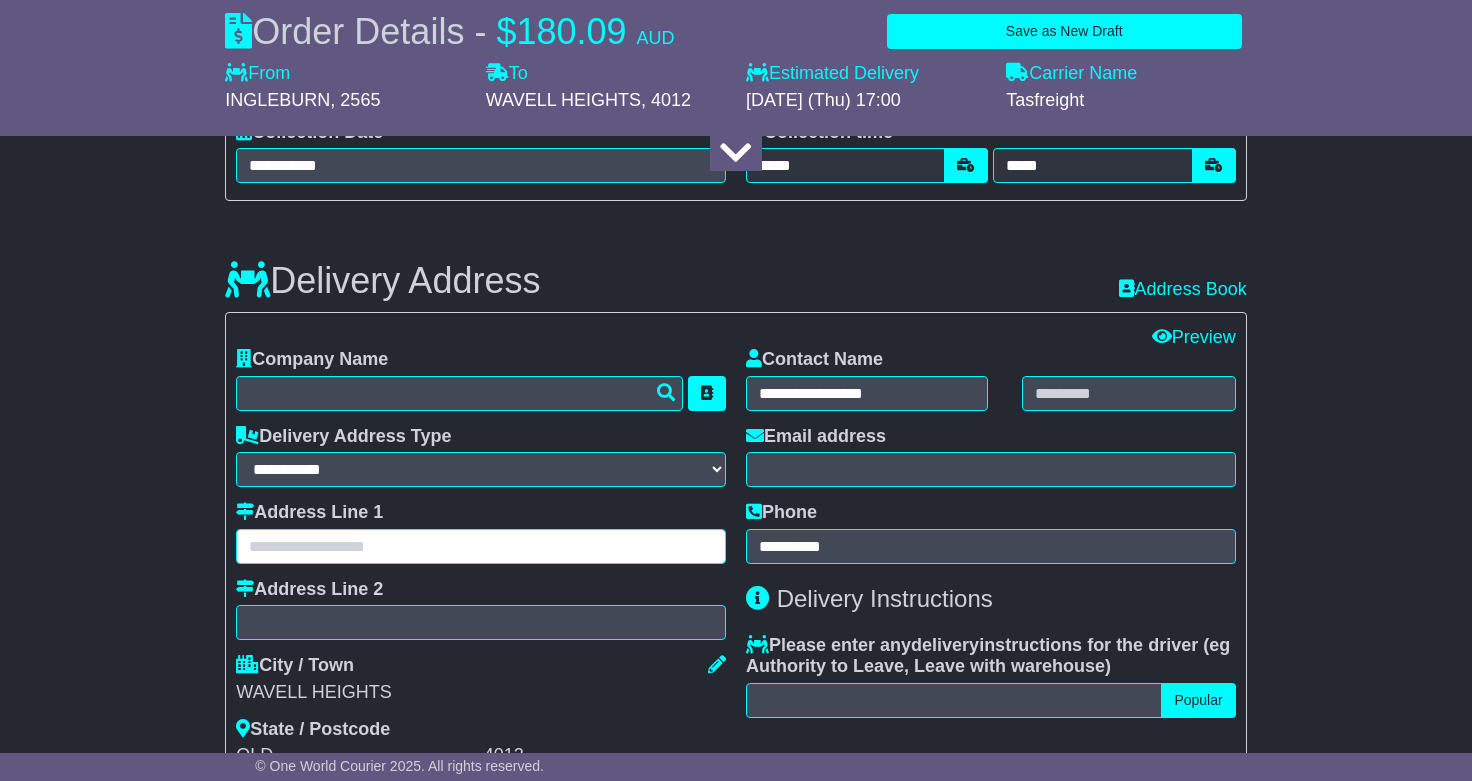 click at bounding box center (481, 546) 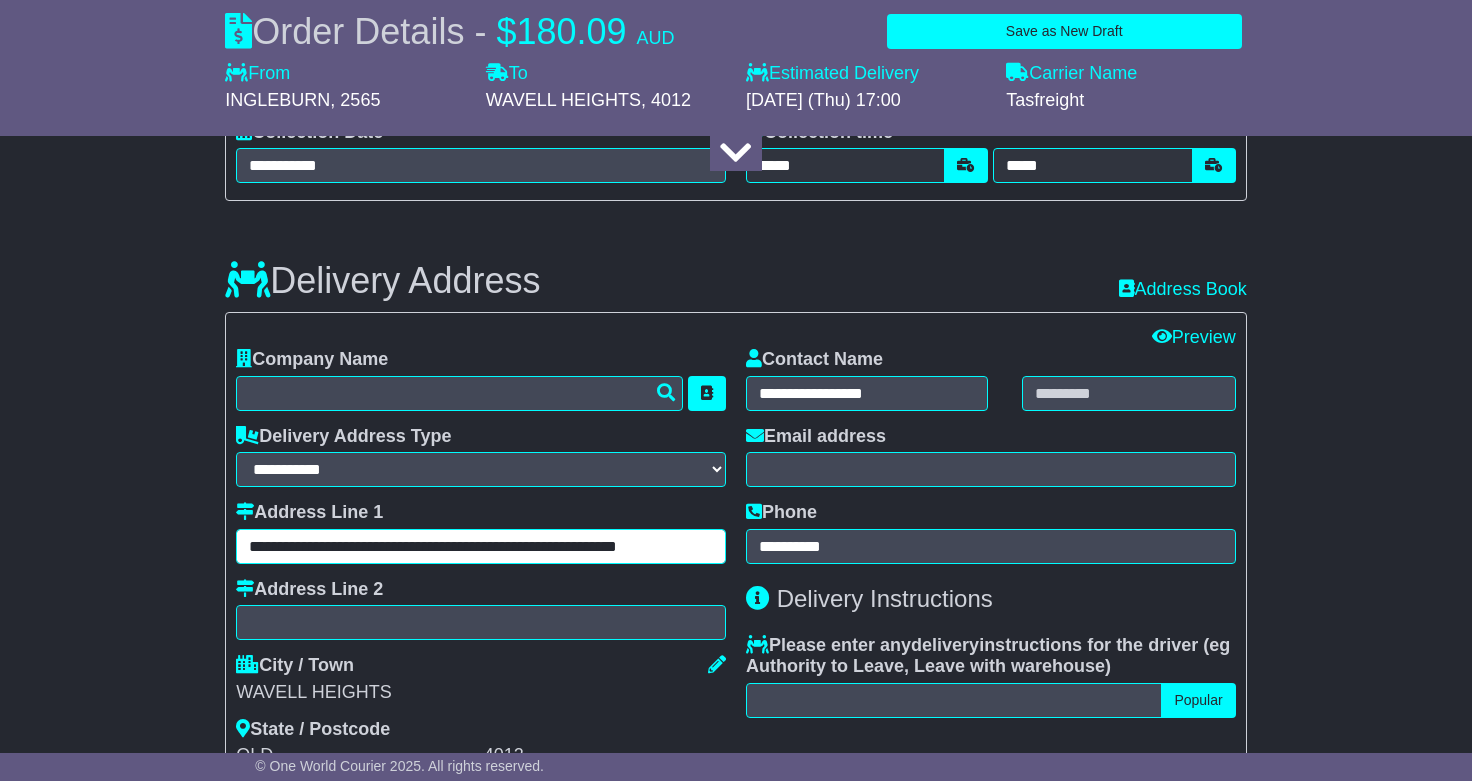 drag, startPoint x: 387, startPoint y: 543, endPoint x: 763, endPoint y: 552, distance: 376.1077 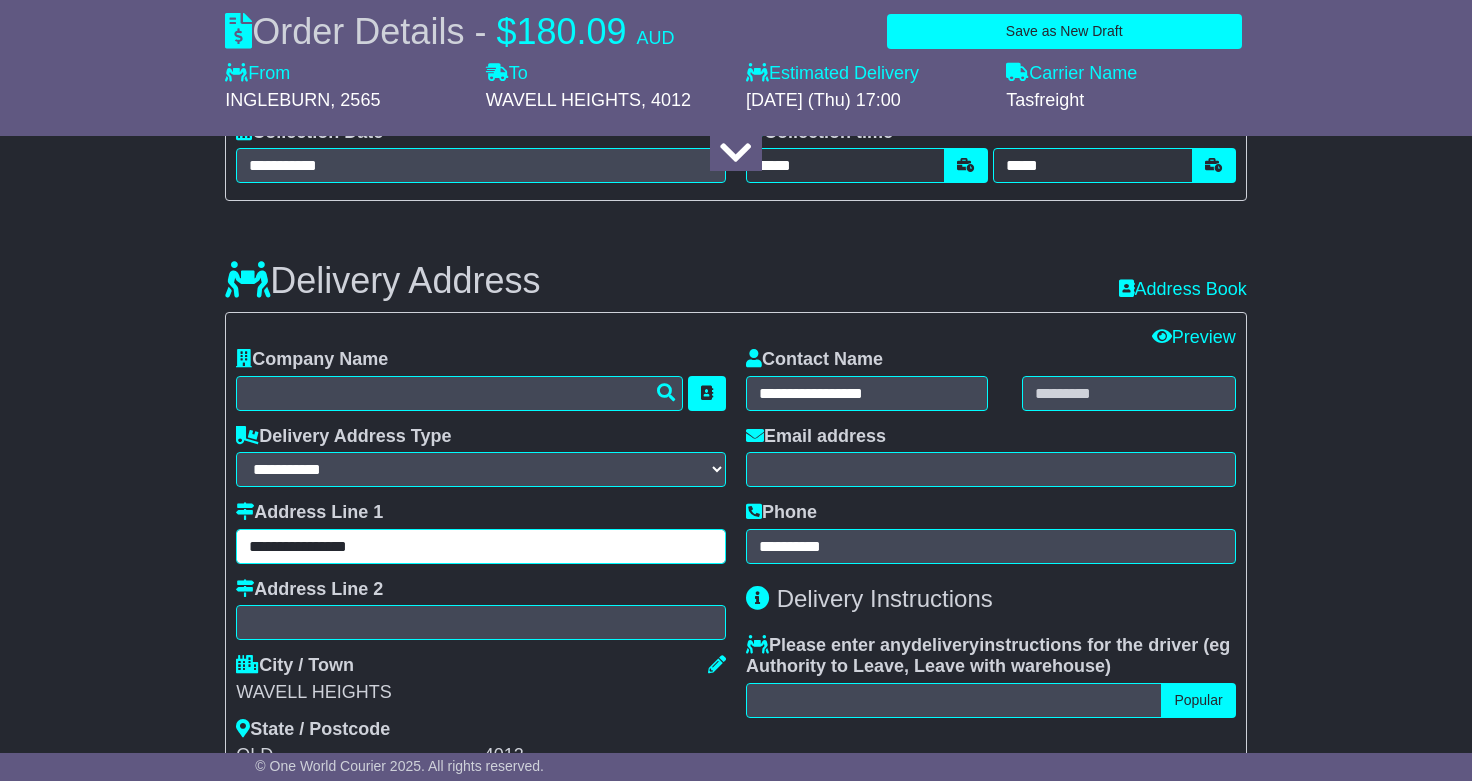type on "**********" 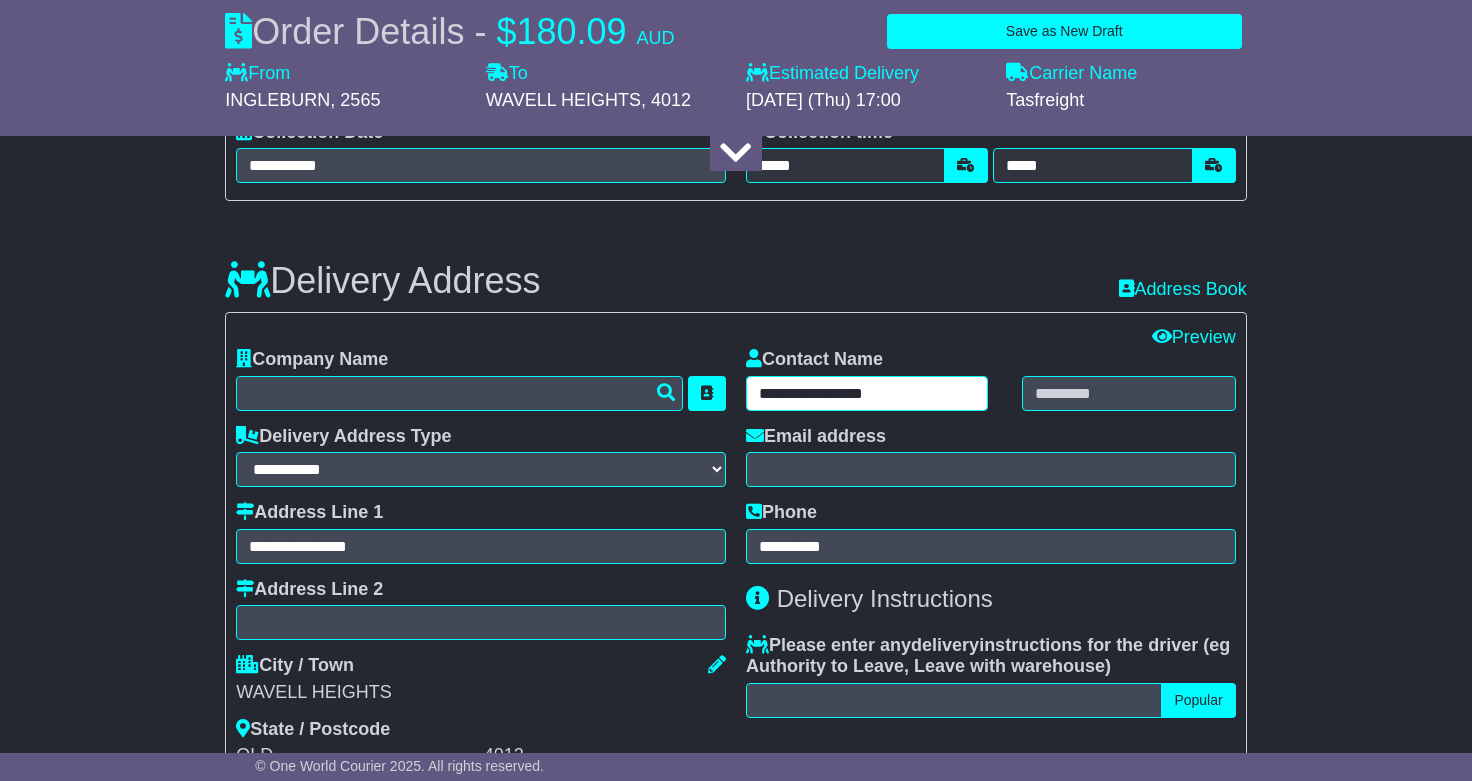 click on "**********" at bounding box center [867, 393] 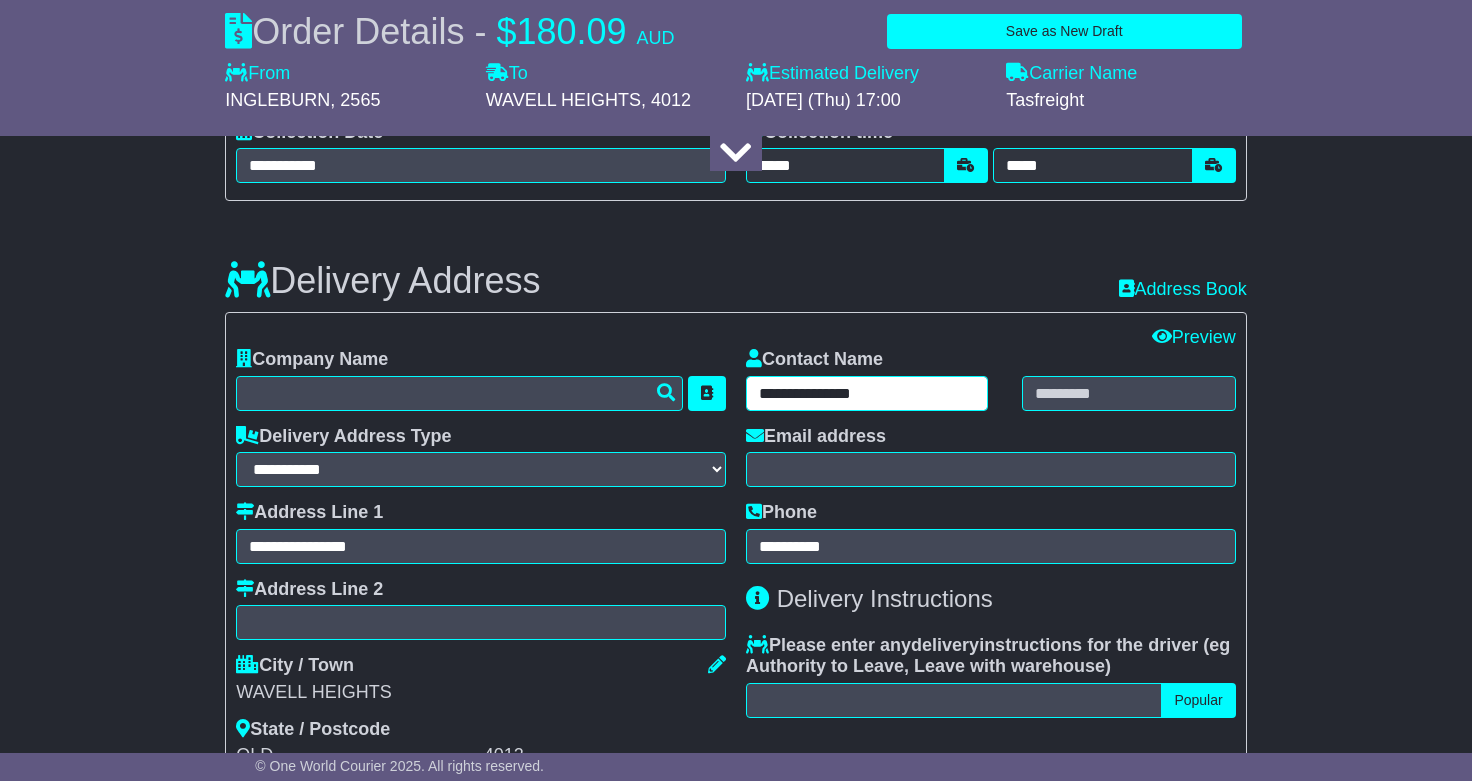 type on "**********" 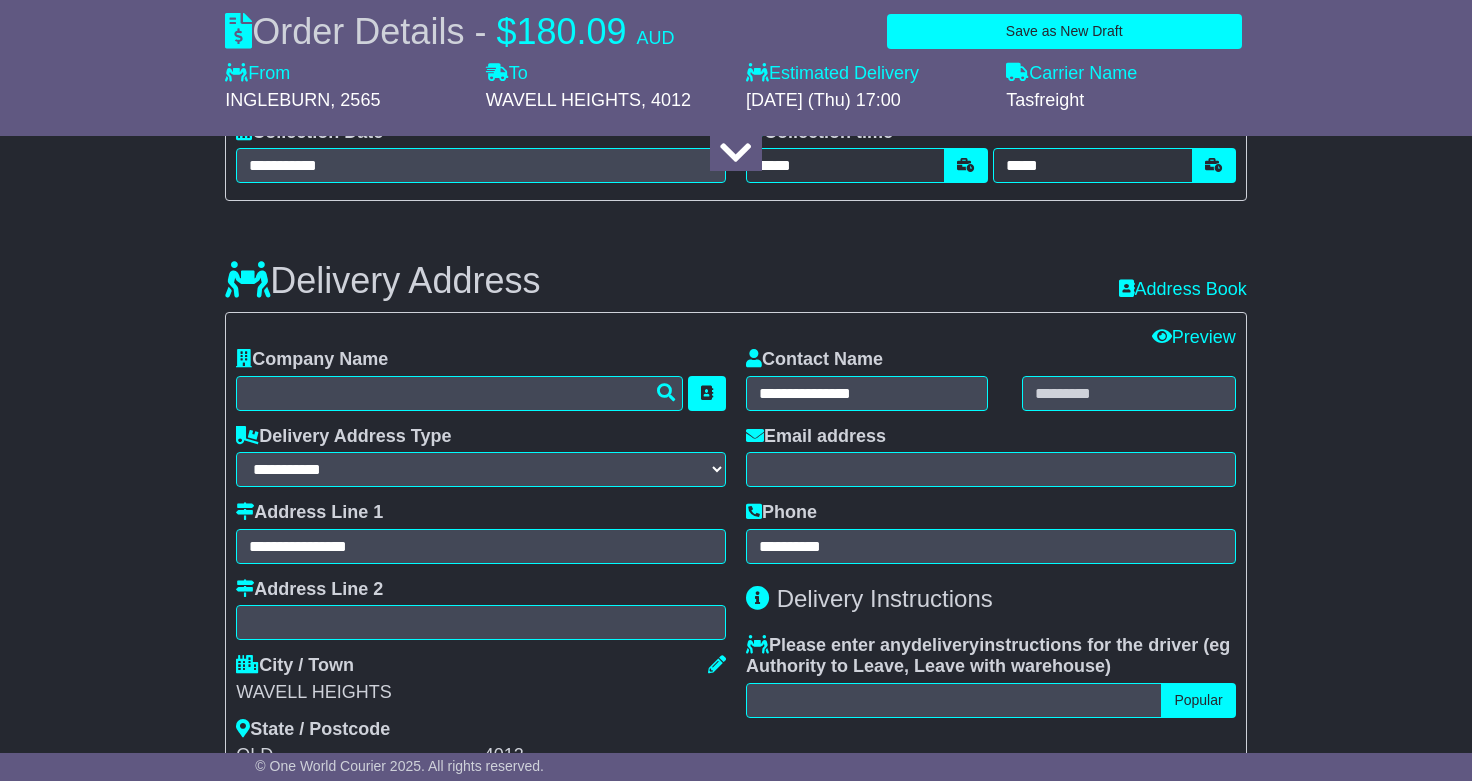 click on "Delivery Address
Recent:
Address Book" at bounding box center (735, 266) 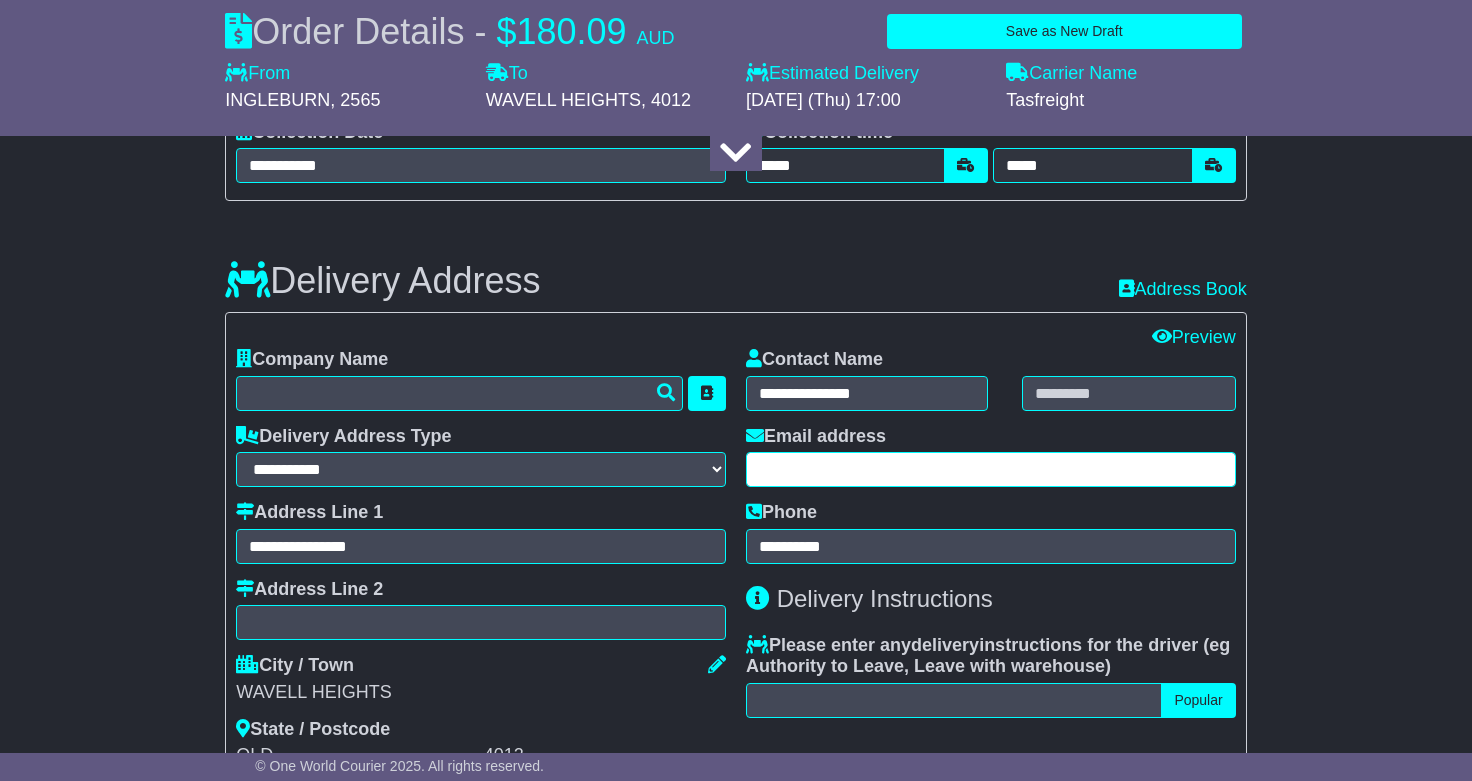 click at bounding box center (991, 469) 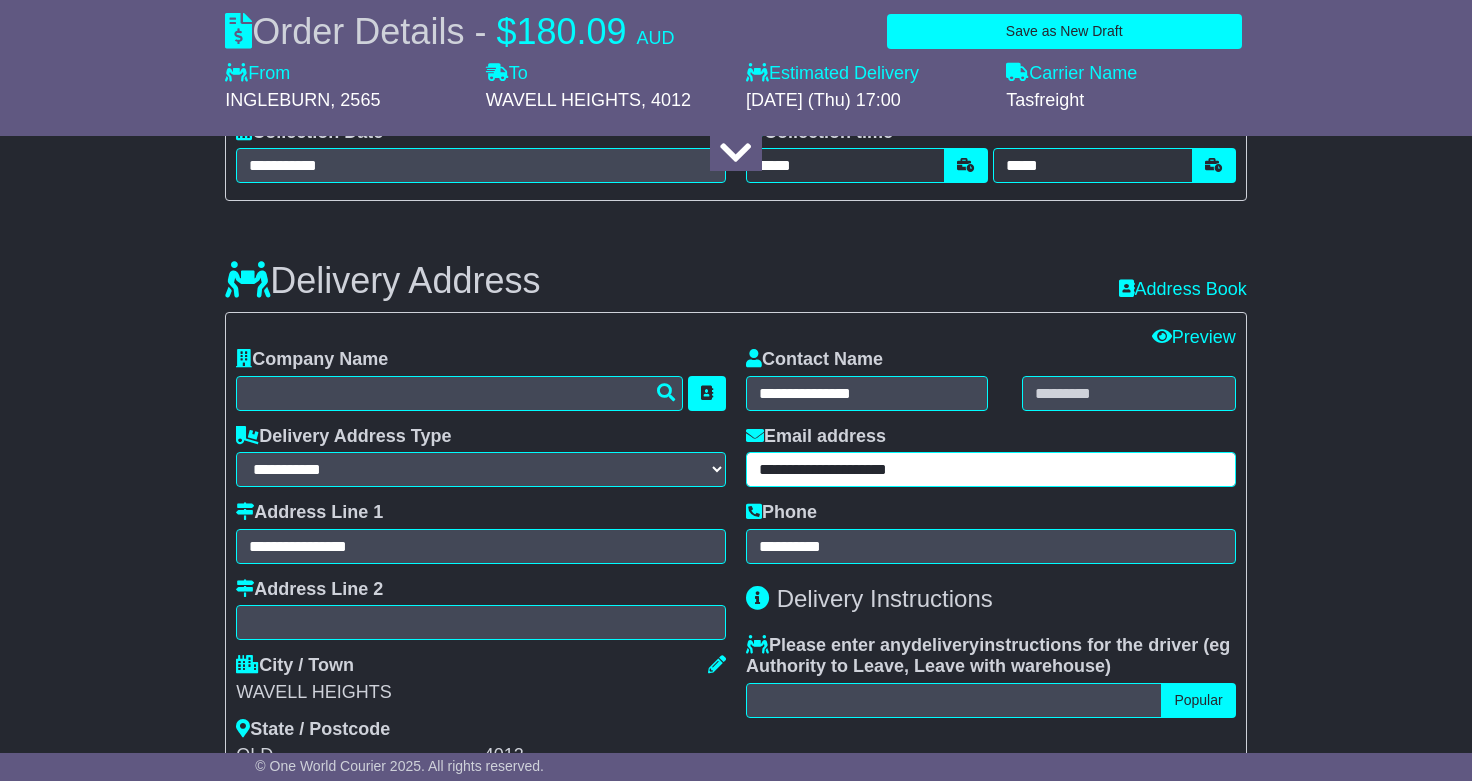 type on "**********" 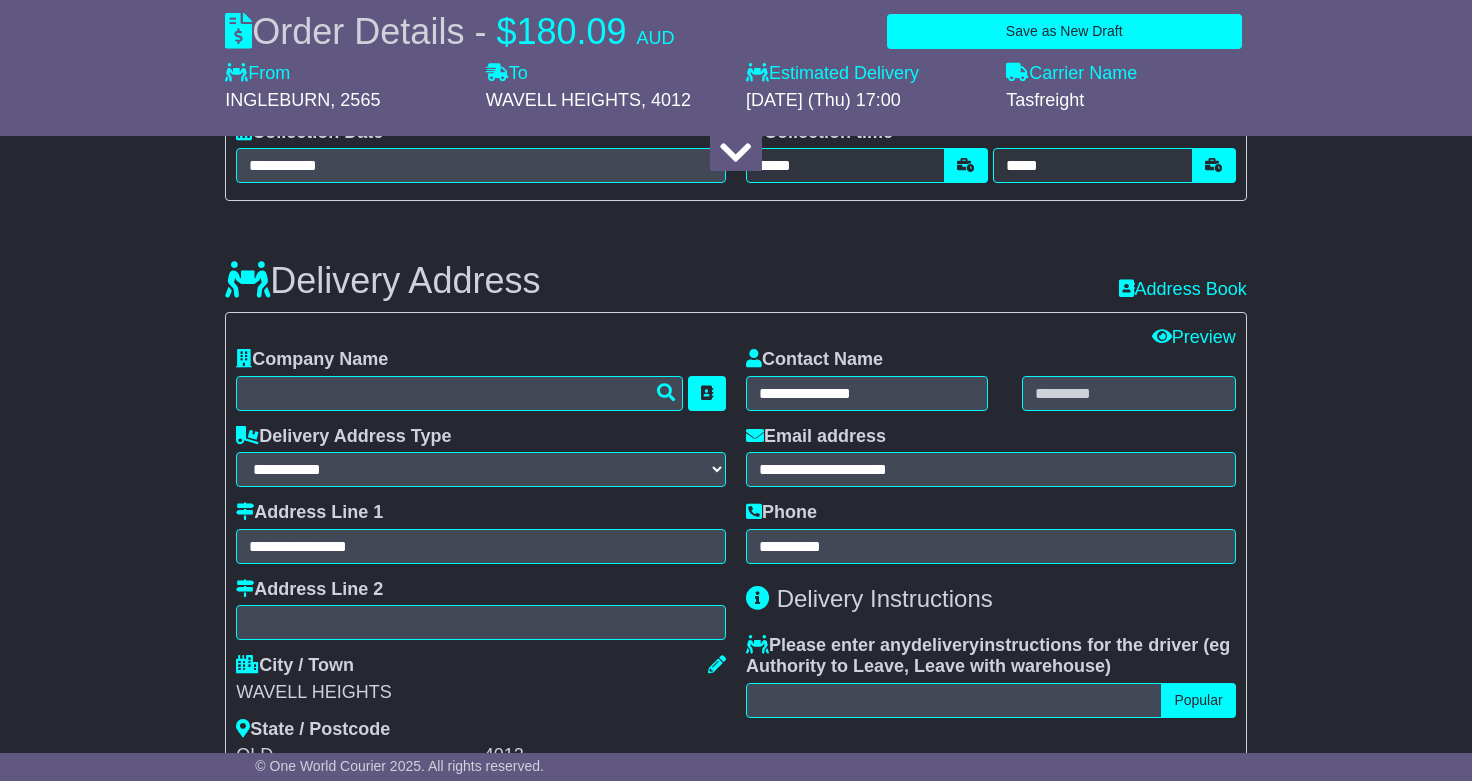 click on "About your package
What is your Package
Documents
Non-Documents
What are the Incoterms?
***
***
***
***
***
***
Description of Goods
******
Attention: dangerous goods are not allowed by service.
Your Internal Reference (required)
****
Any Dangerous Goods?
No  Other" at bounding box center (736, 518) 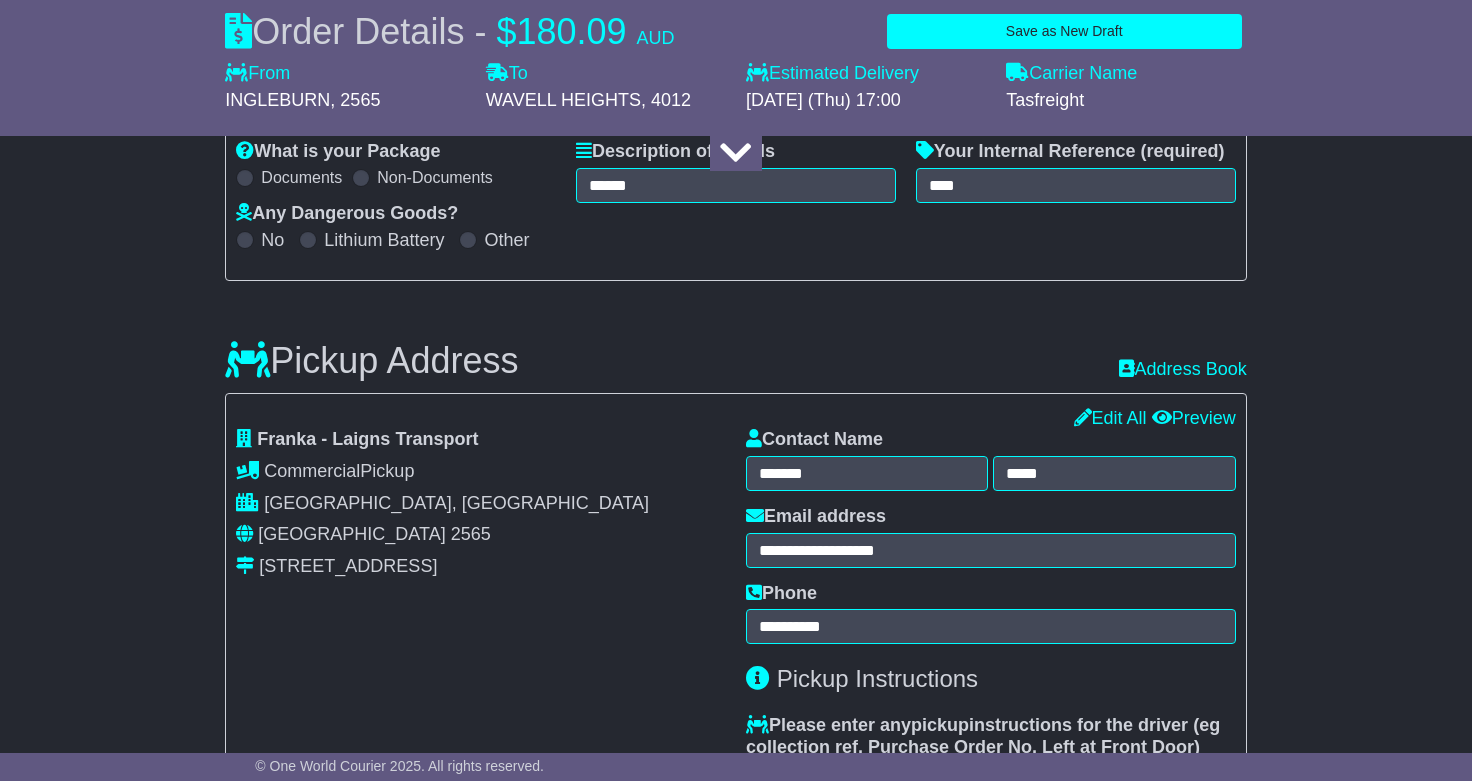 scroll, scrollTop: 656, scrollLeft: 0, axis: vertical 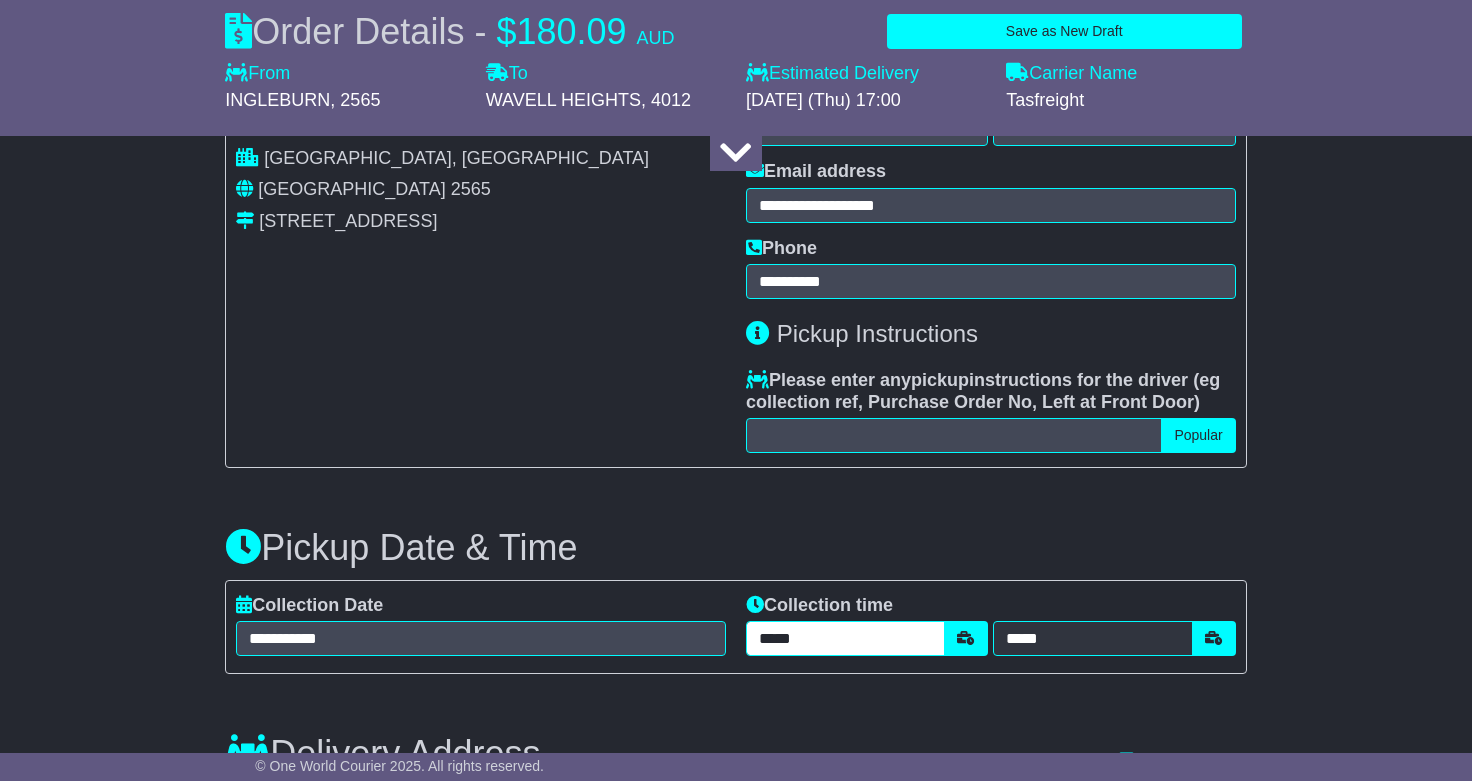 click on "*****" at bounding box center [845, 638] 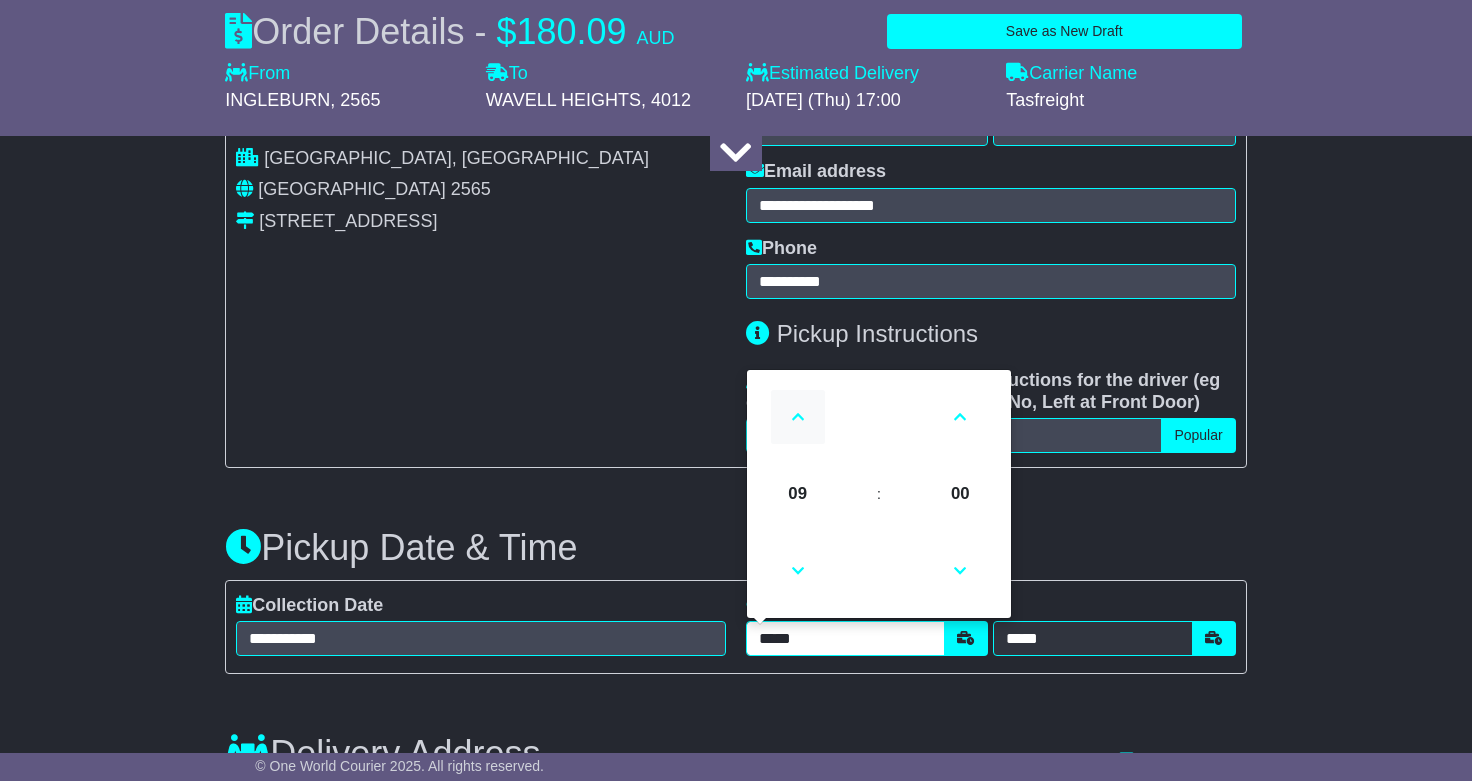 click at bounding box center (798, 417) 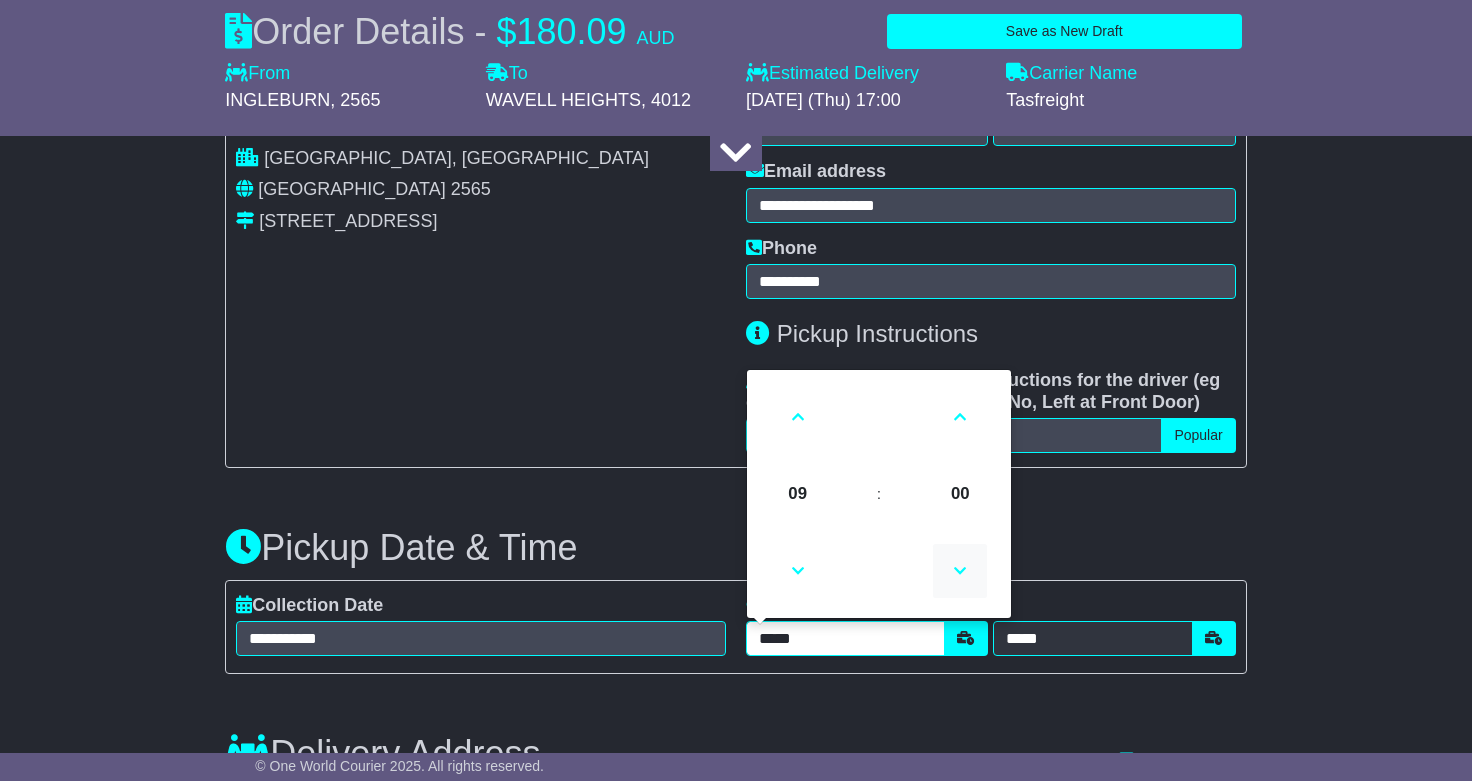type on "*****" 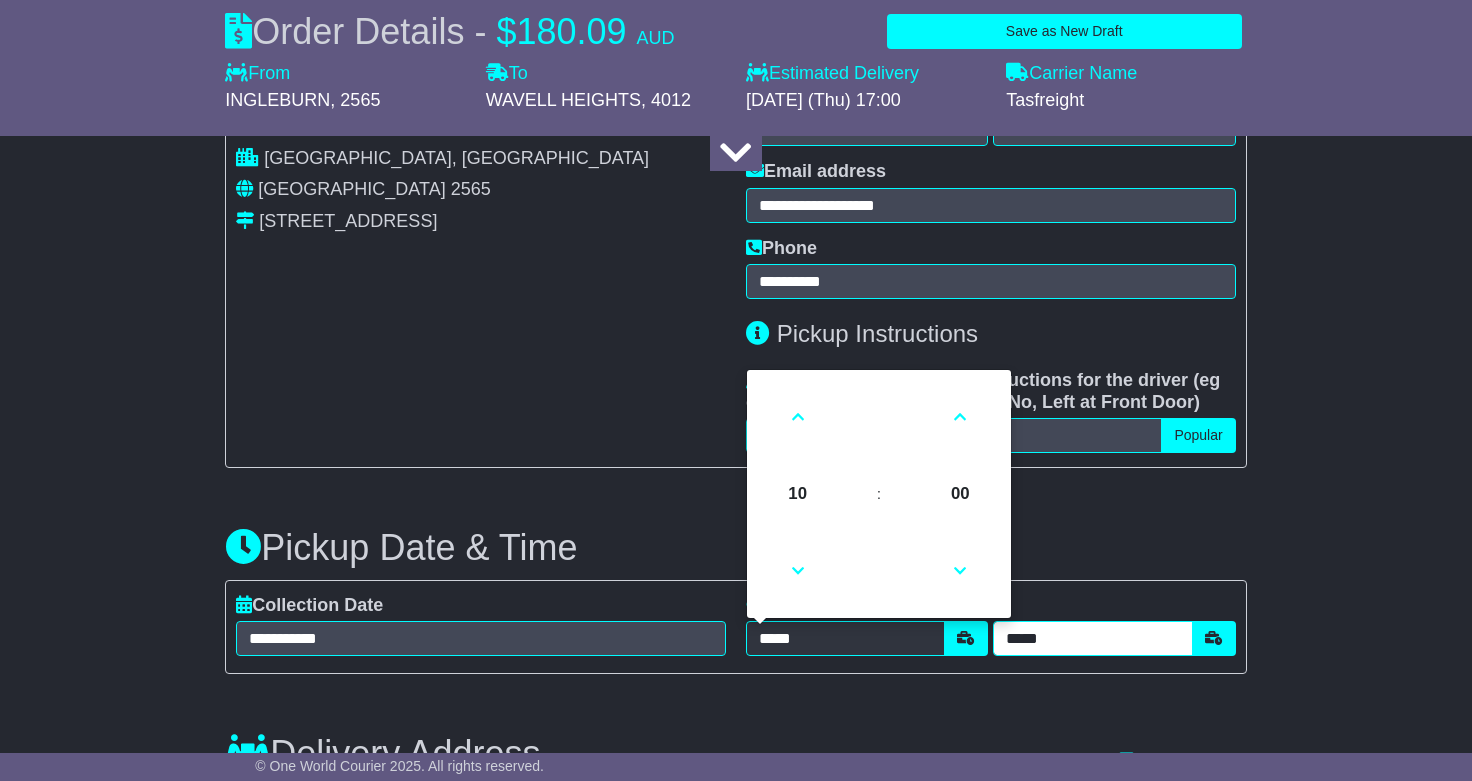 click on "*****" at bounding box center (1092, 638) 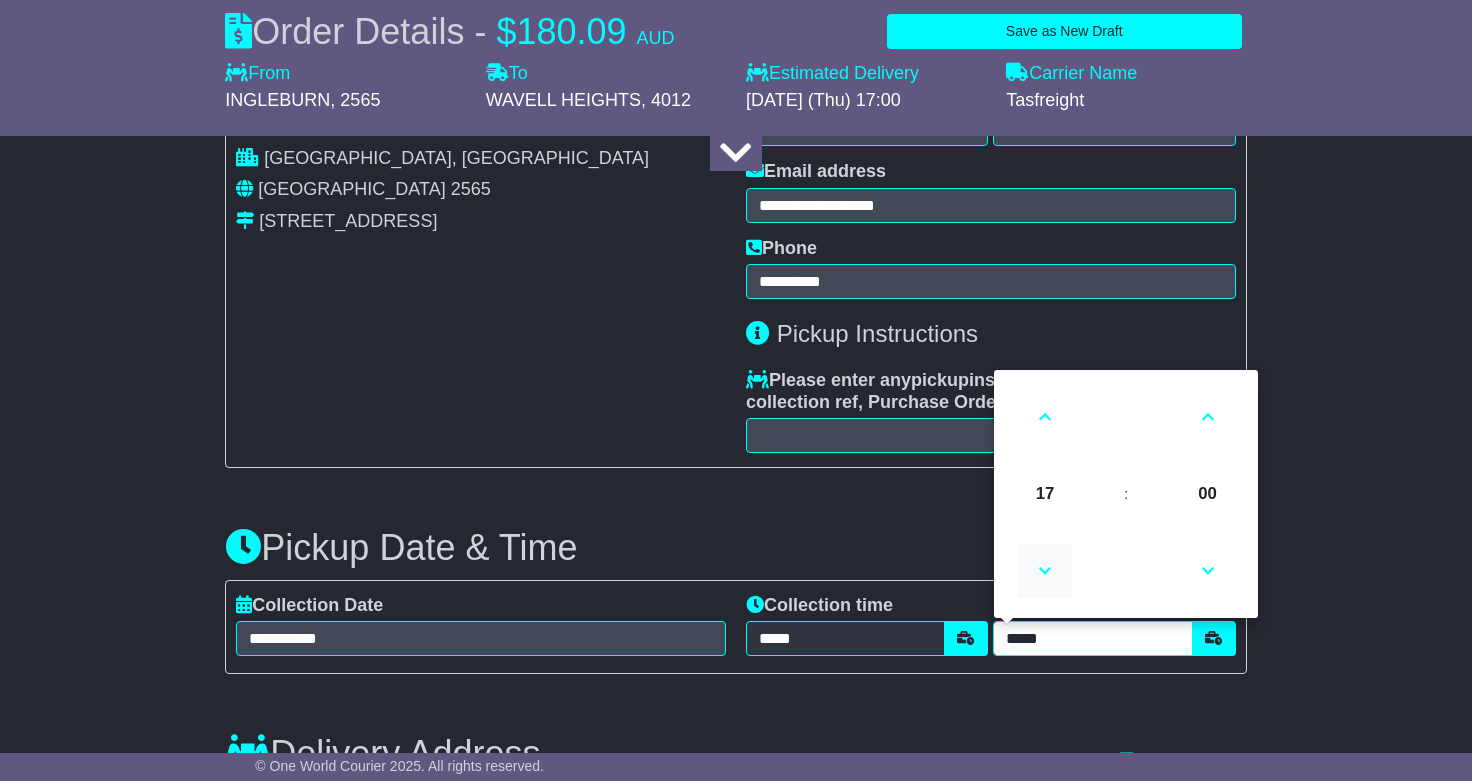 click at bounding box center (1045, 571) 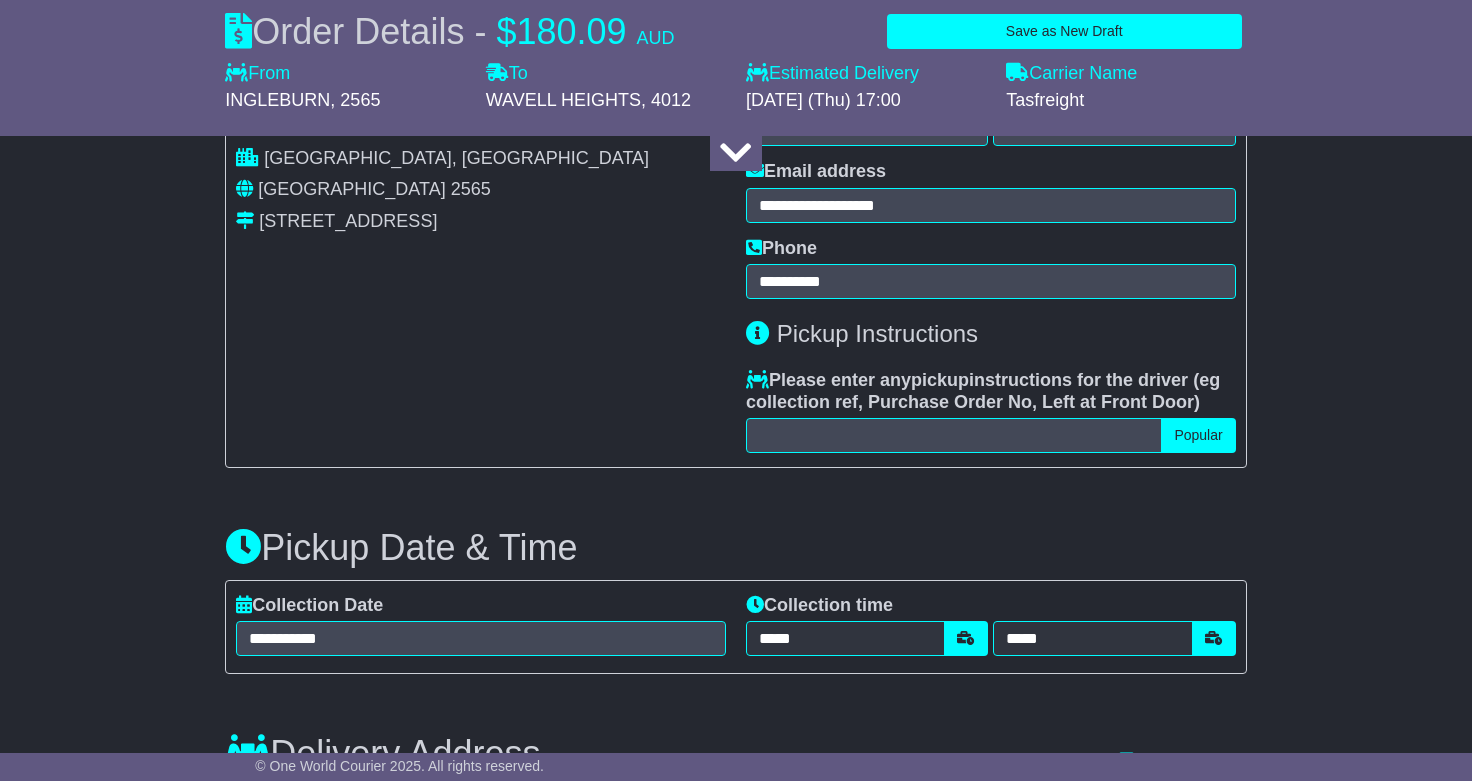 click on "**********" at bounding box center (735, 586) 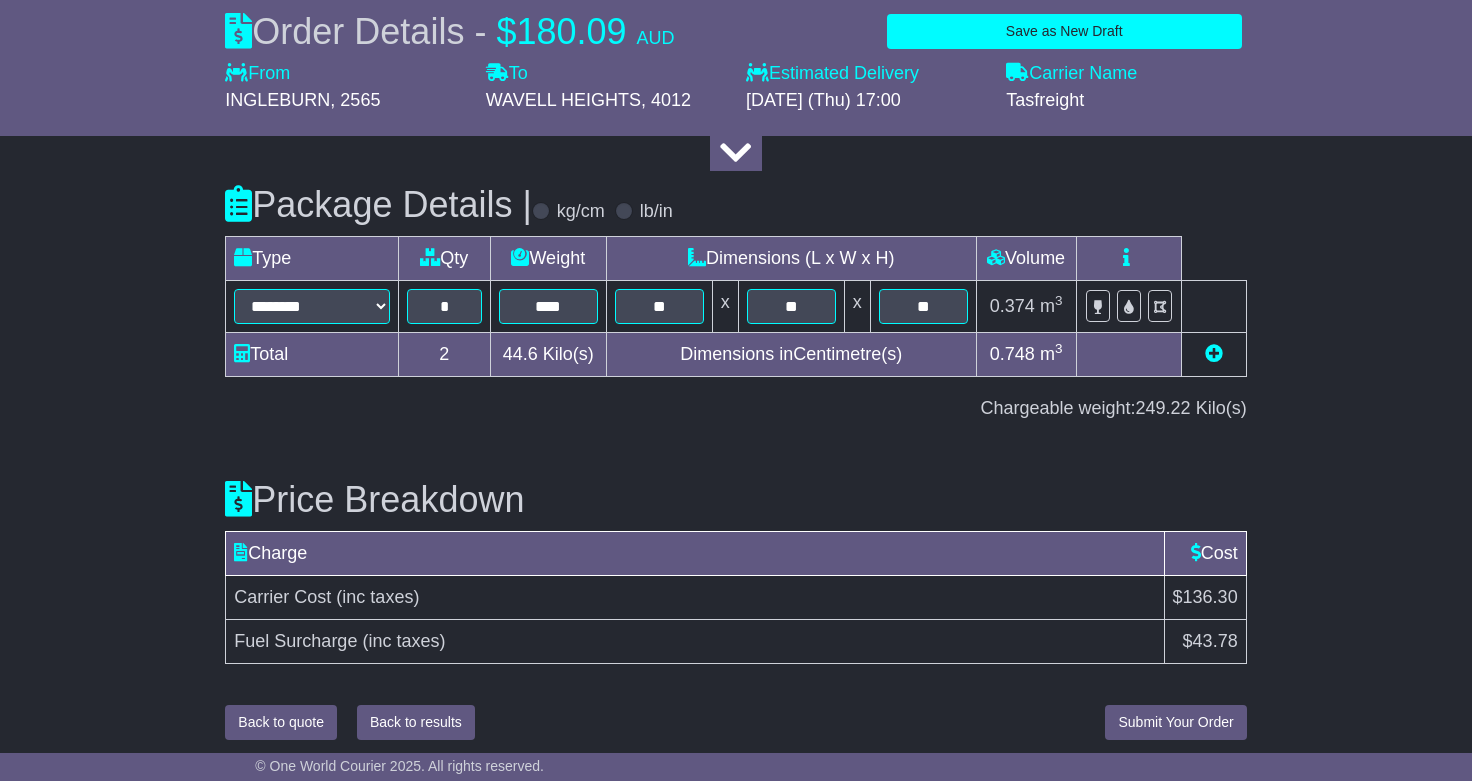 scroll, scrollTop: 2258, scrollLeft: 0, axis: vertical 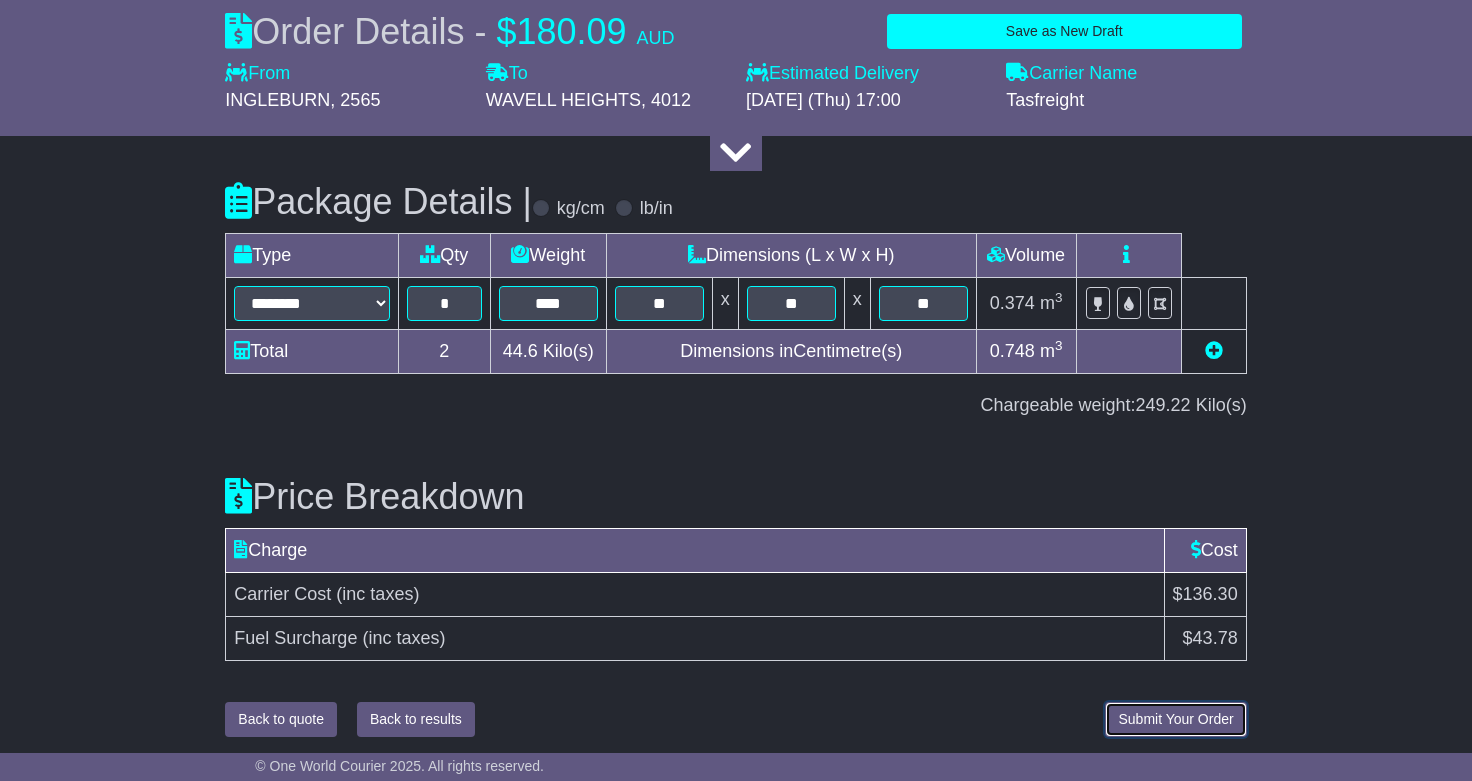 click on "Submit Your Order" at bounding box center [1175, 719] 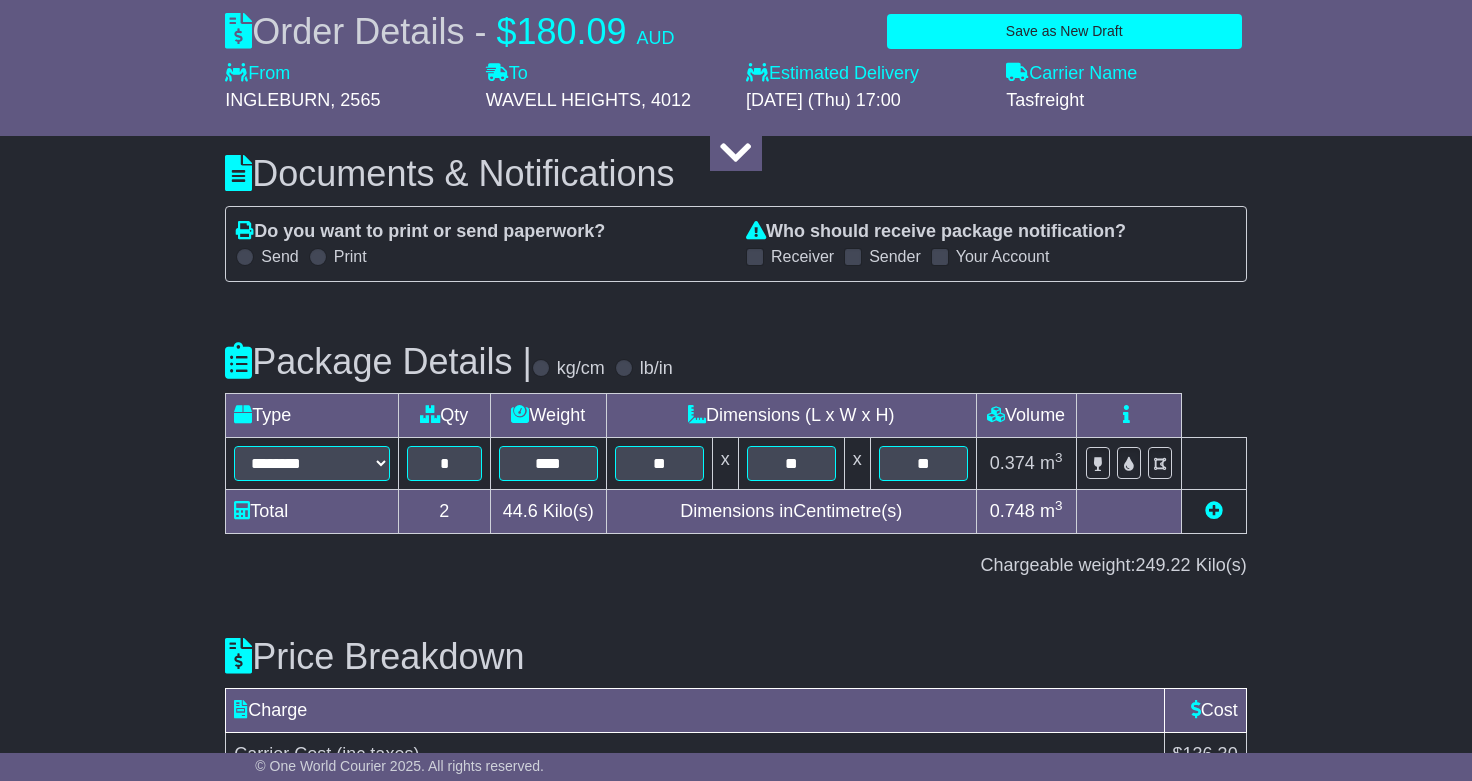 scroll, scrollTop: 2258, scrollLeft: 0, axis: vertical 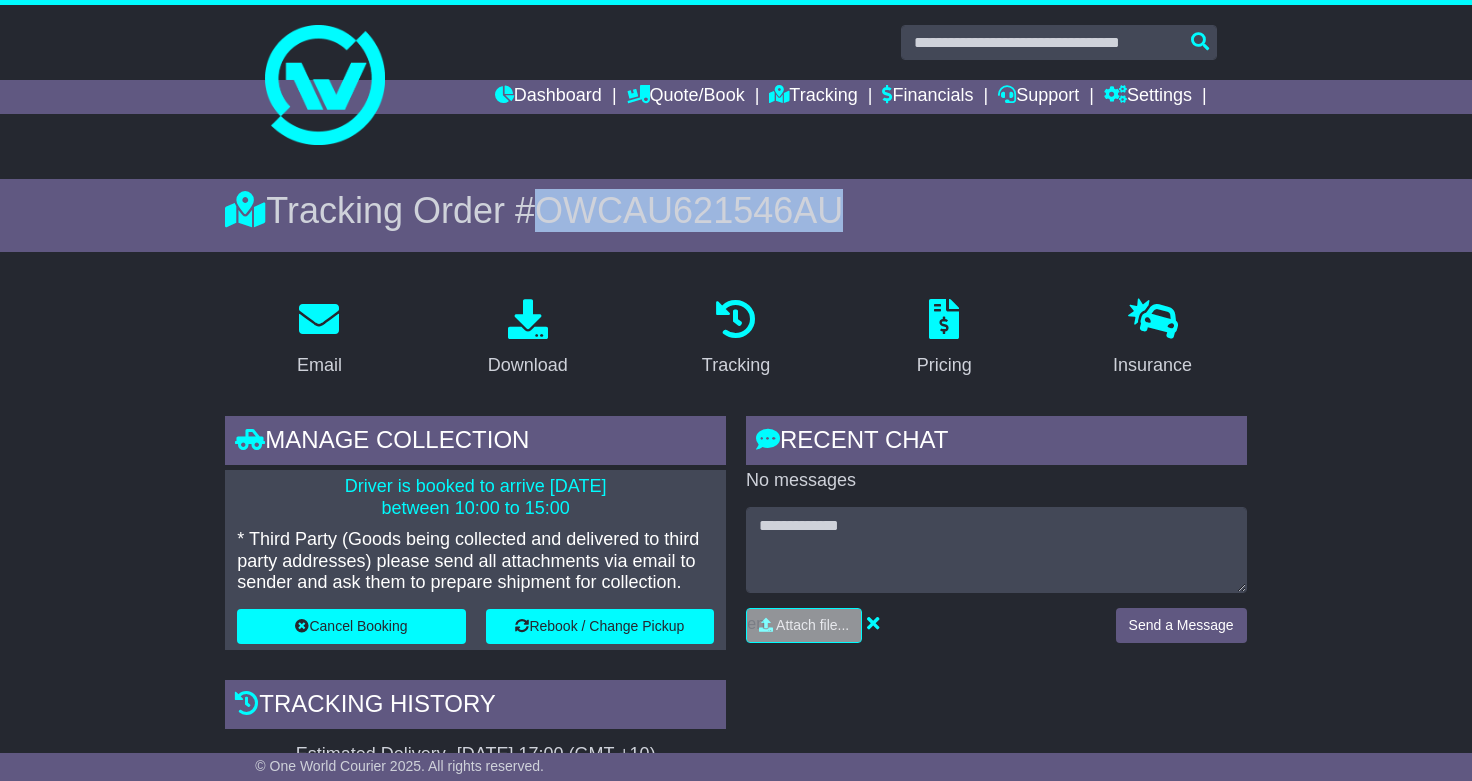 drag, startPoint x: 523, startPoint y: 206, endPoint x: 808, endPoint y: 199, distance: 285.08594 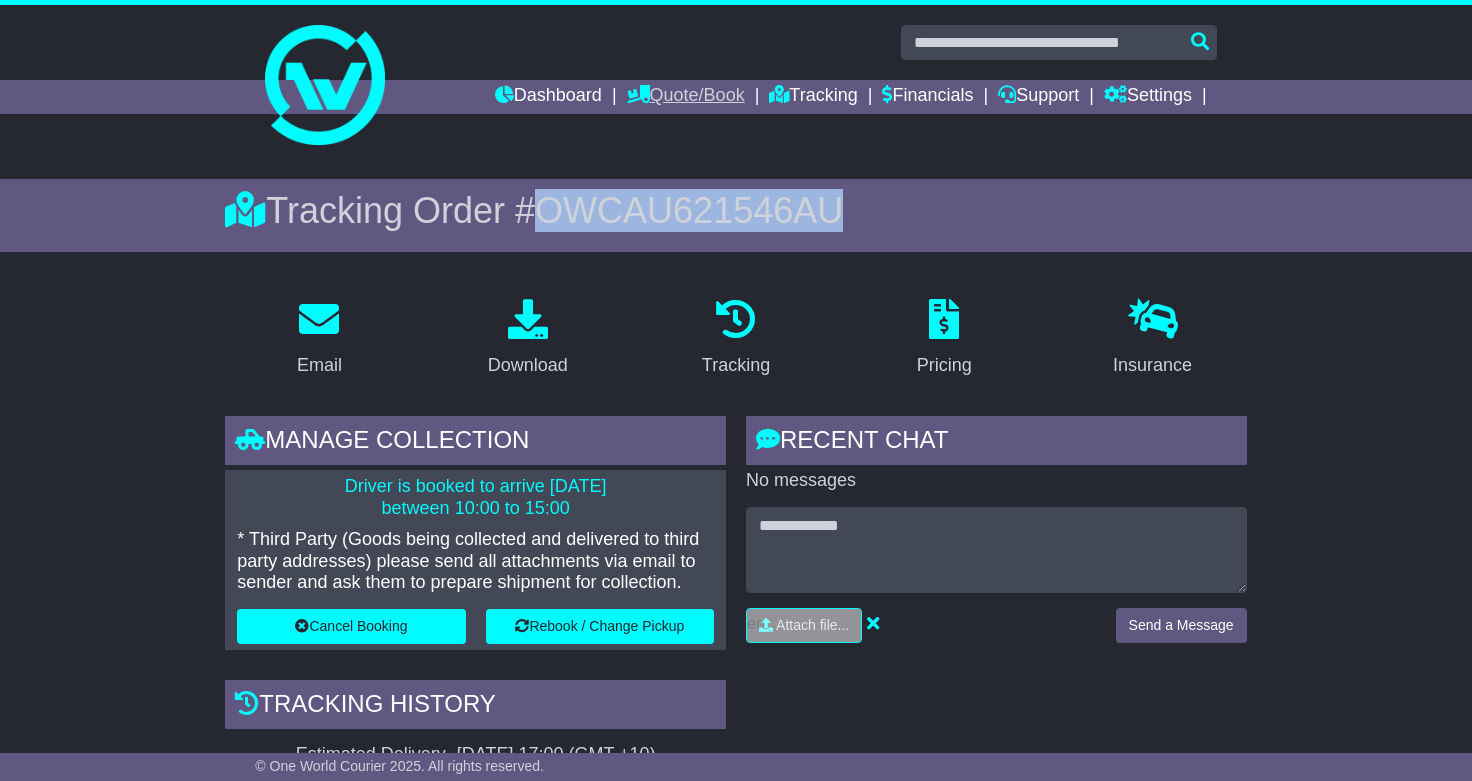 click on "Quote/Book" at bounding box center [686, 97] 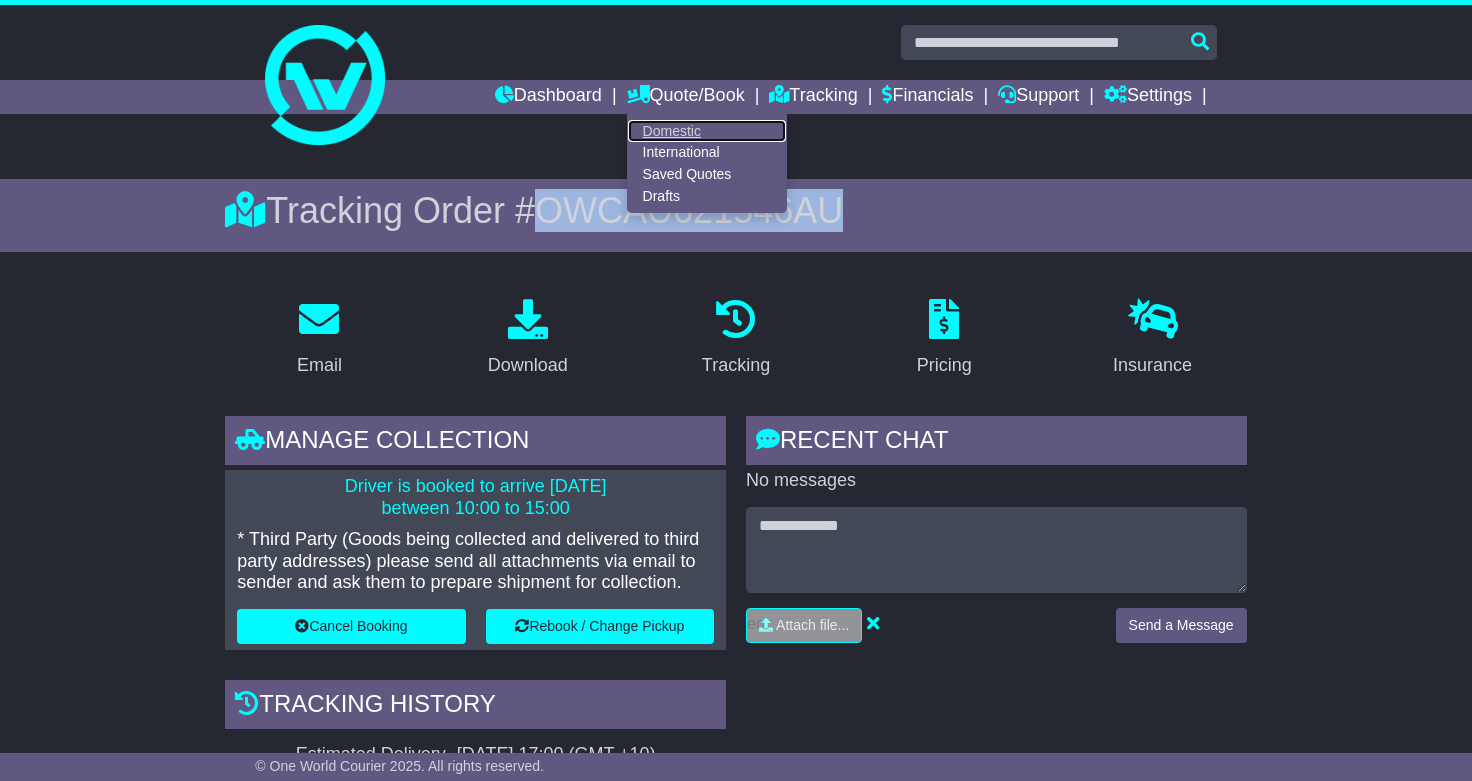 click on "Domestic" at bounding box center [707, 131] 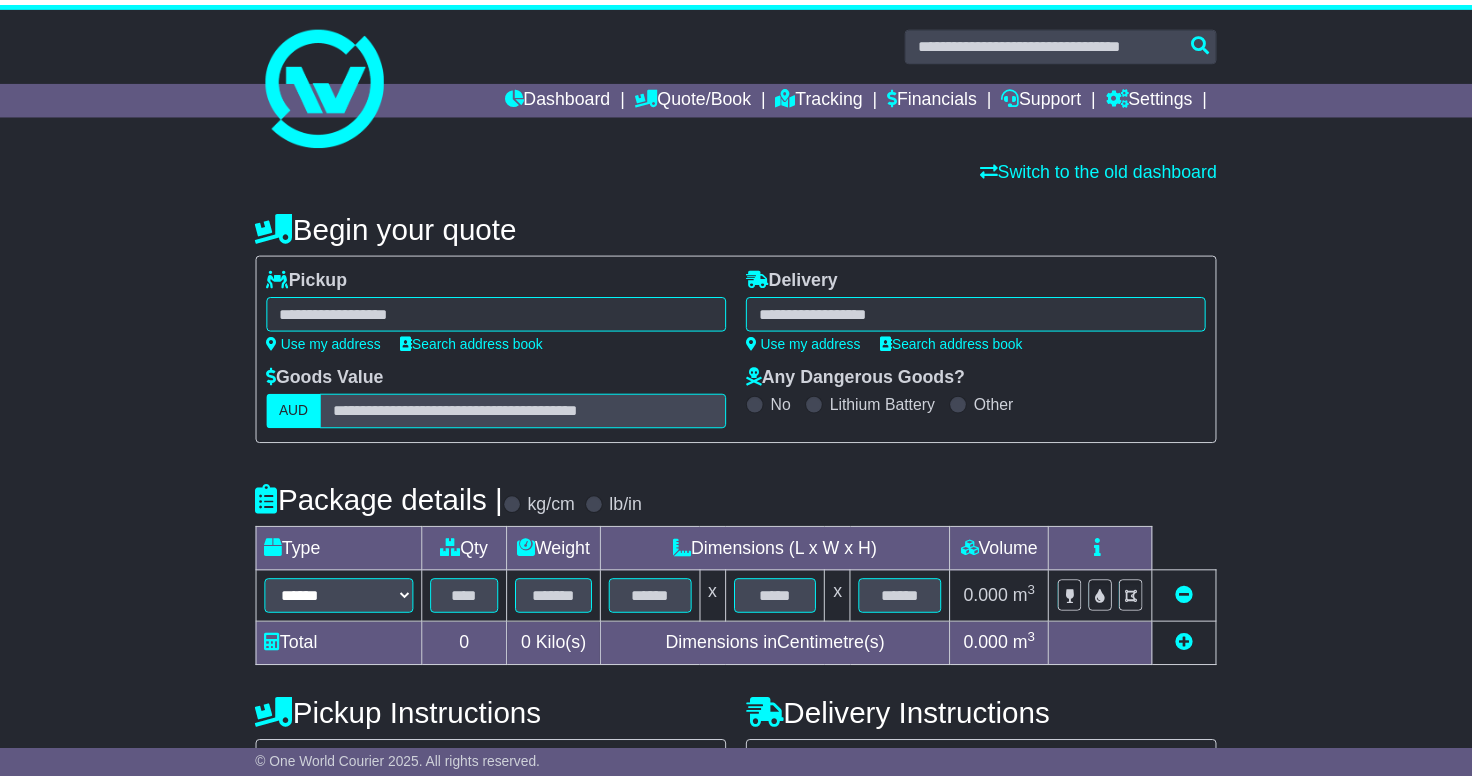 scroll, scrollTop: 0, scrollLeft: 0, axis: both 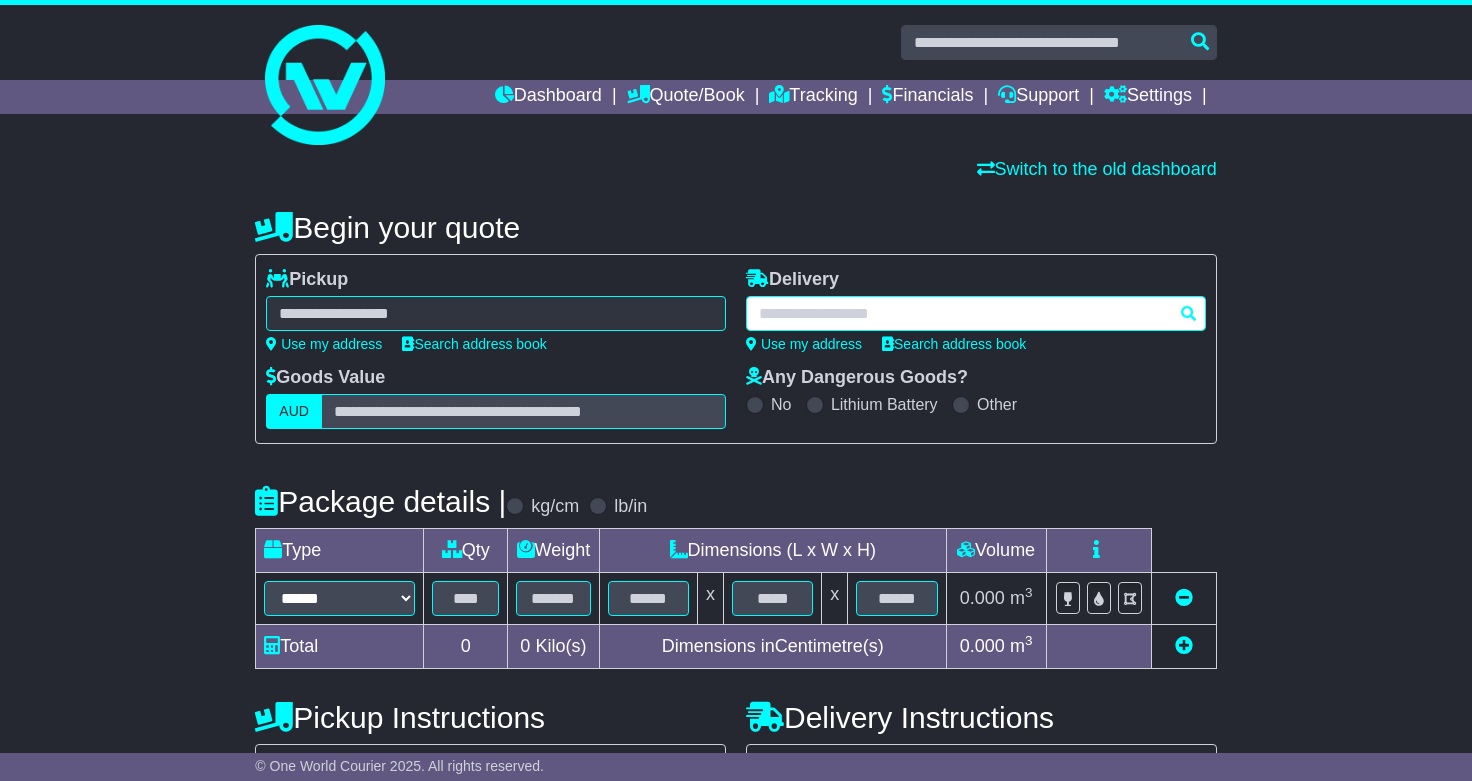 click at bounding box center (976, 313) 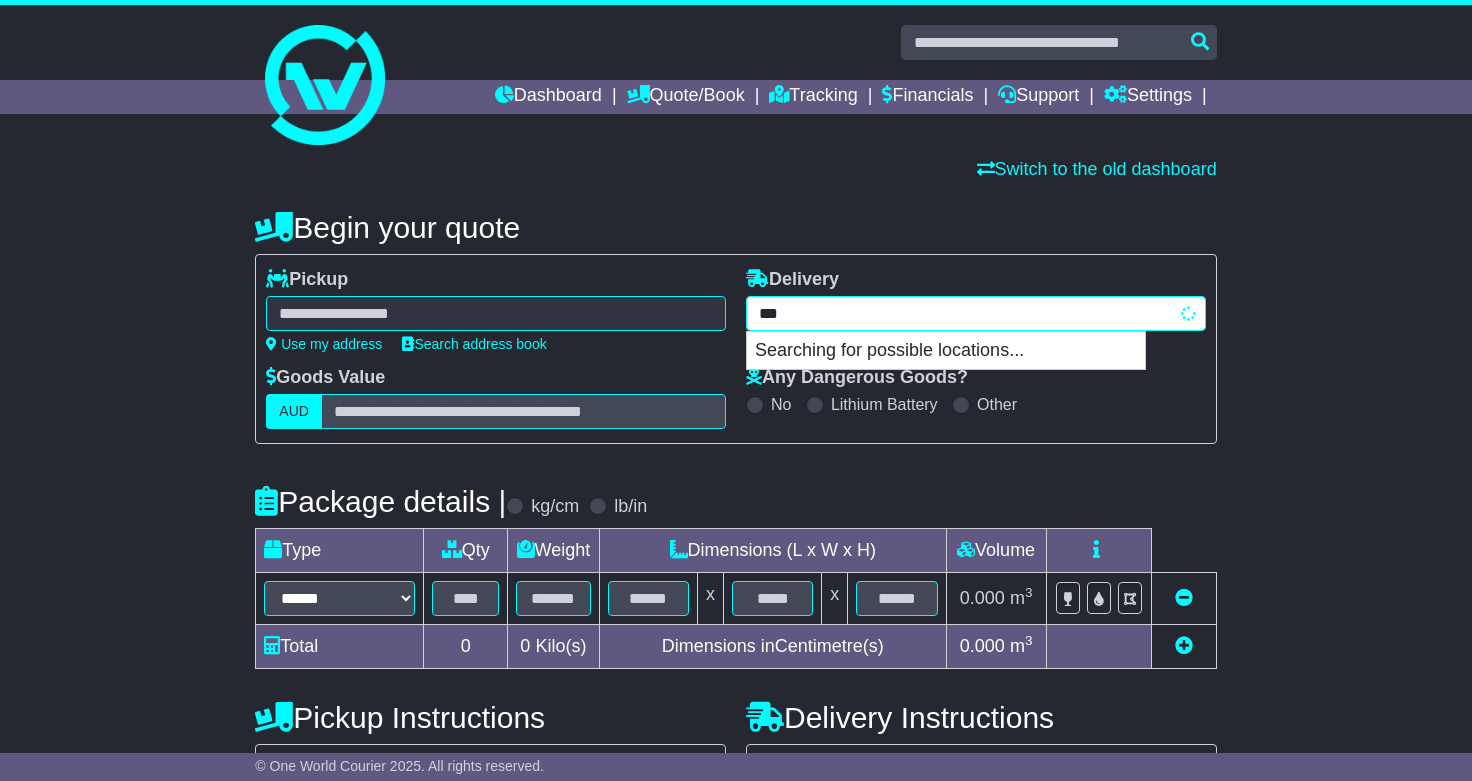 type on "****" 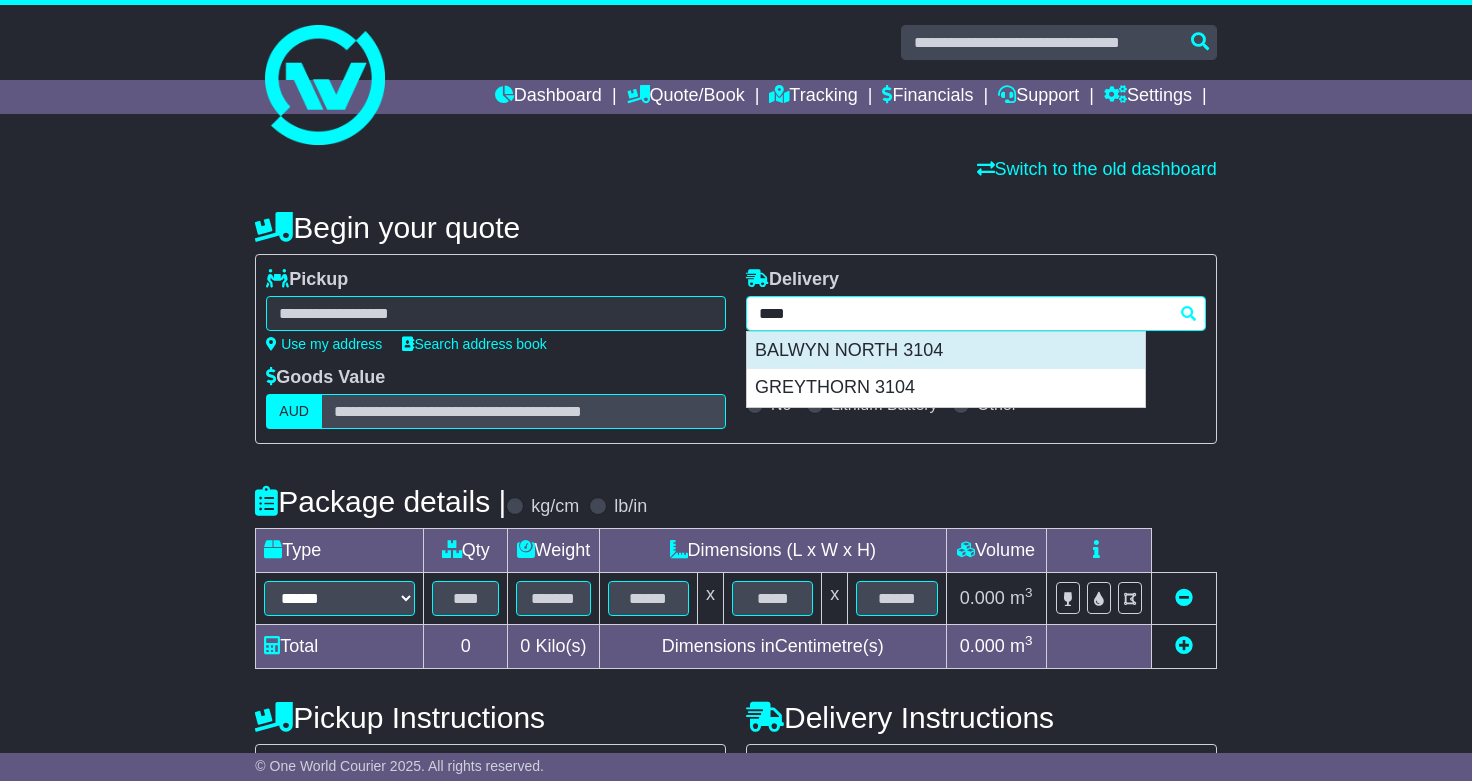 click on "BALWYN NORTH 3104" at bounding box center (946, 351) 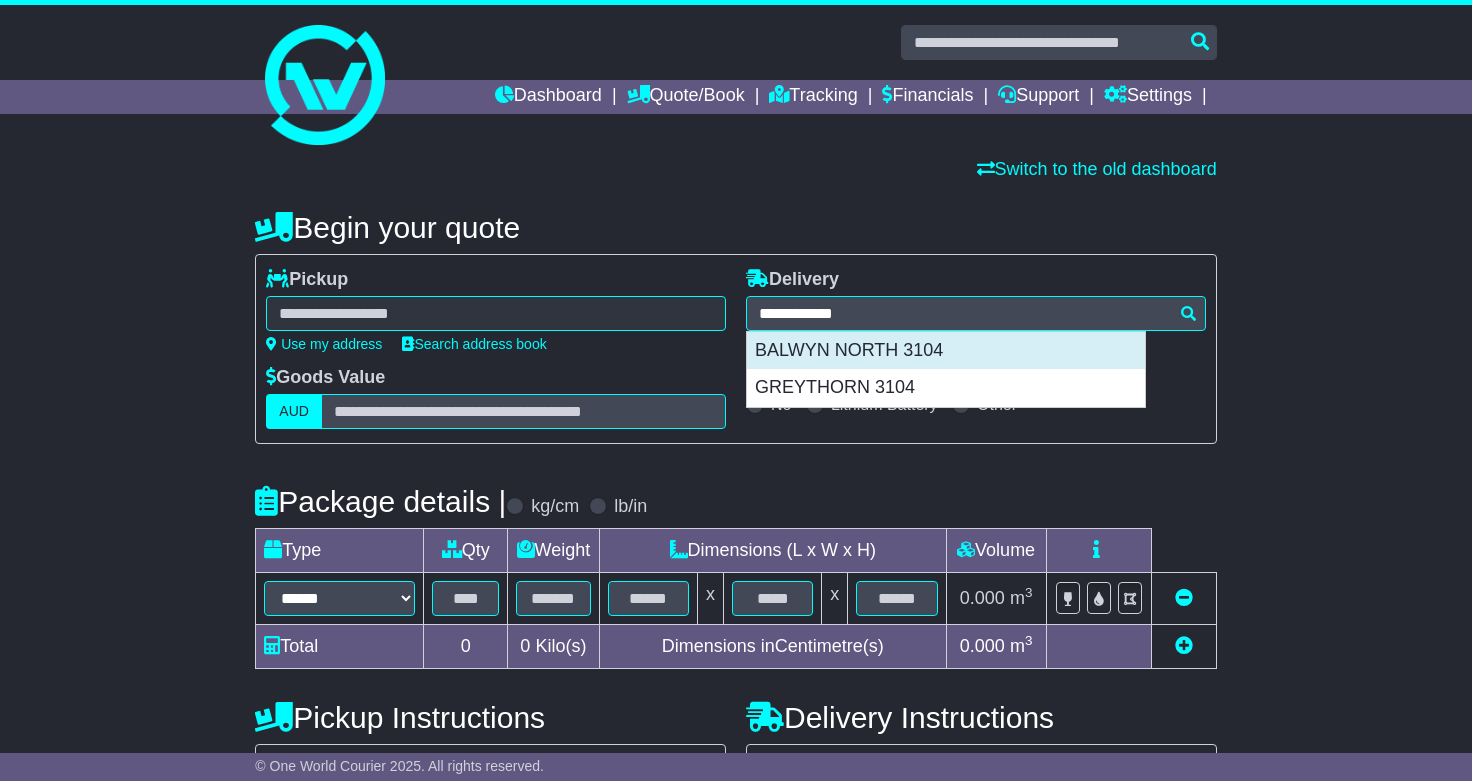 type on "**********" 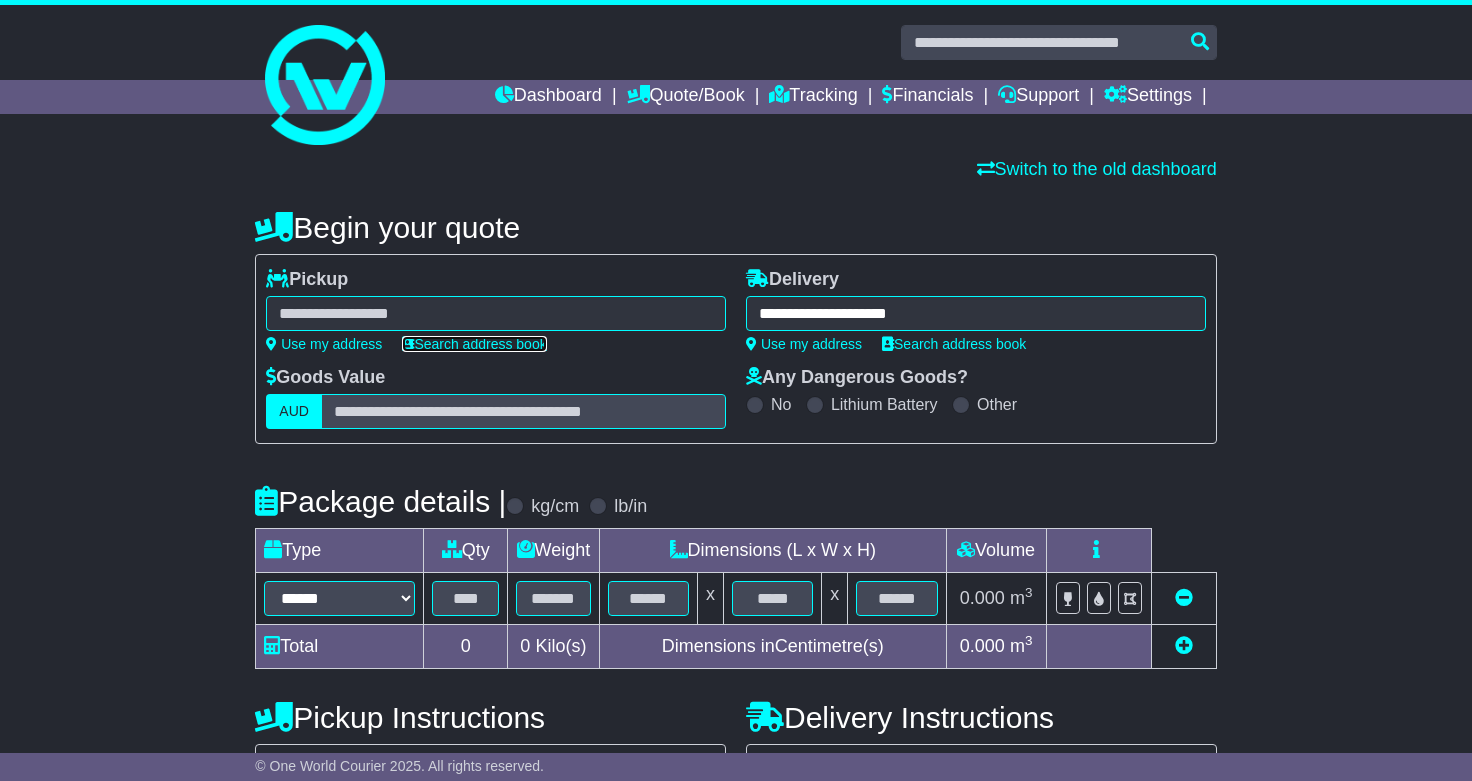 click on "Search address book" at bounding box center (474, 344) 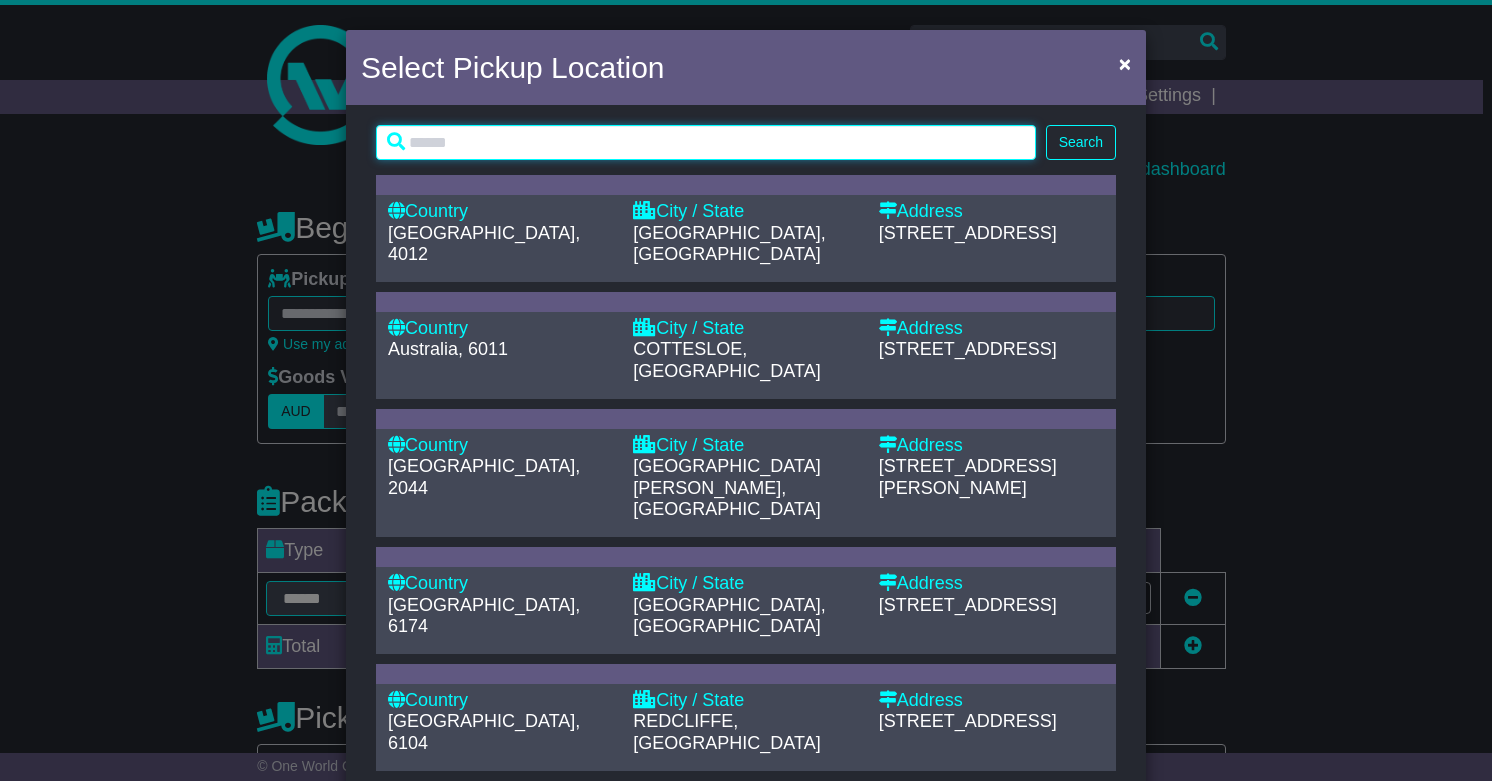 click at bounding box center (706, 142) 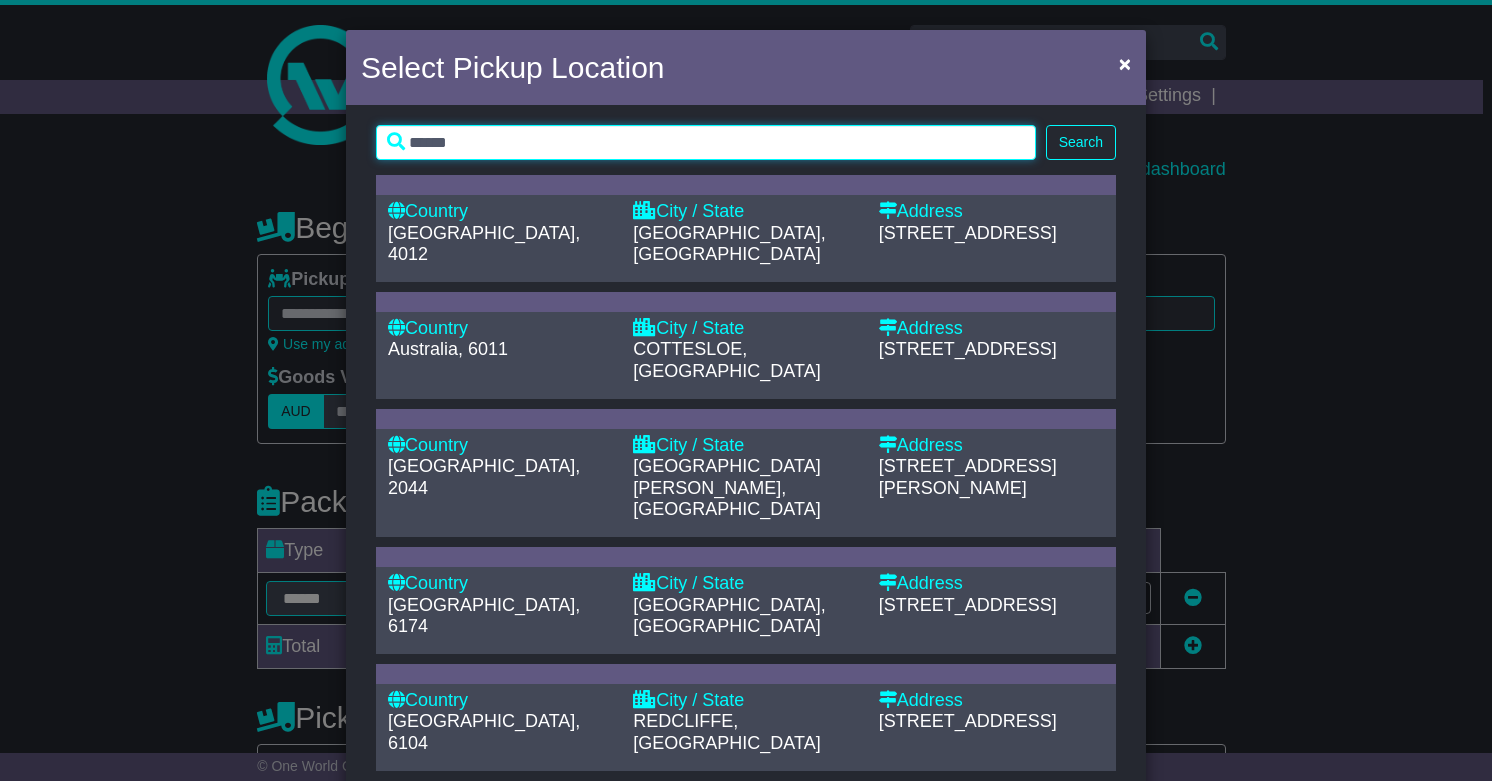 type on "******" 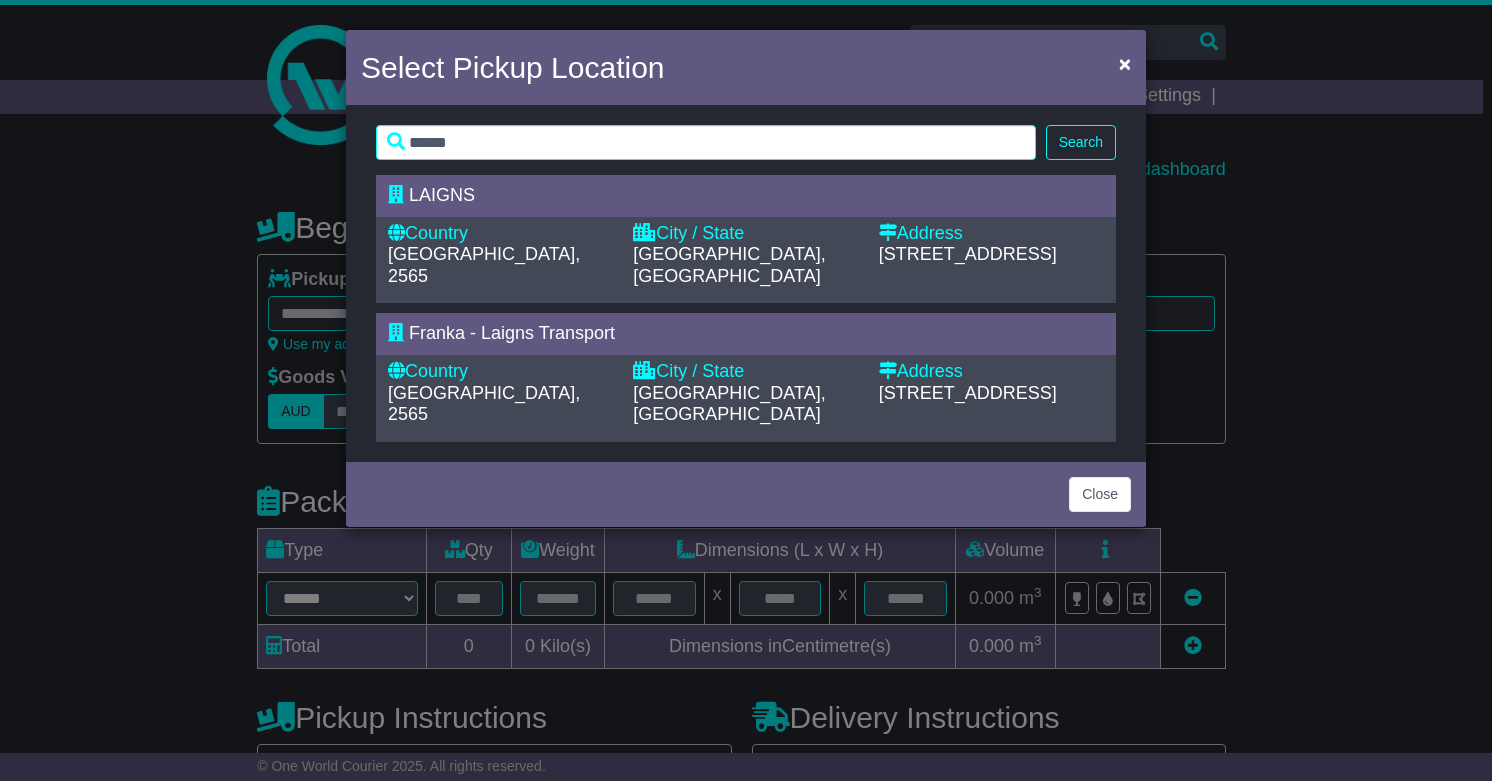 click on "Country
Australia, 2565
City / State
INGLEBURN, NSW
Address
20 York Rd" at bounding box center (746, 398) 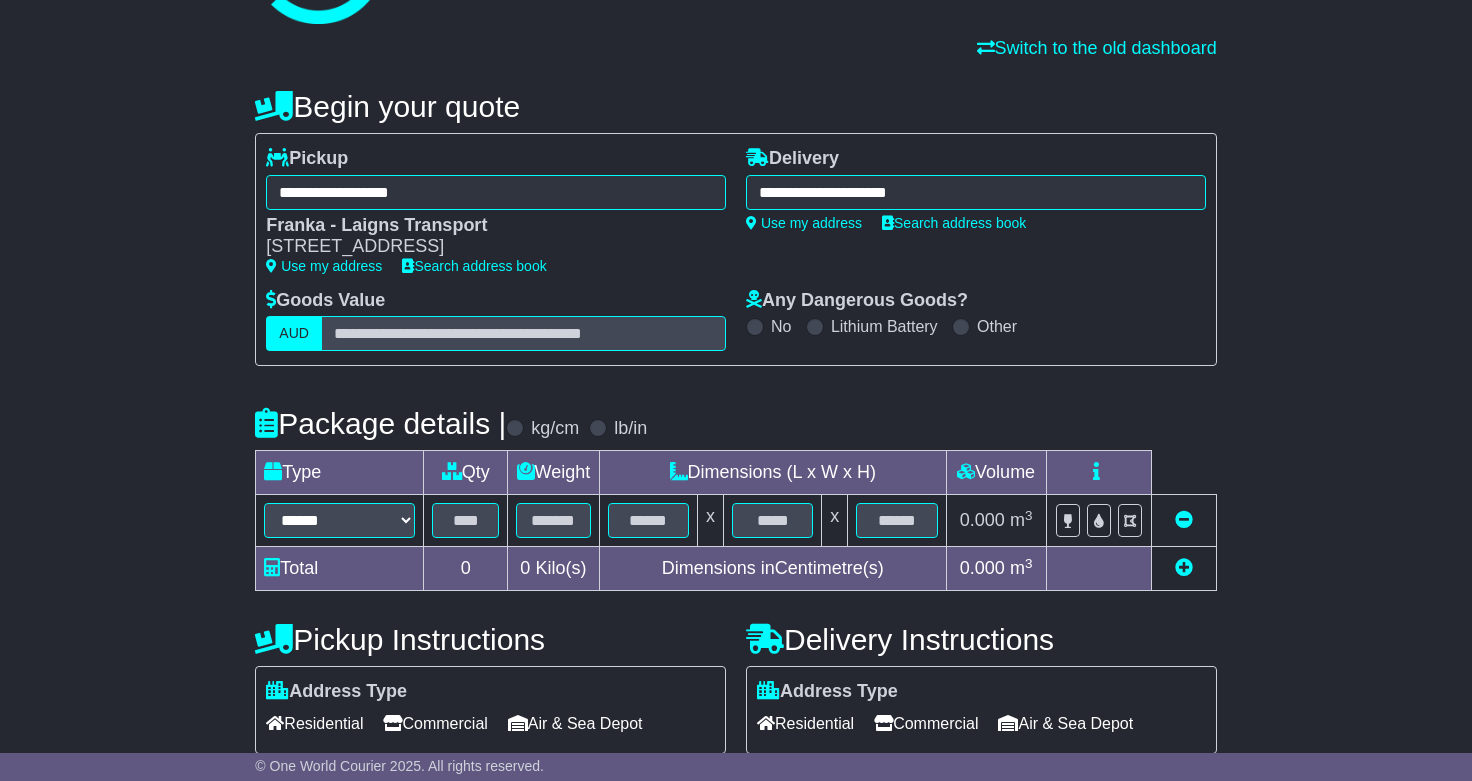 scroll, scrollTop: 136, scrollLeft: 0, axis: vertical 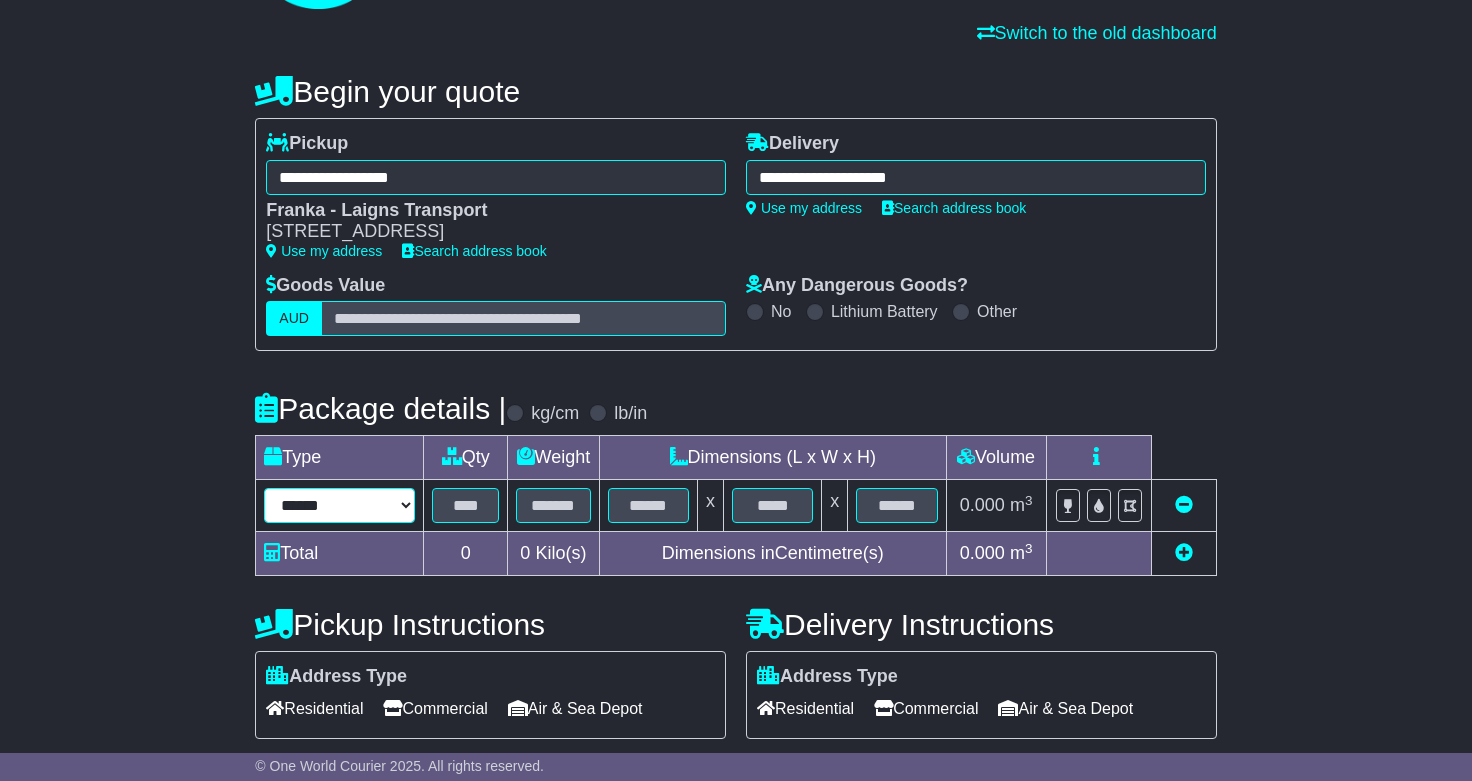 click on "**********" at bounding box center (339, 505) 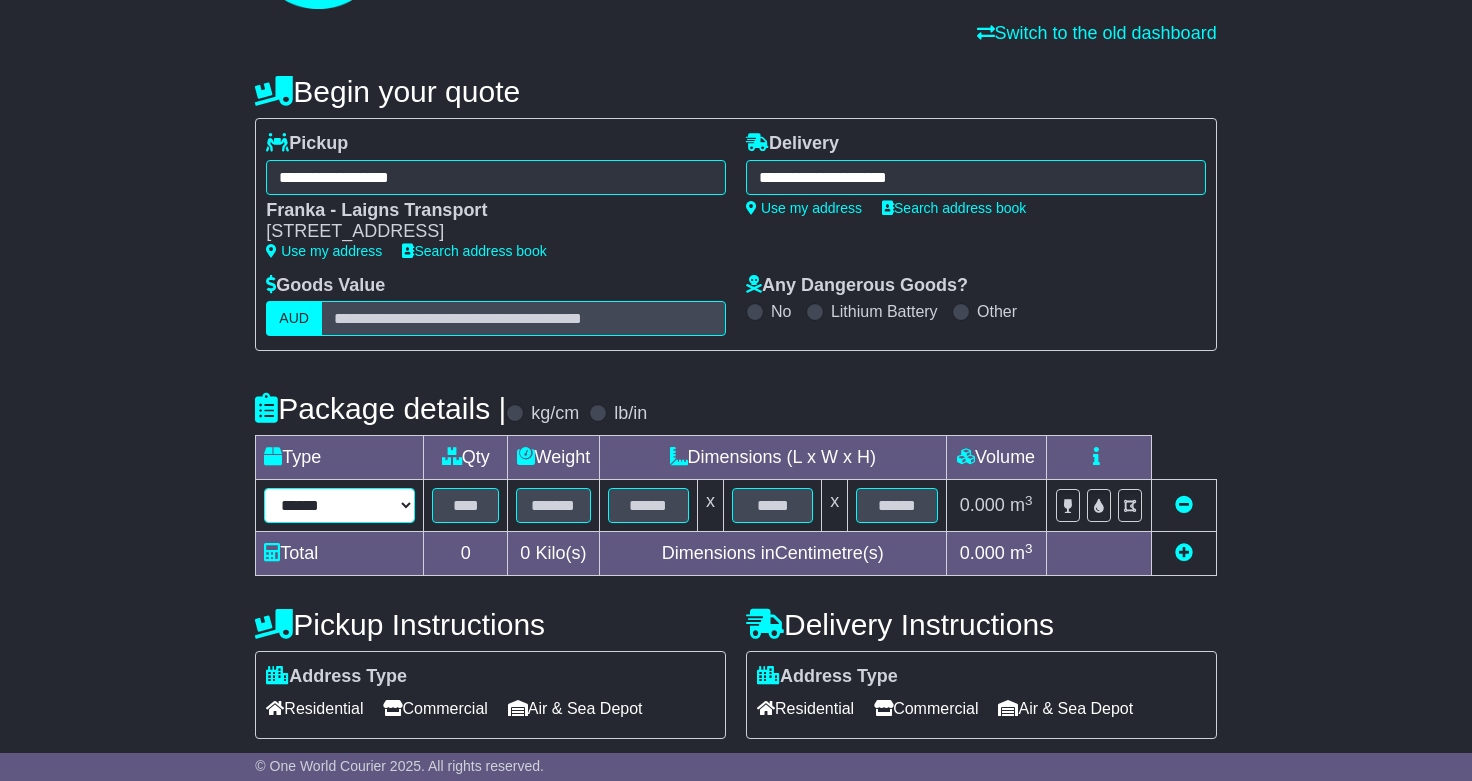 select on "*****" 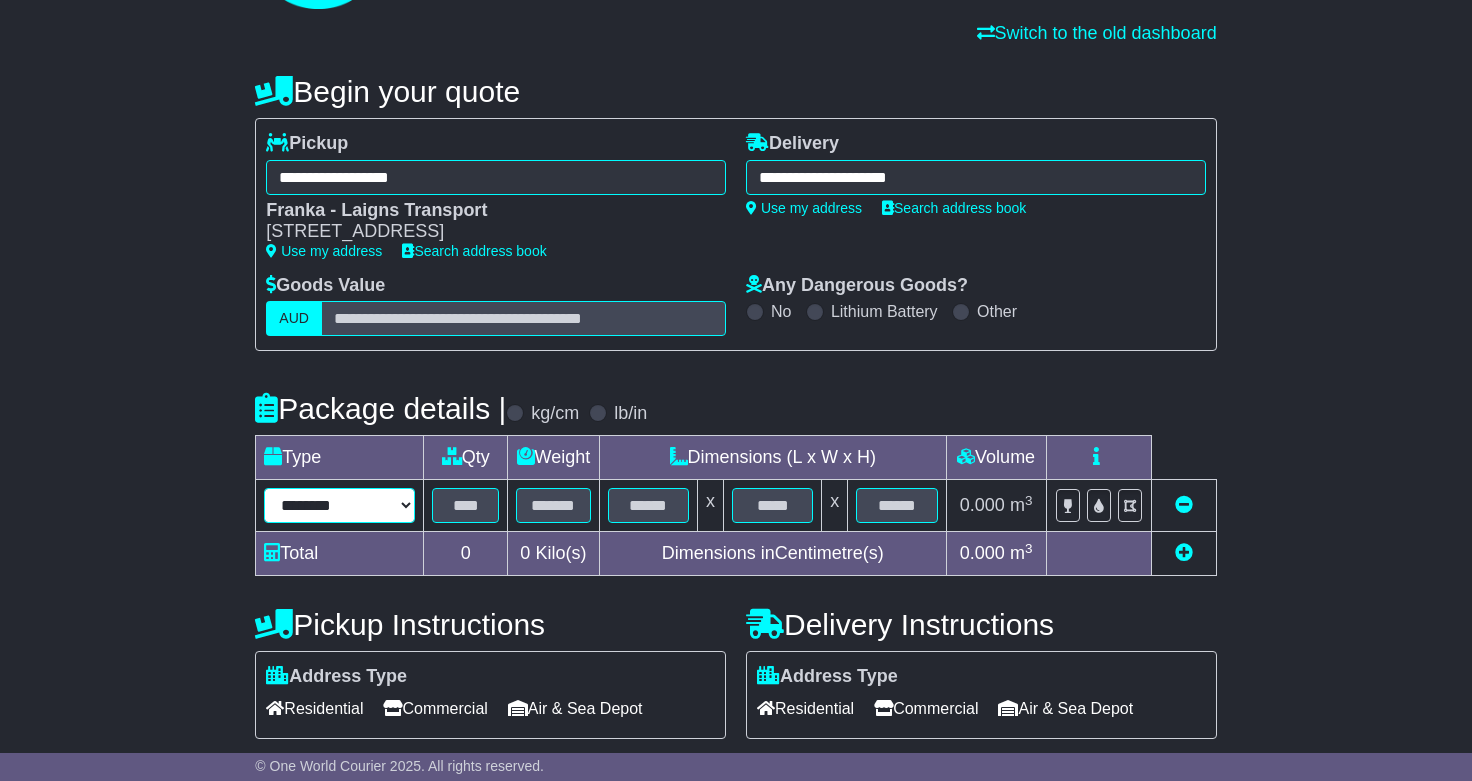 type on "****" 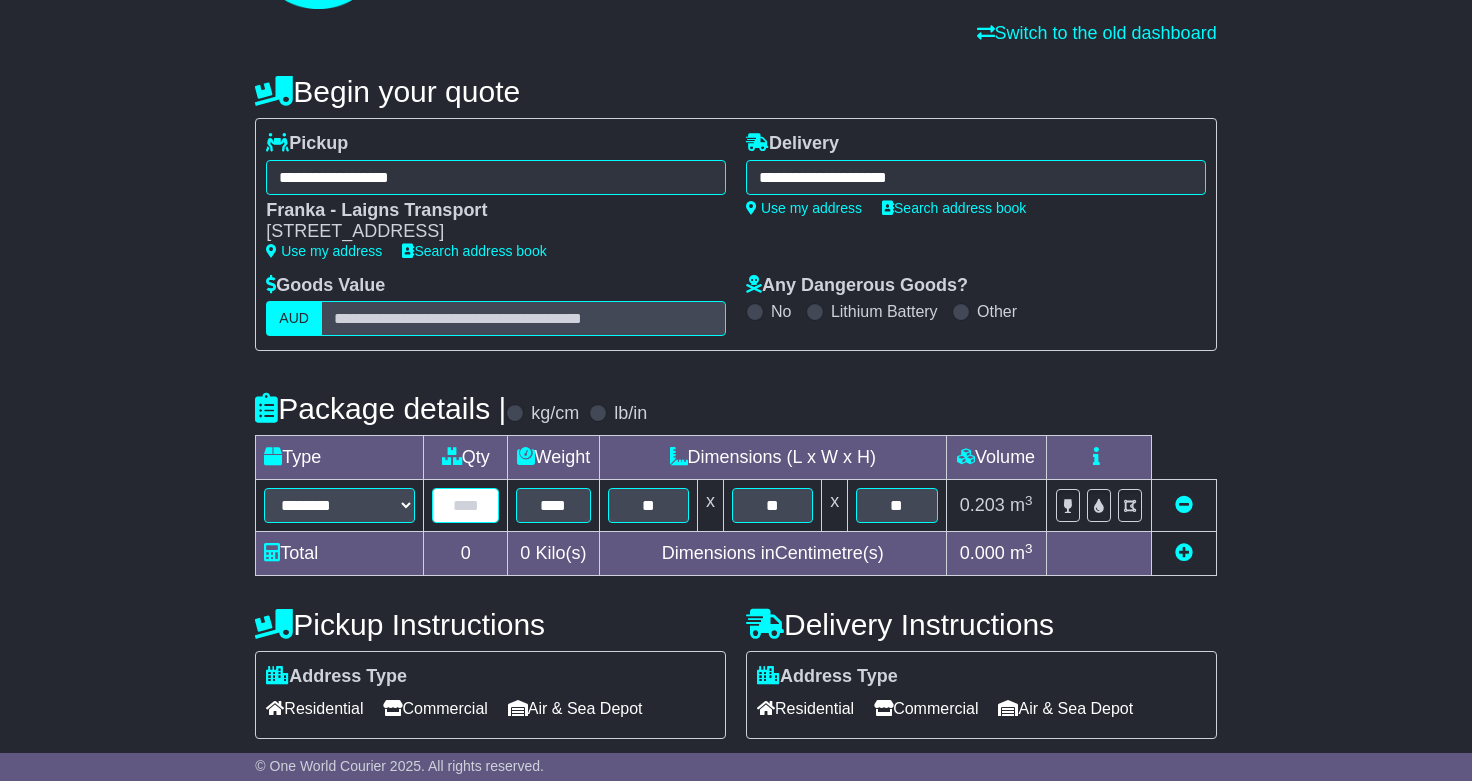 click at bounding box center (465, 505) 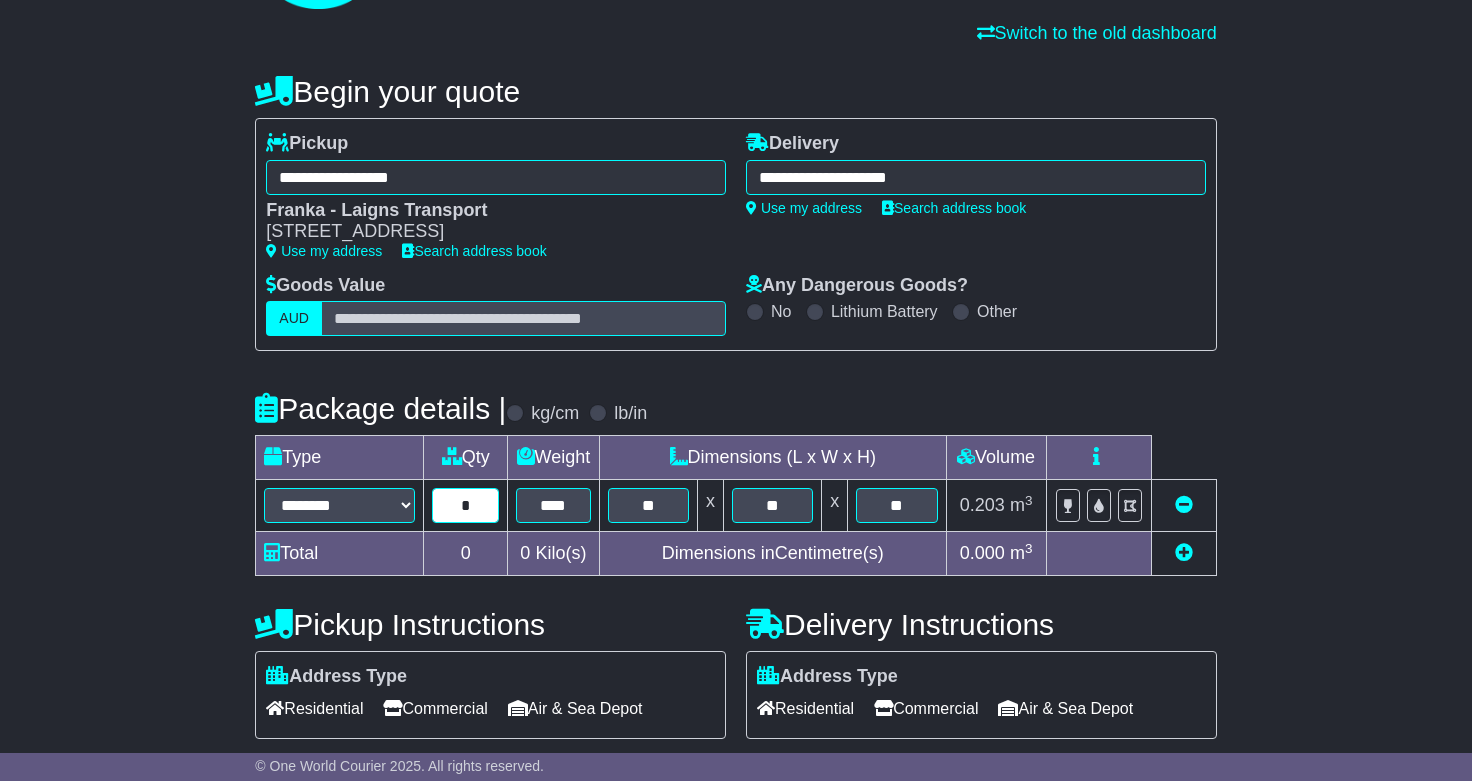 type on "*" 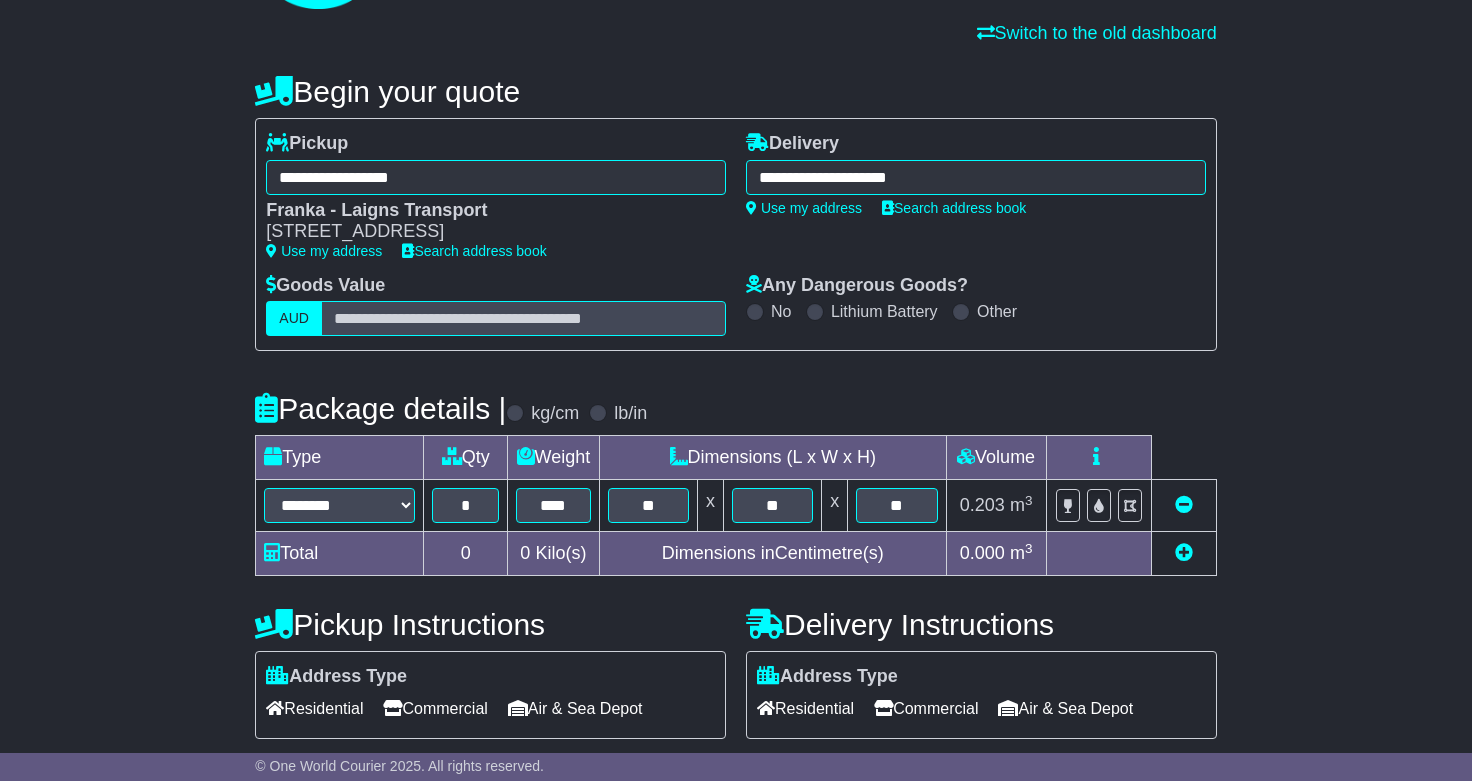 click on "Residential" at bounding box center (805, 708) 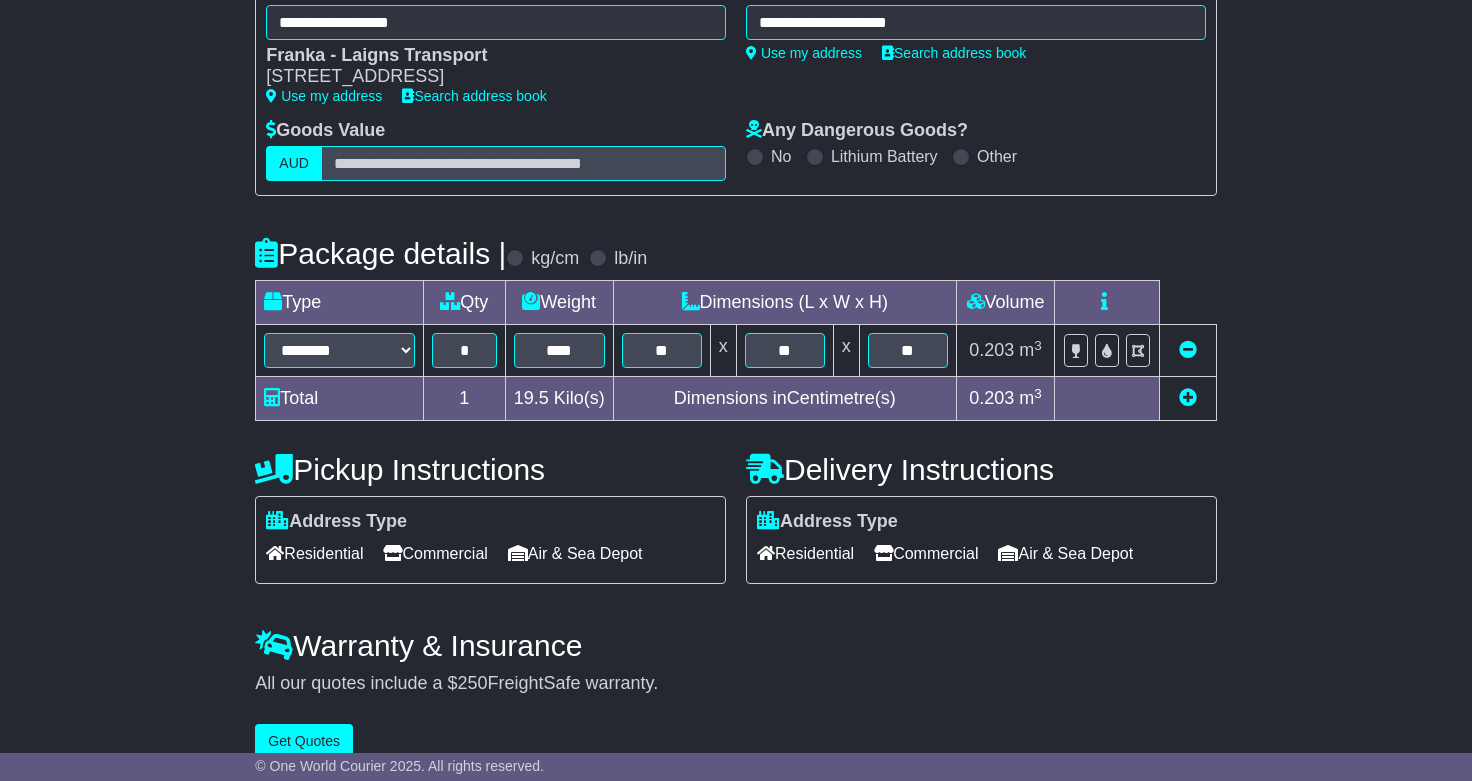 scroll, scrollTop: 316, scrollLeft: 0, axis: vertical 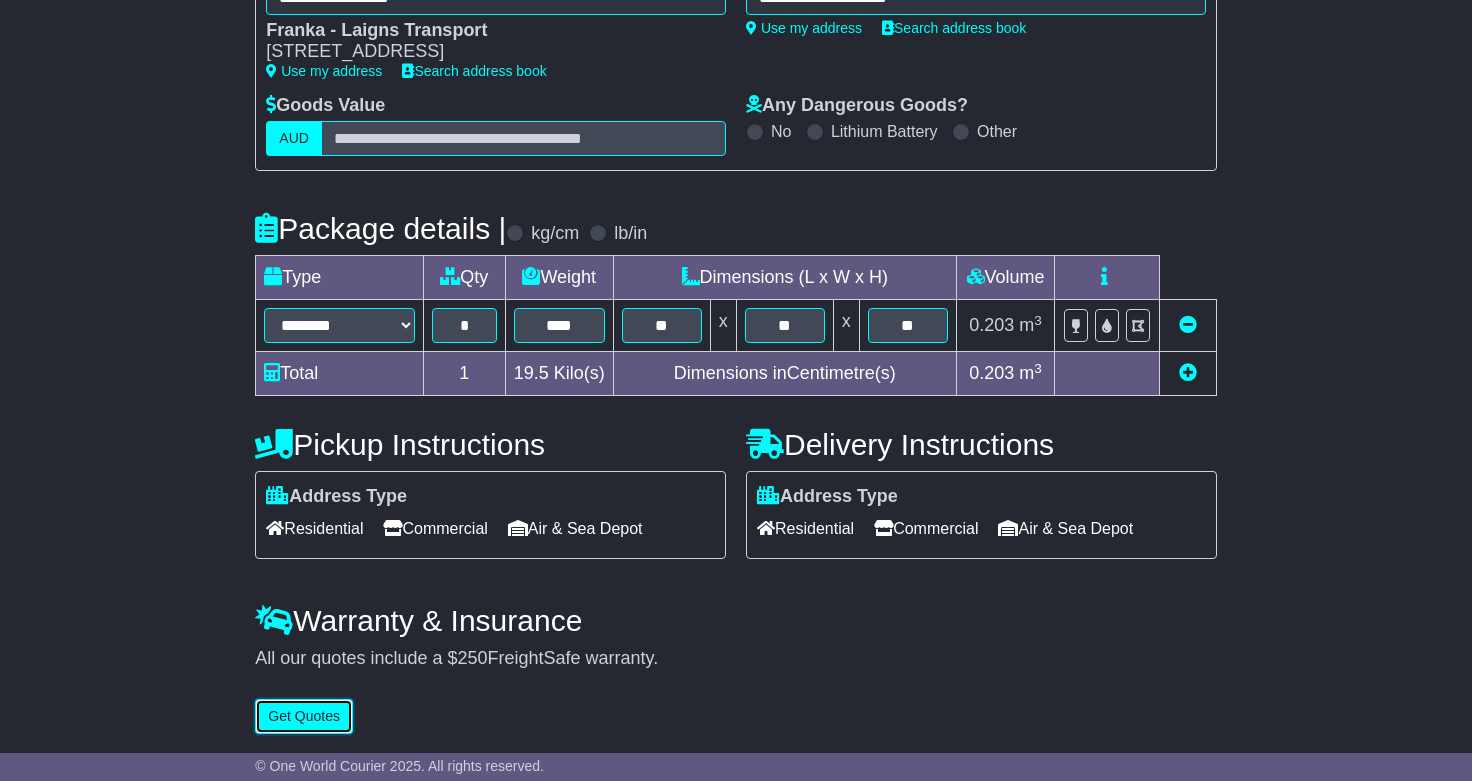 click on "Get Quotes" at bounding box center [304, 716] 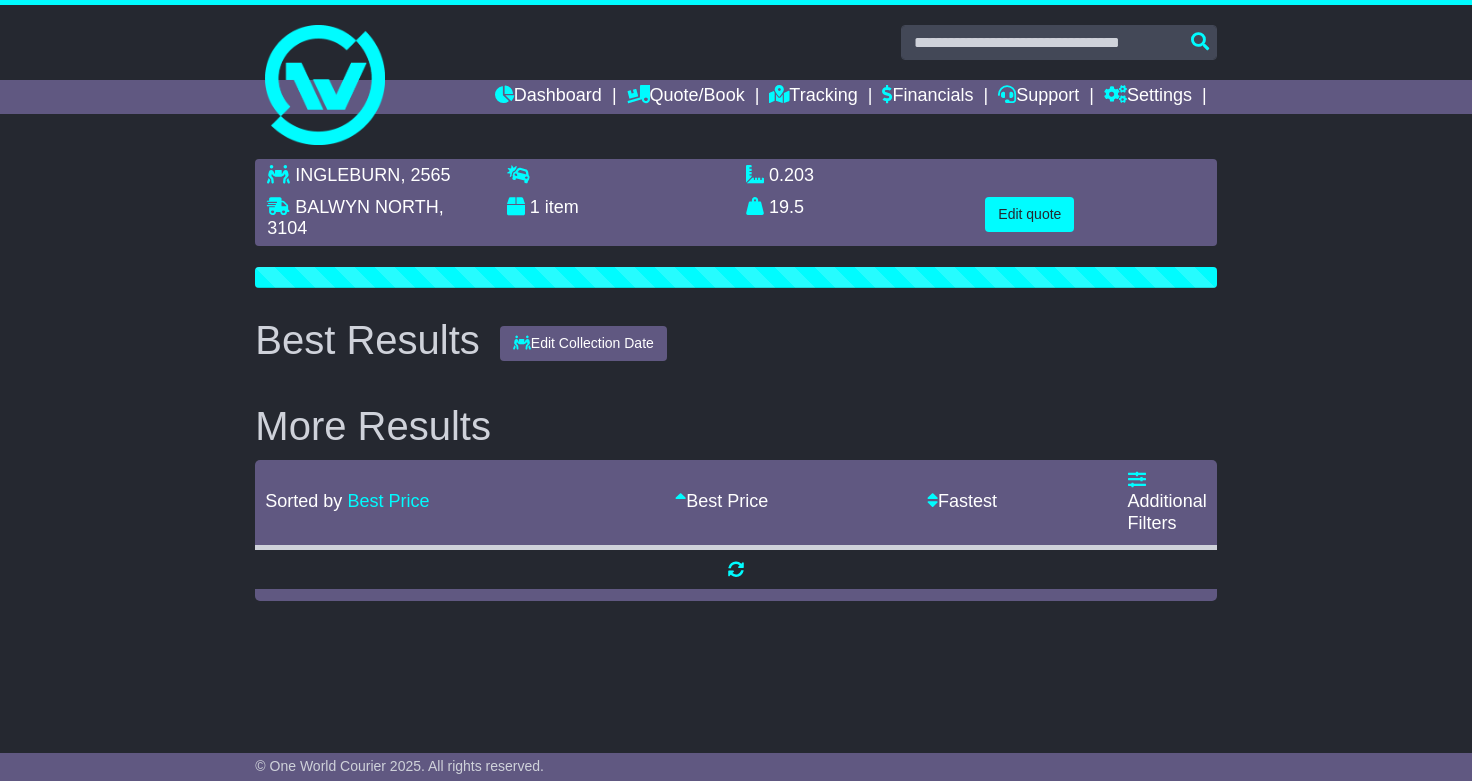 scroll, scrollTop: 0, scrollLeft: 0, axis: both 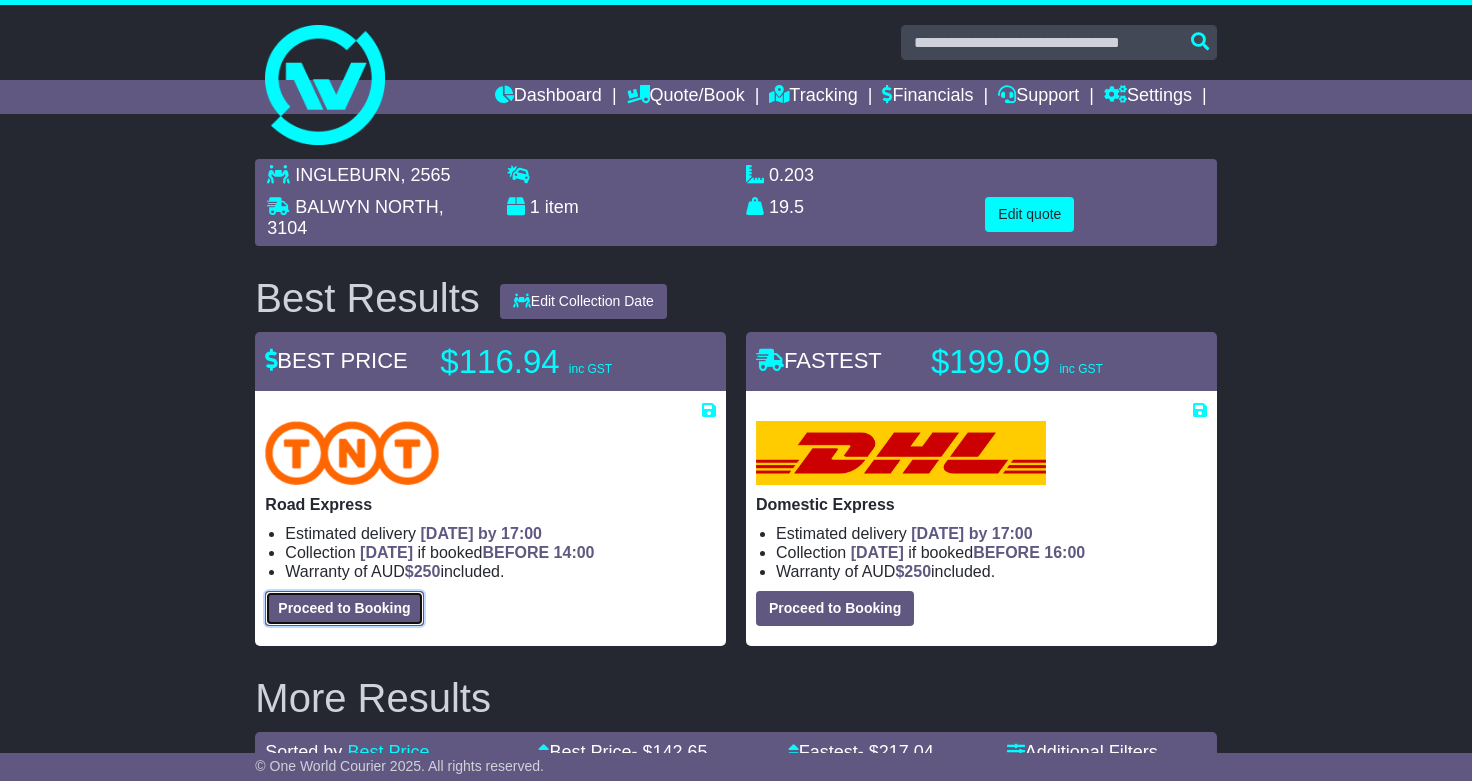 click on "Proceed to Booking" at bounding box center [344, 608] 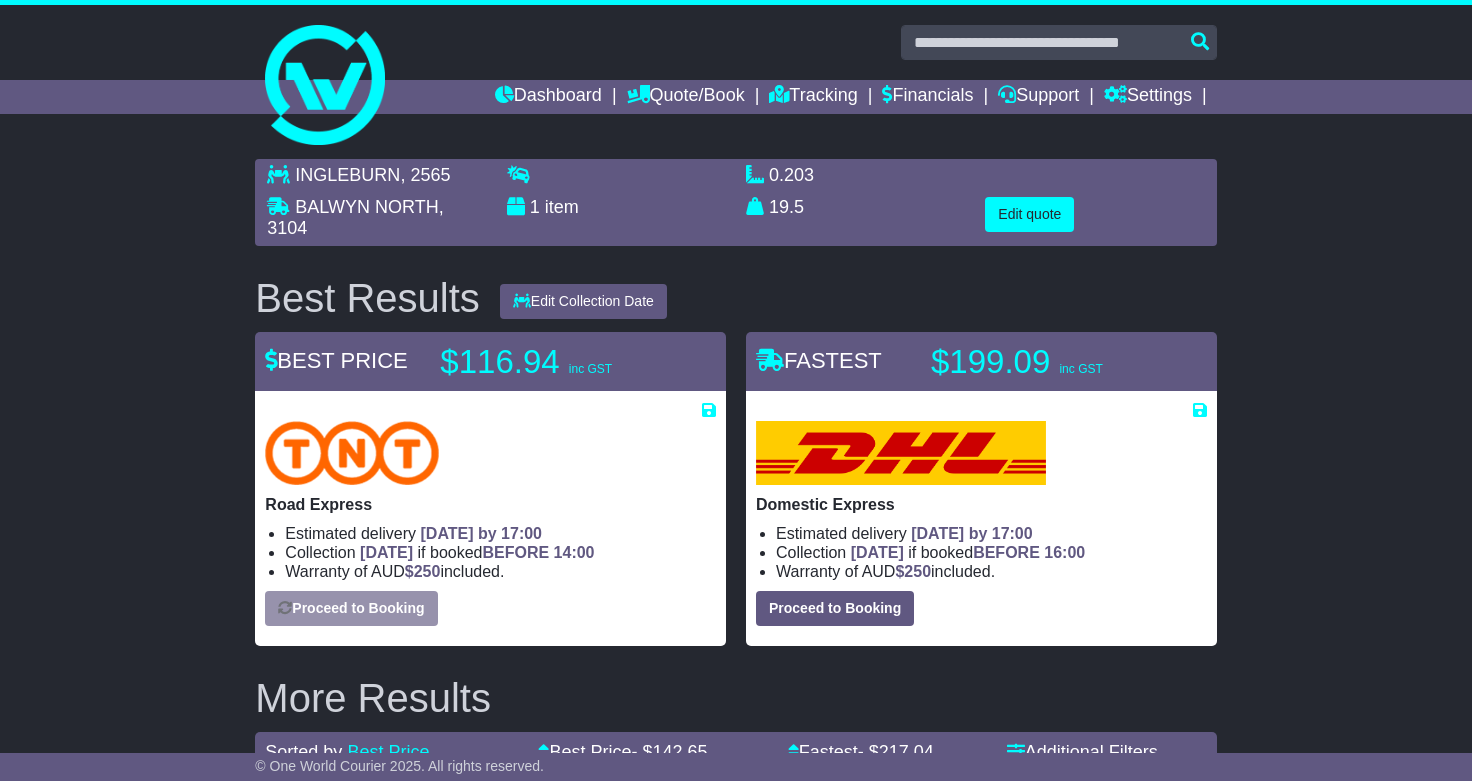 select on "**********" 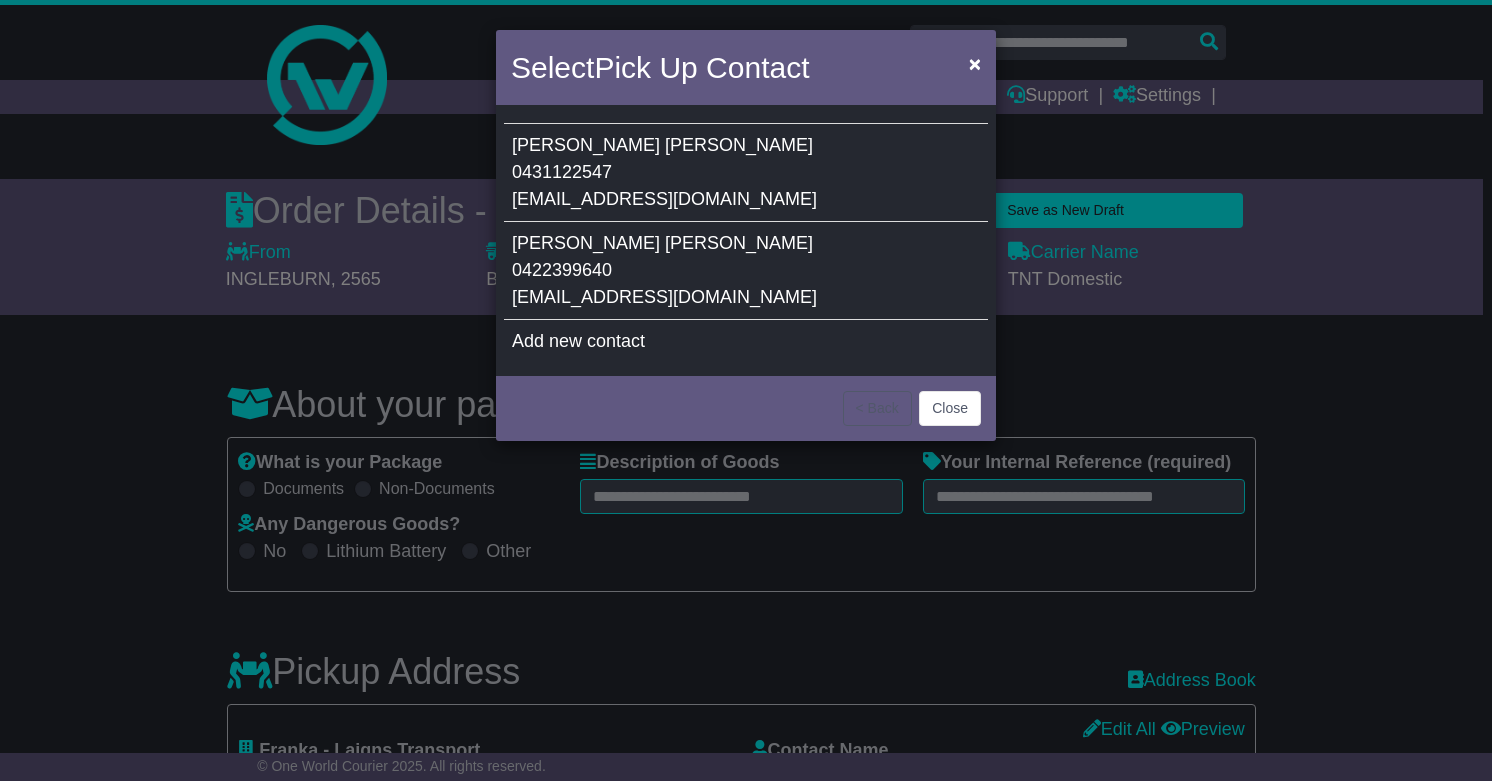 click on "Shelley   Mason
0431122547
hello@franka.com.au" at bounding box center (746, 173) 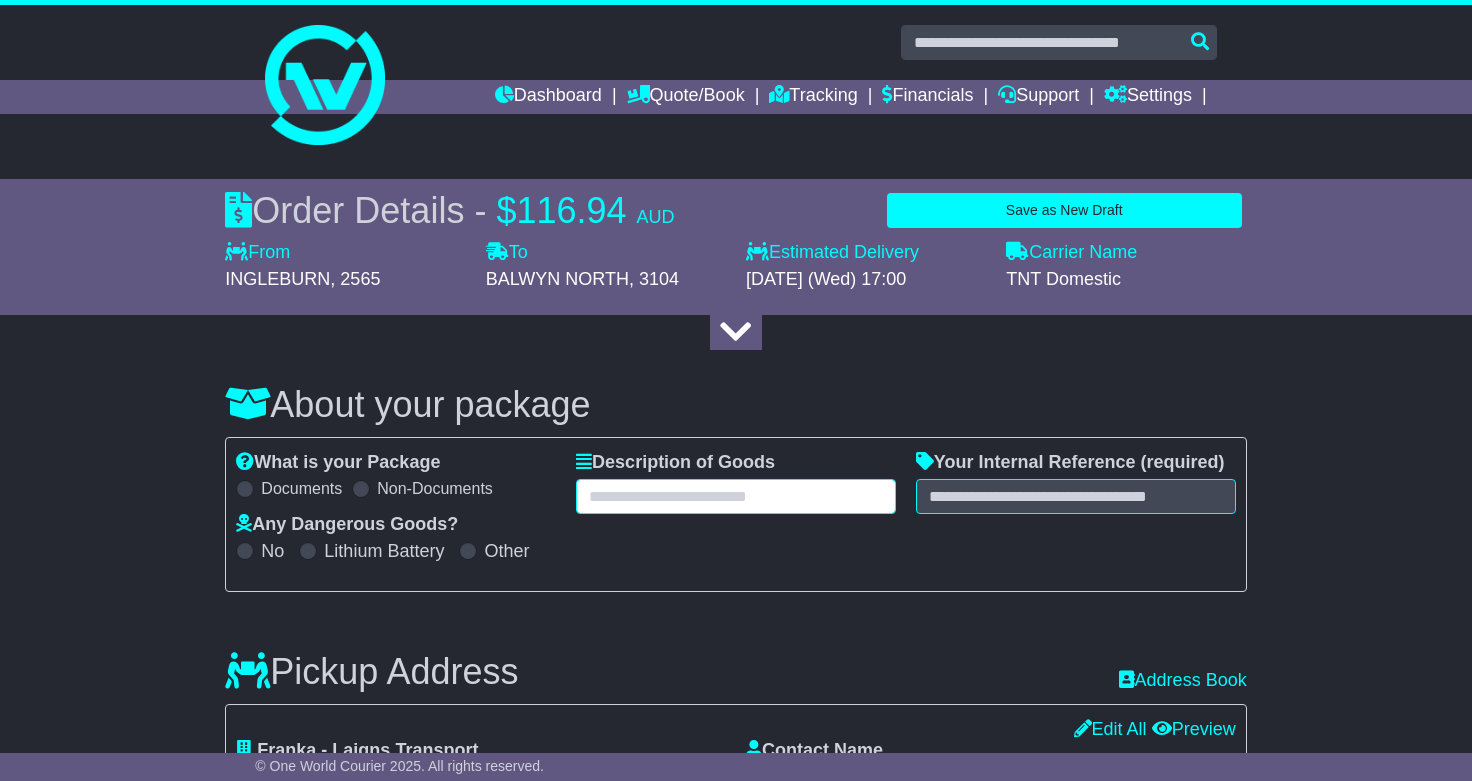 click at bounding box center (736, 496) 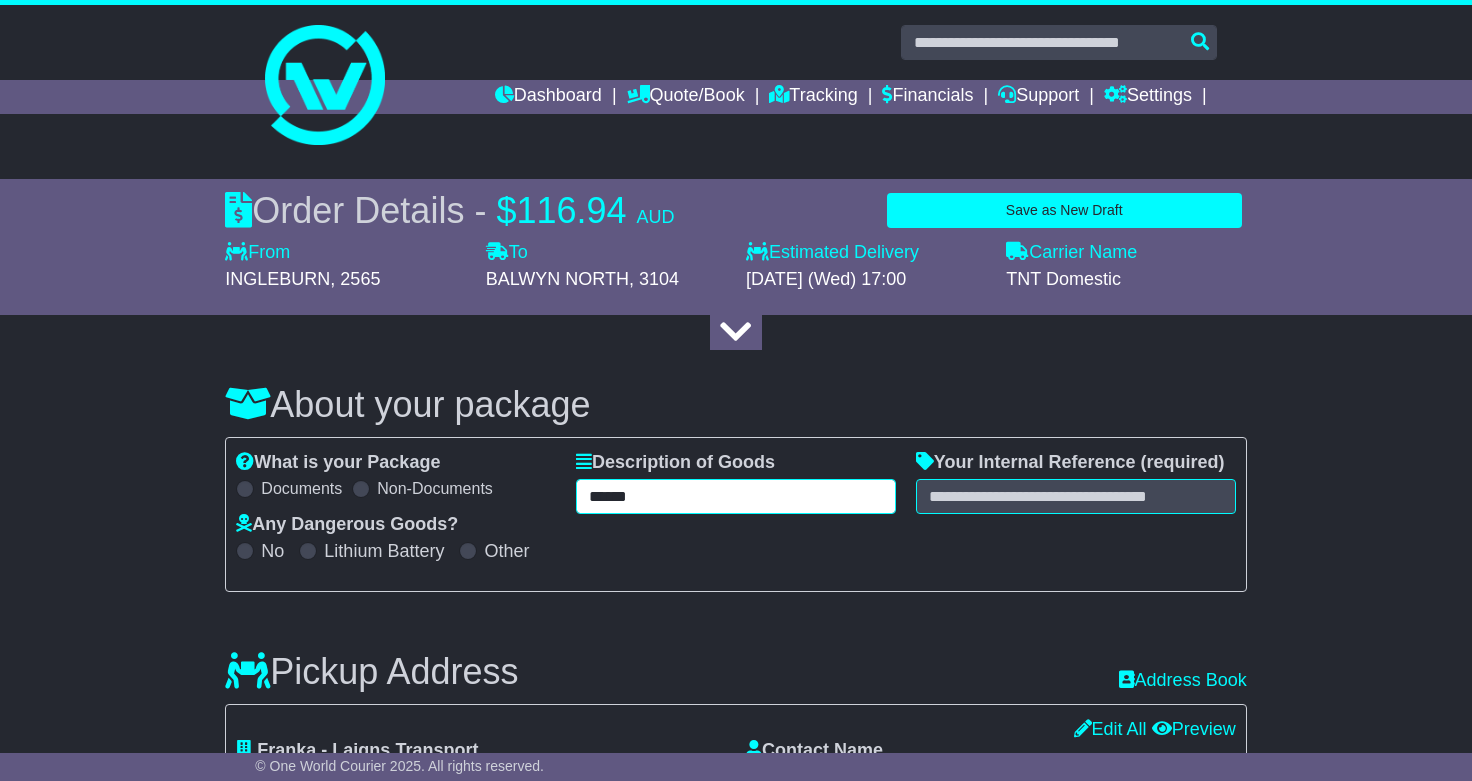 type on "******" 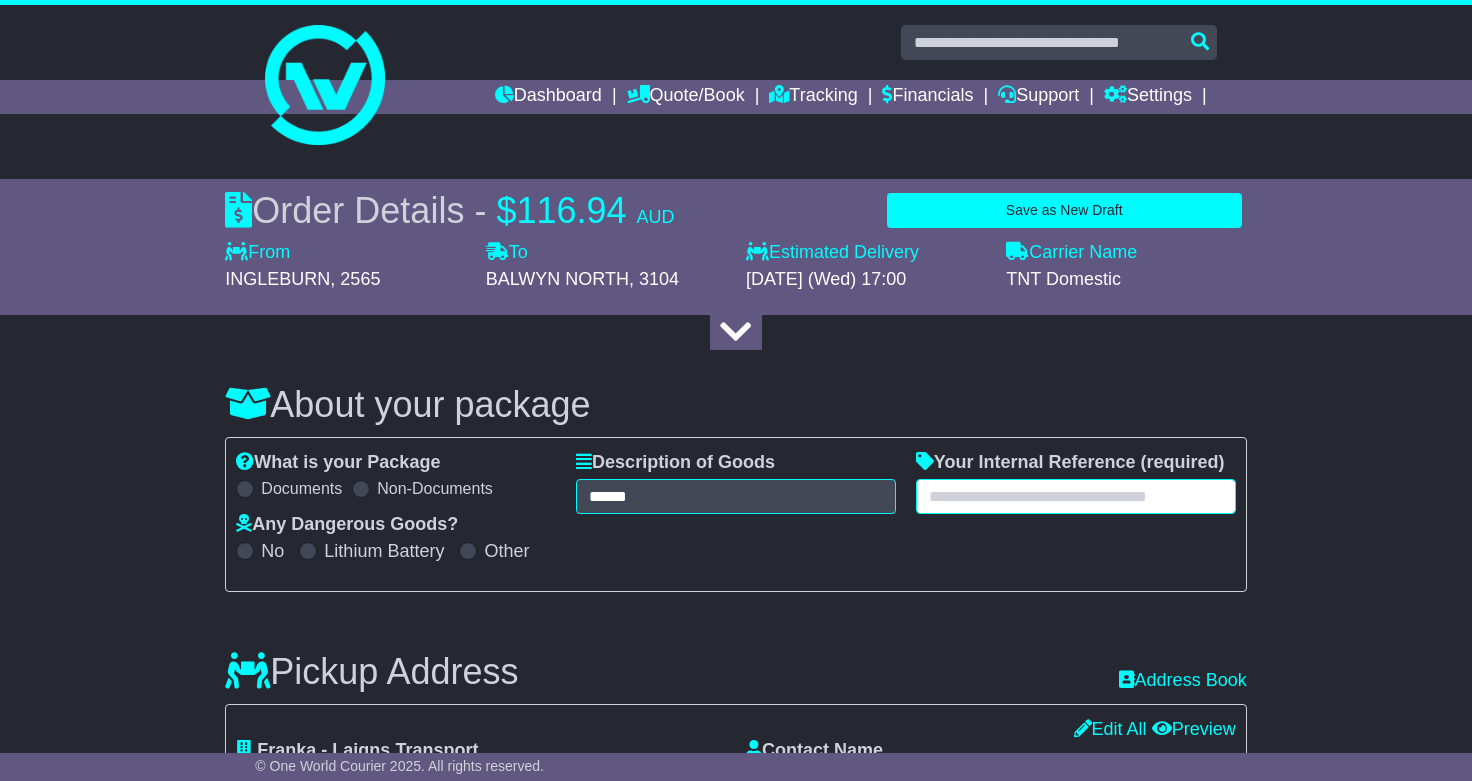 click at bounding box center [1076, 496] 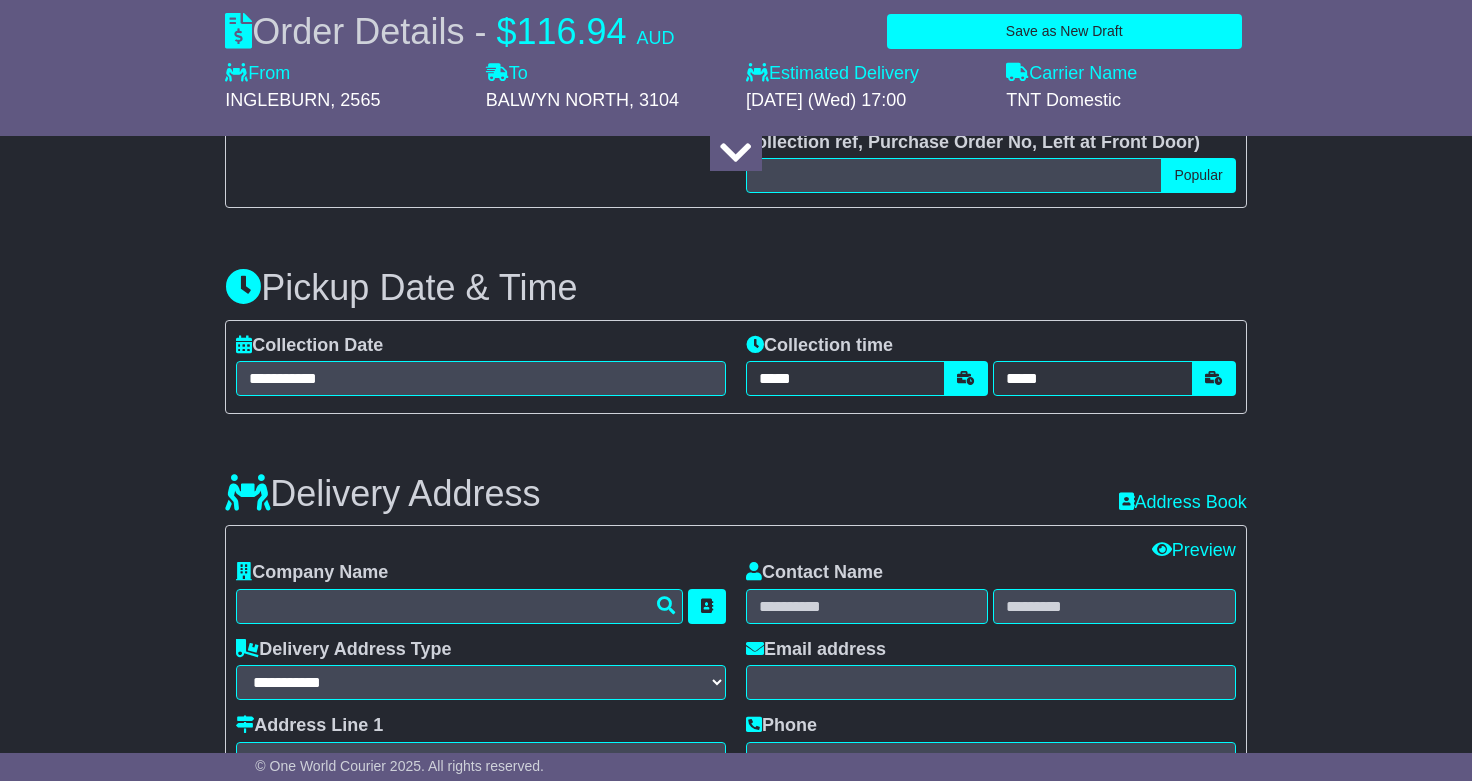 scroll, scrollTop: 957, scrollLeft: 0, axis: vertical 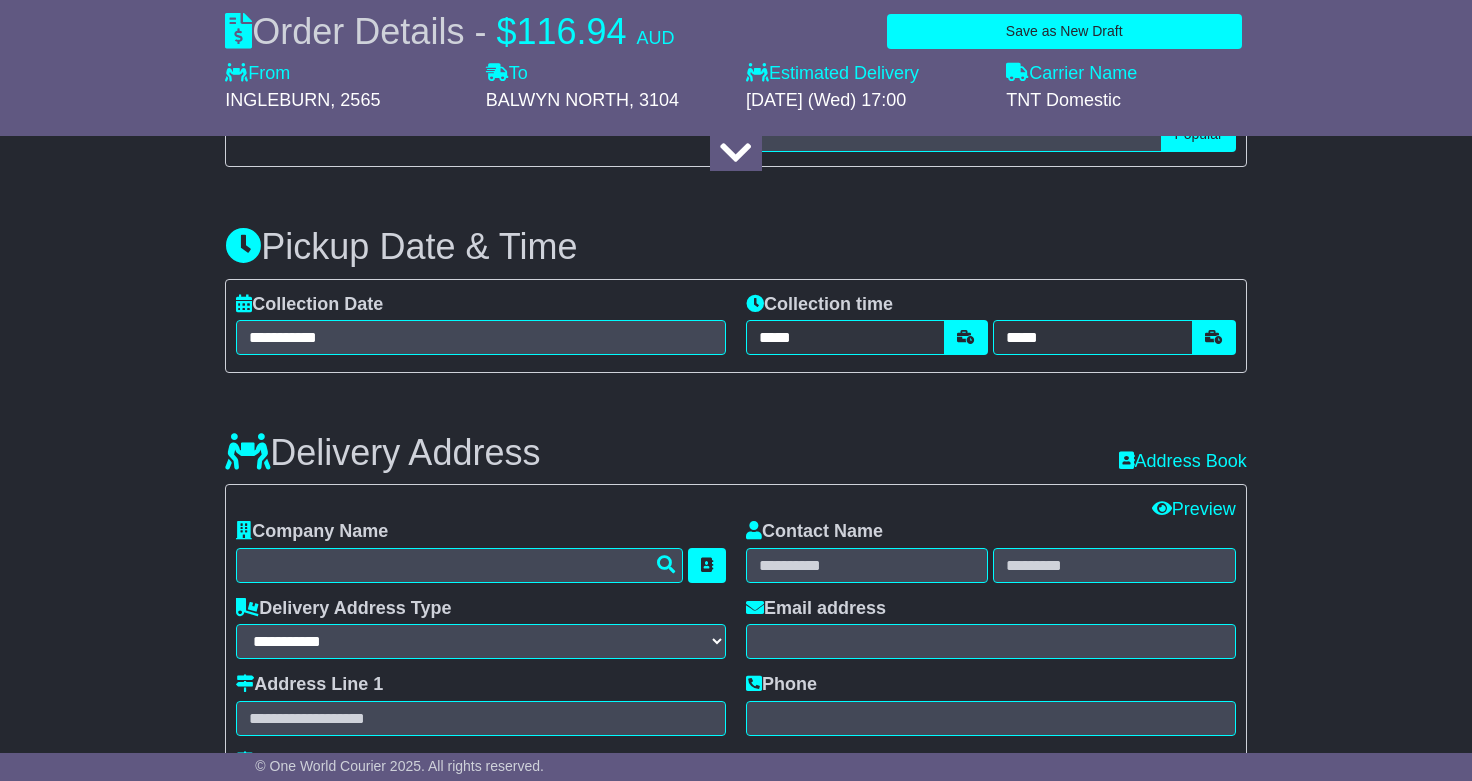 type on "****" 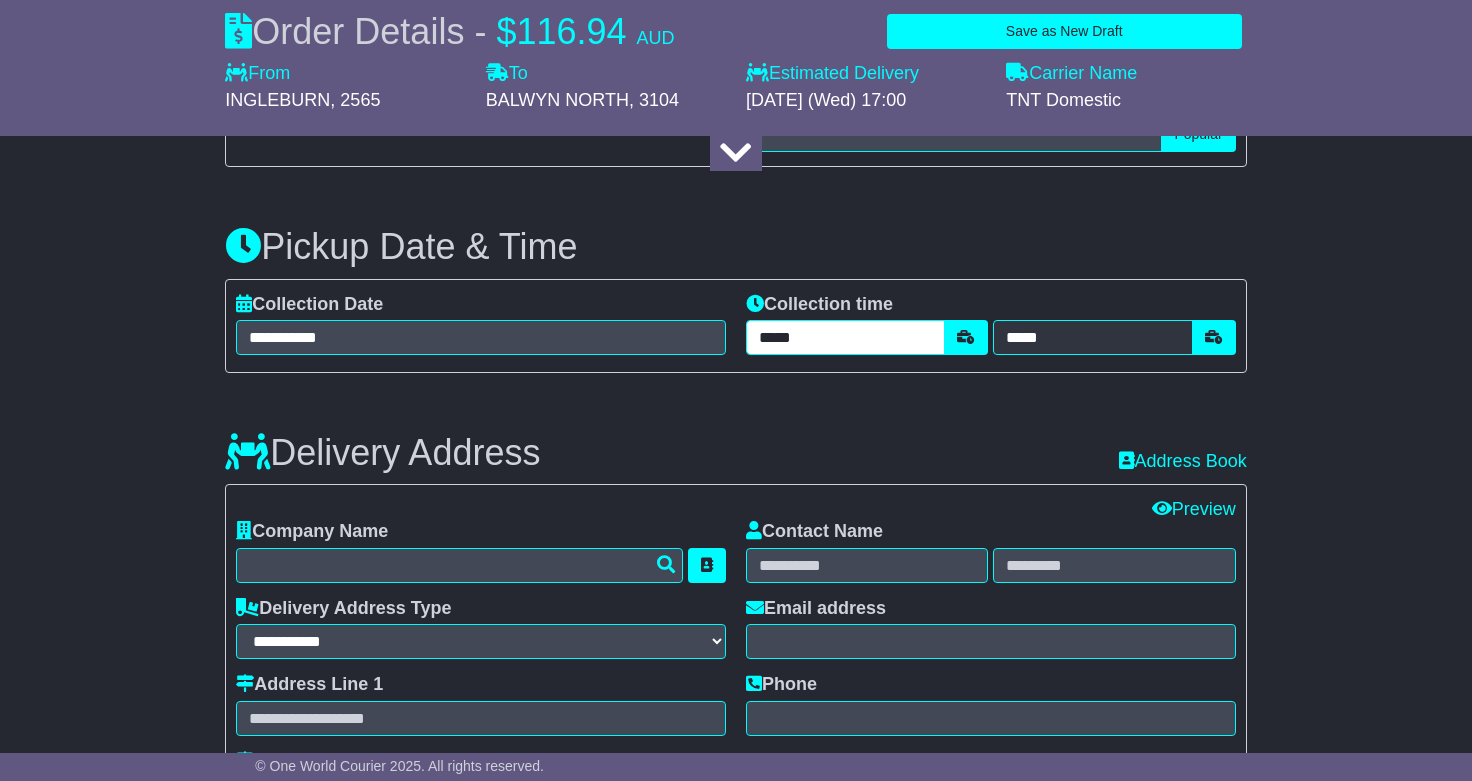click on "*****" at bounding box center (845, 337) 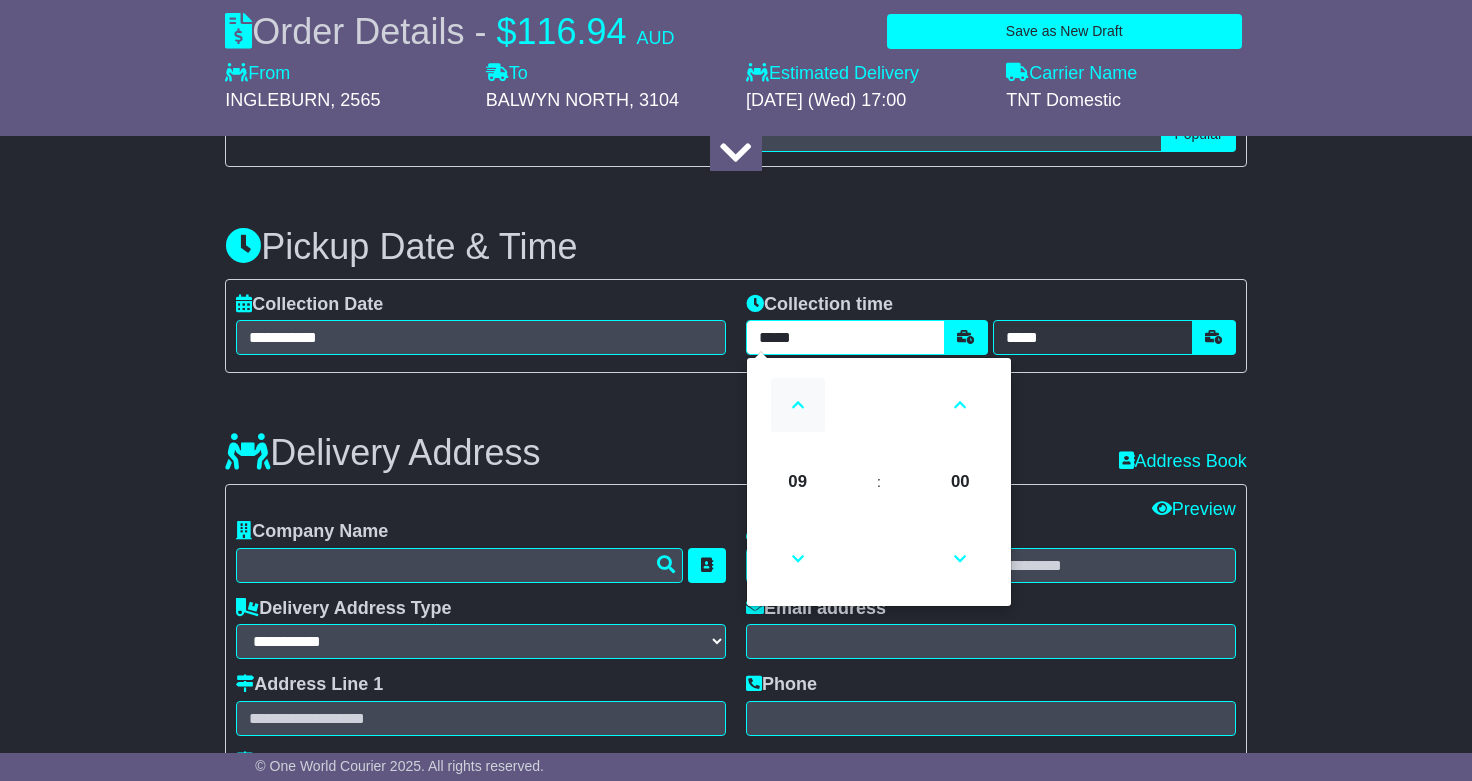 click at bounding box center [798, 405] 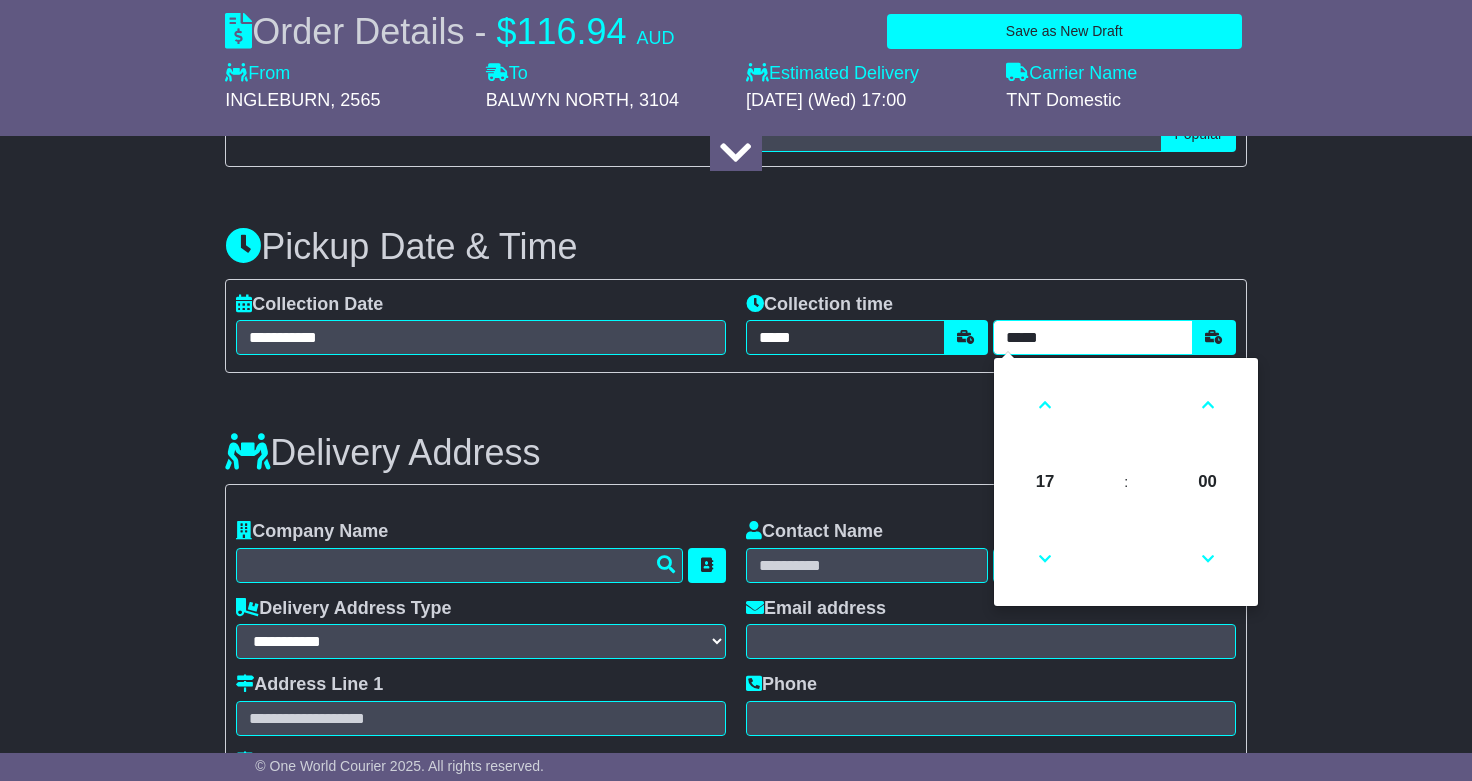 click on "*****" at bounding box center [1092, 337] 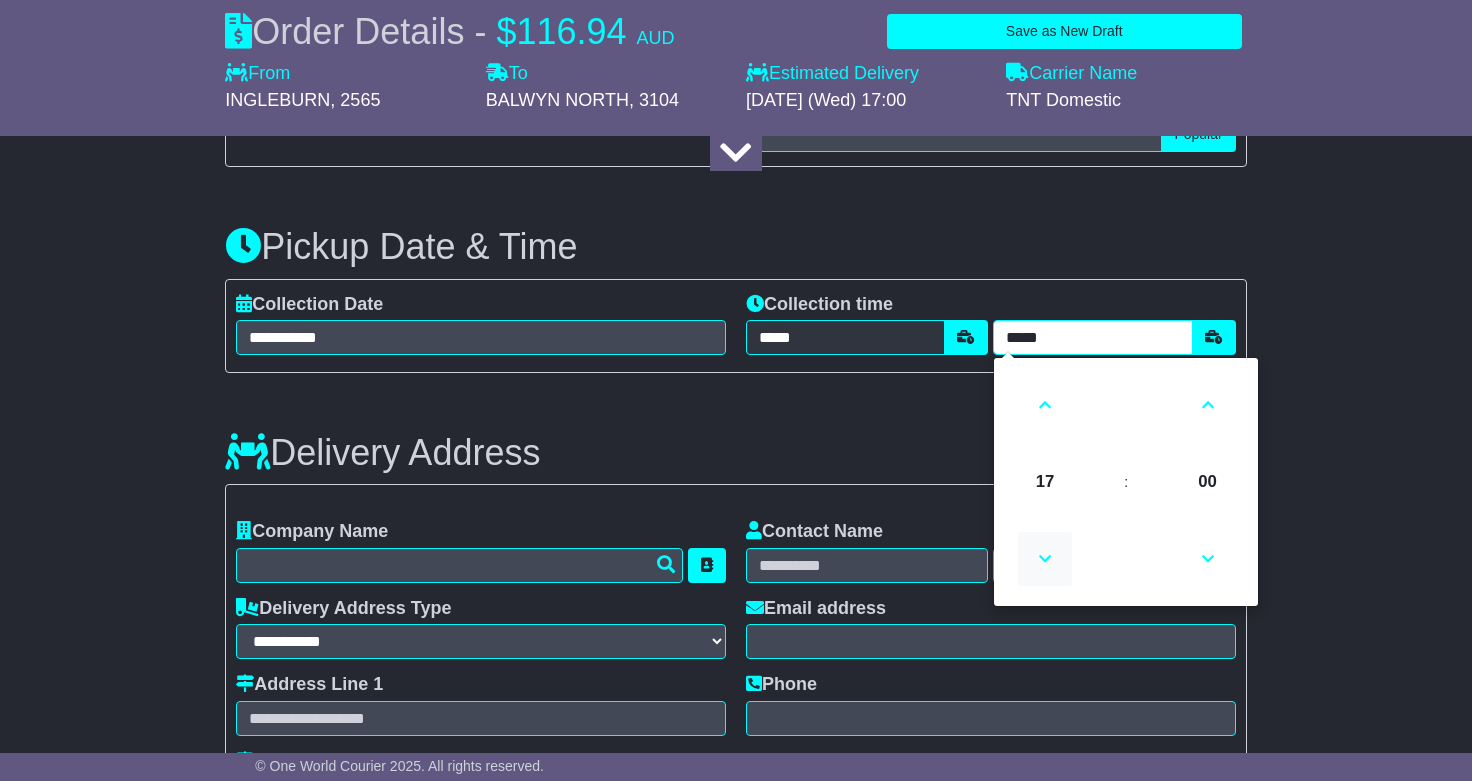 click at bounding box center (1045, 559) 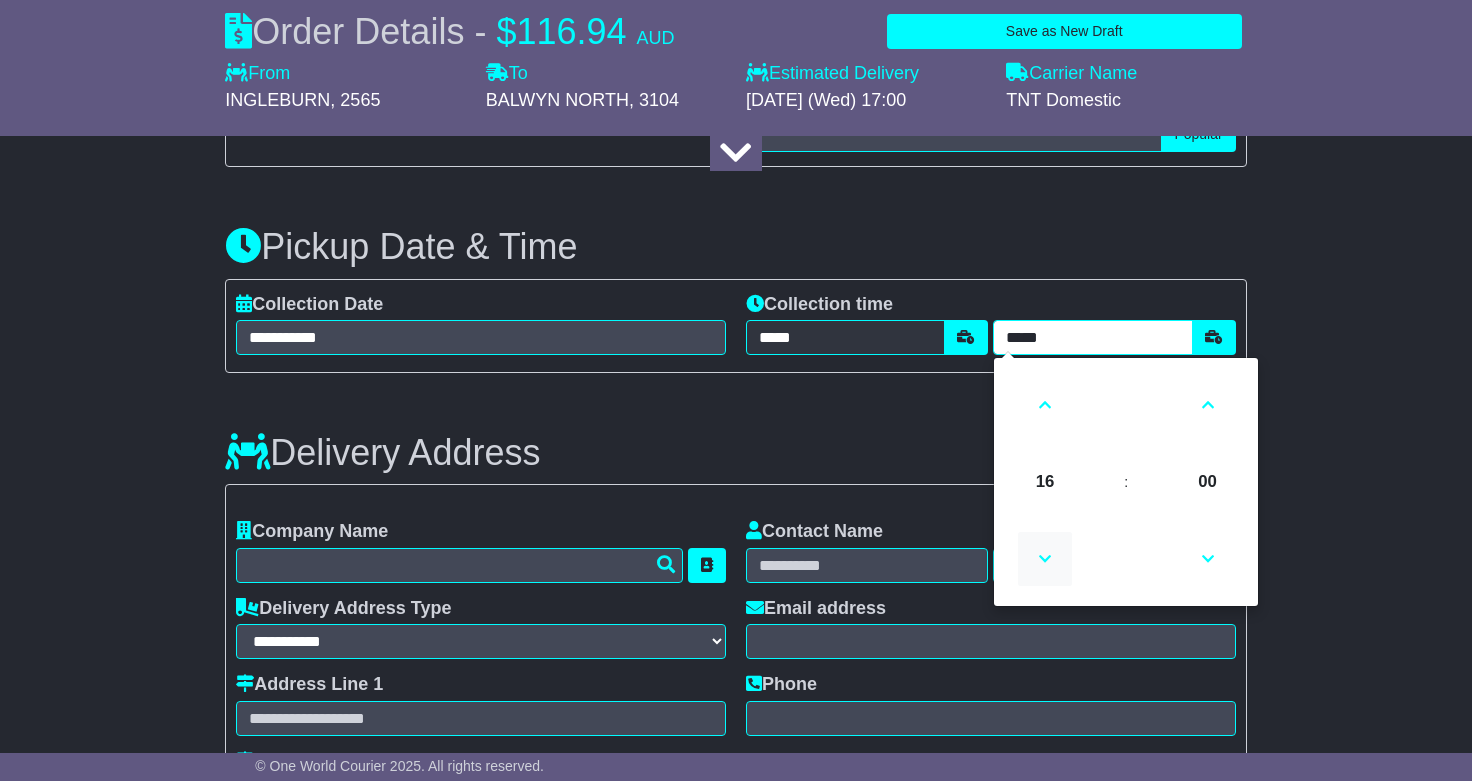 click at bounding box center [1045, 559] 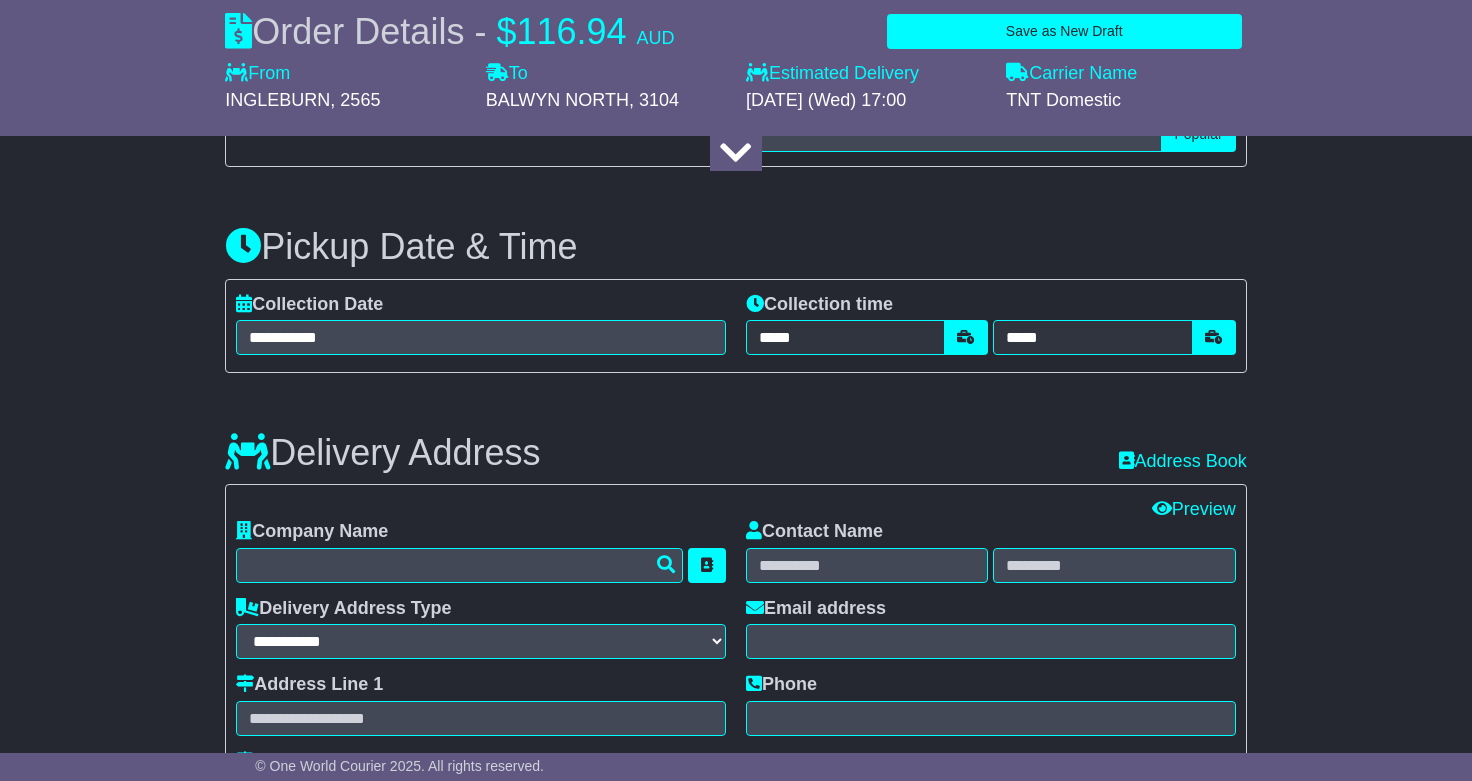 click on "Delivery Address
Recent:
Address Book" at bounding box center [735, 438] 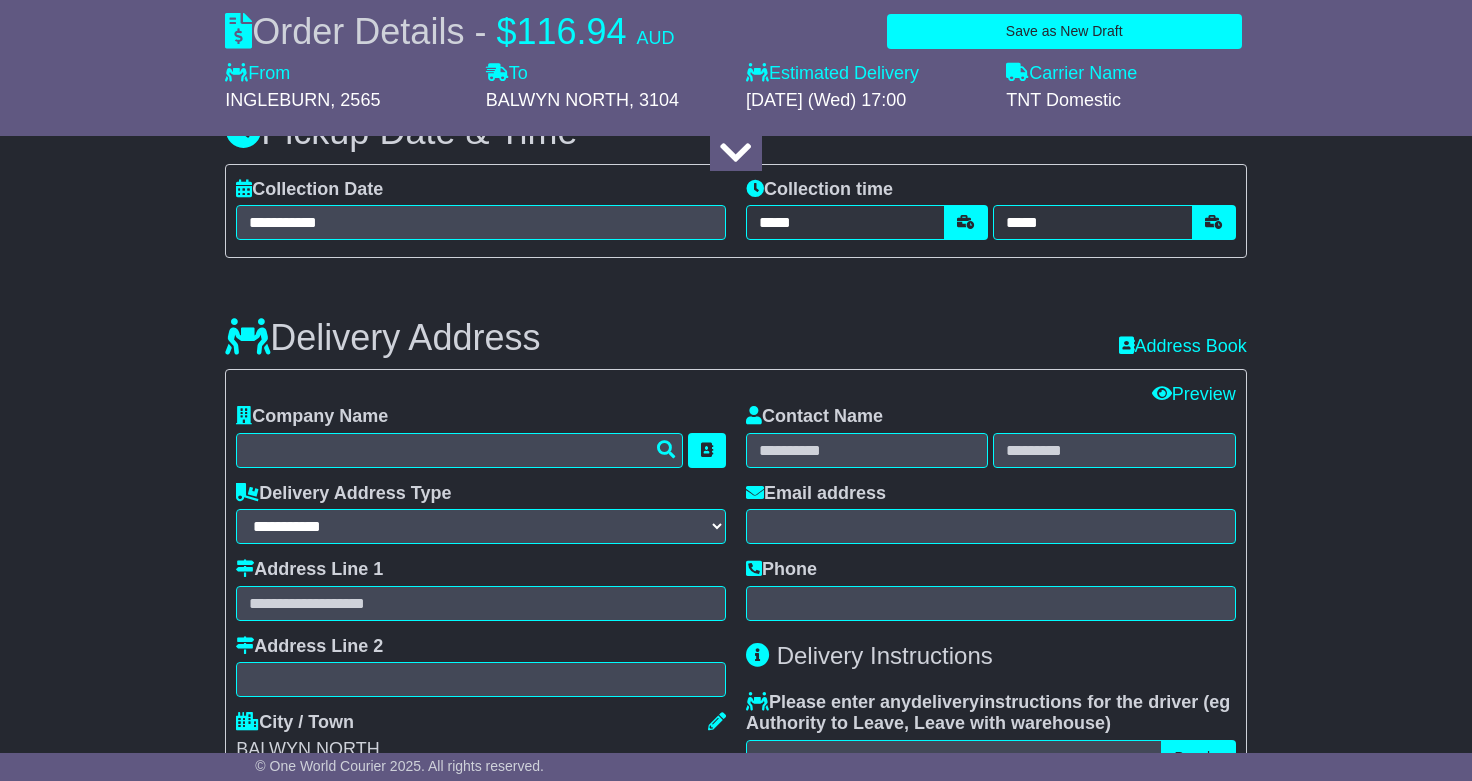 scroll, scrollTop: 1075, scrollLeft: 0, axis: vertical 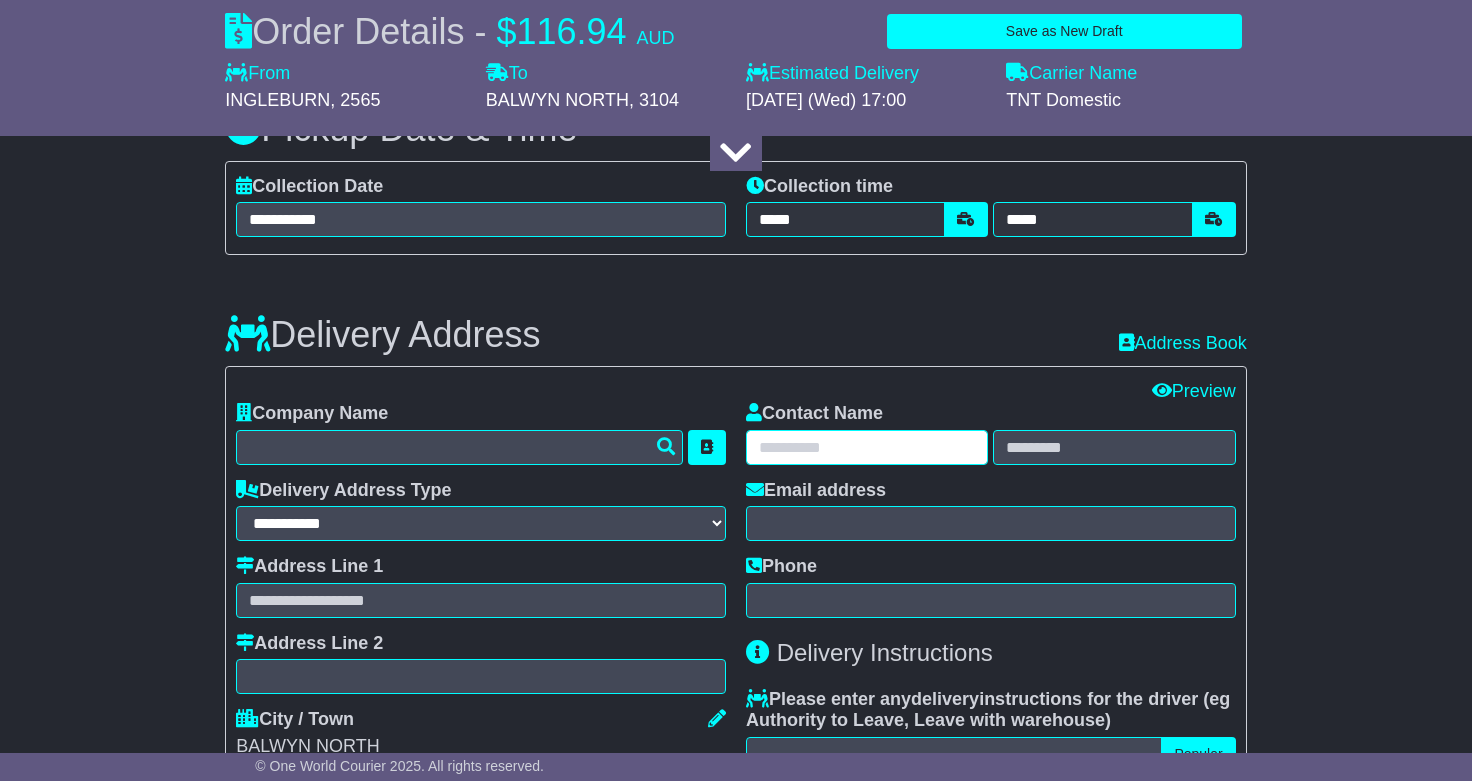click at bounding box center (867, 447) 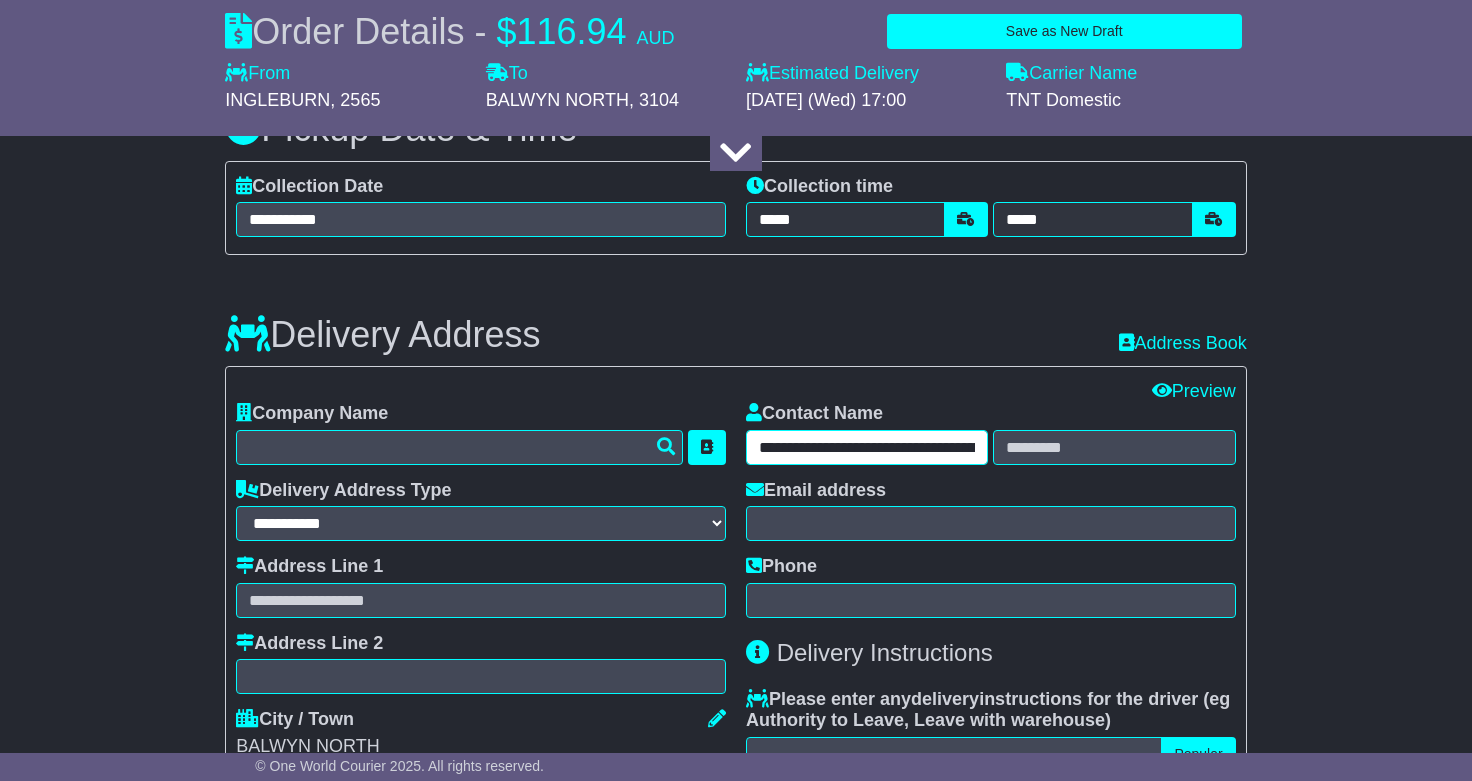 scroll, scrollTop: 0, scrollLeft: 430, axis: horizontal 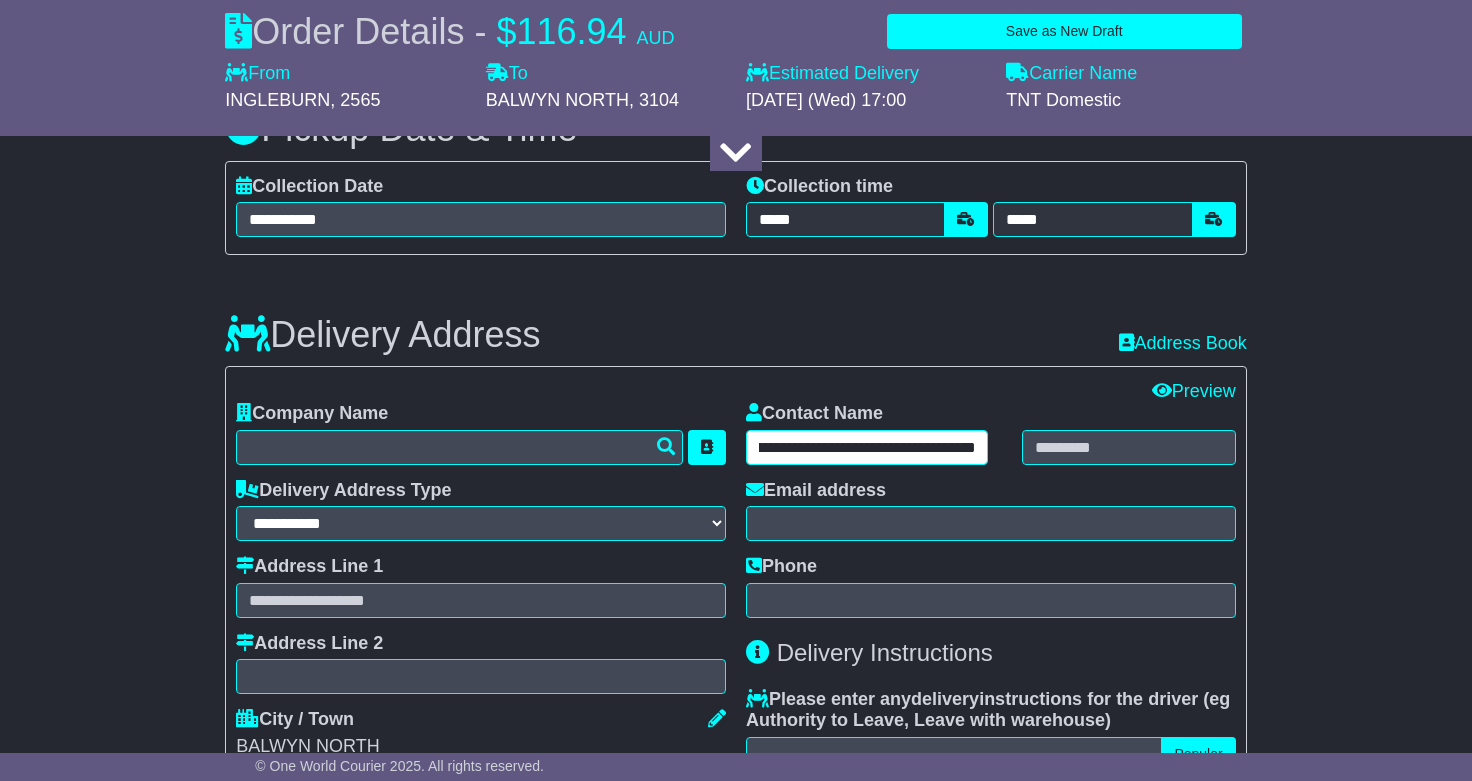 drag, startPoint x: 867, startPoint y: 443, endPoint x: 1070, endPoint y: 446, distance: 203.02217 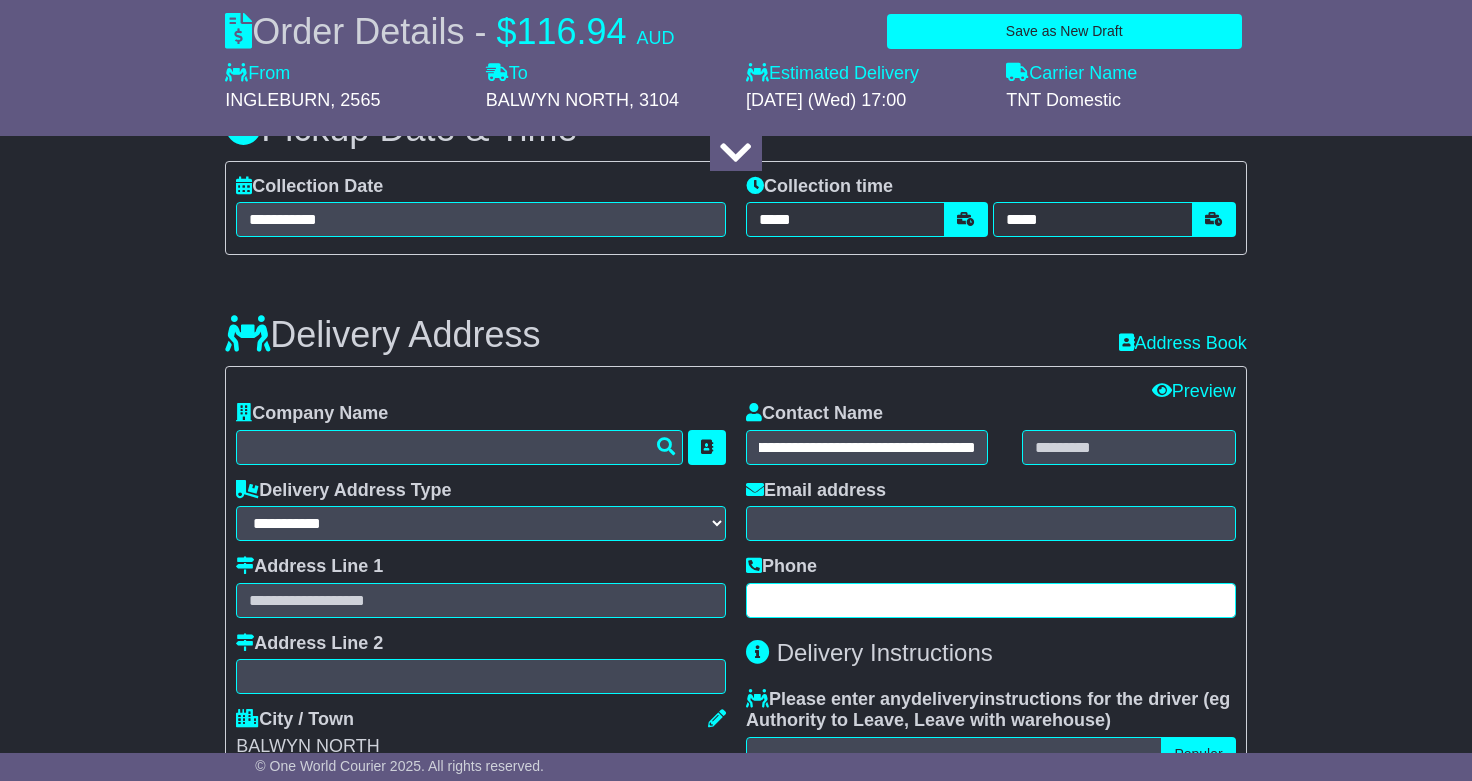 click at bounding box center (991, 600) 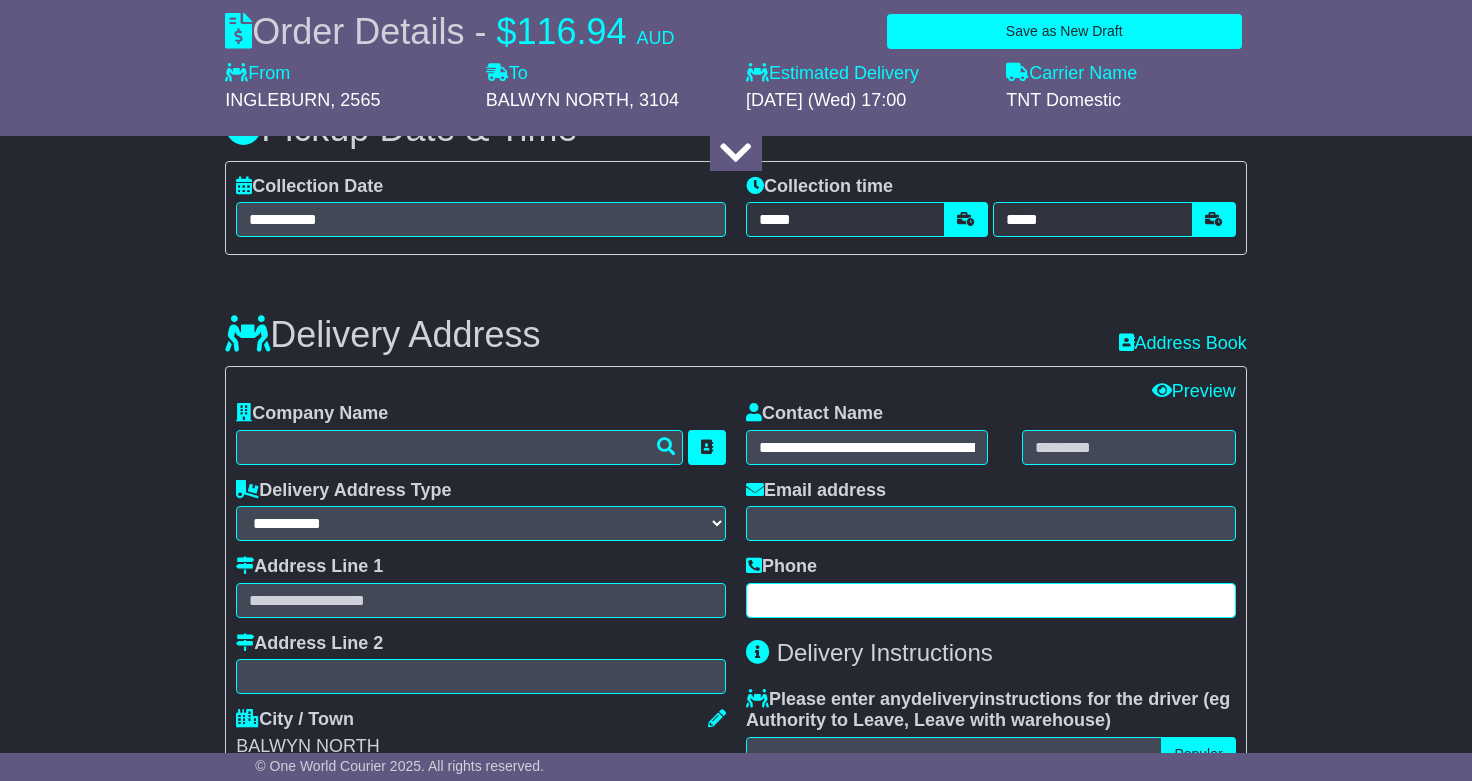 paste on "**********" 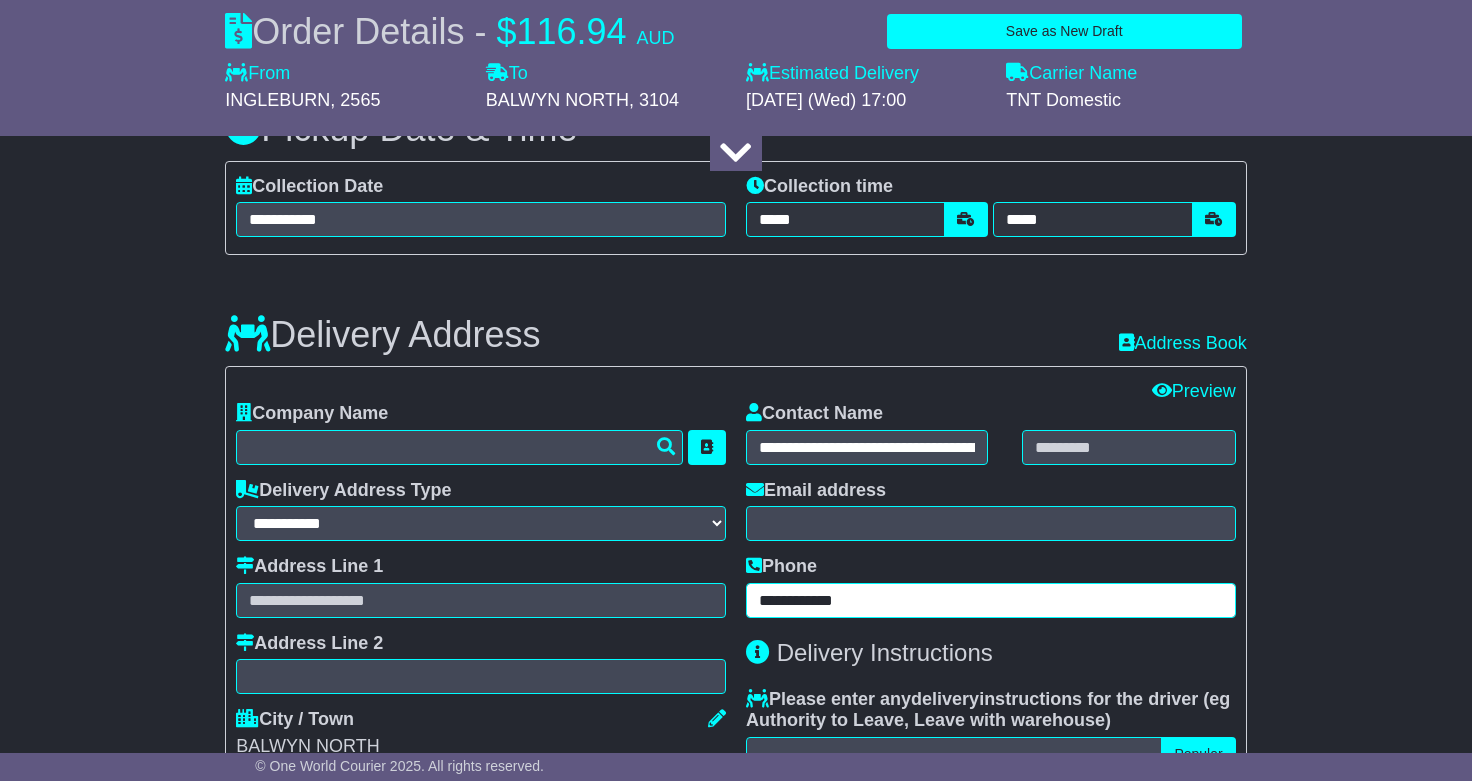 type on "**********" 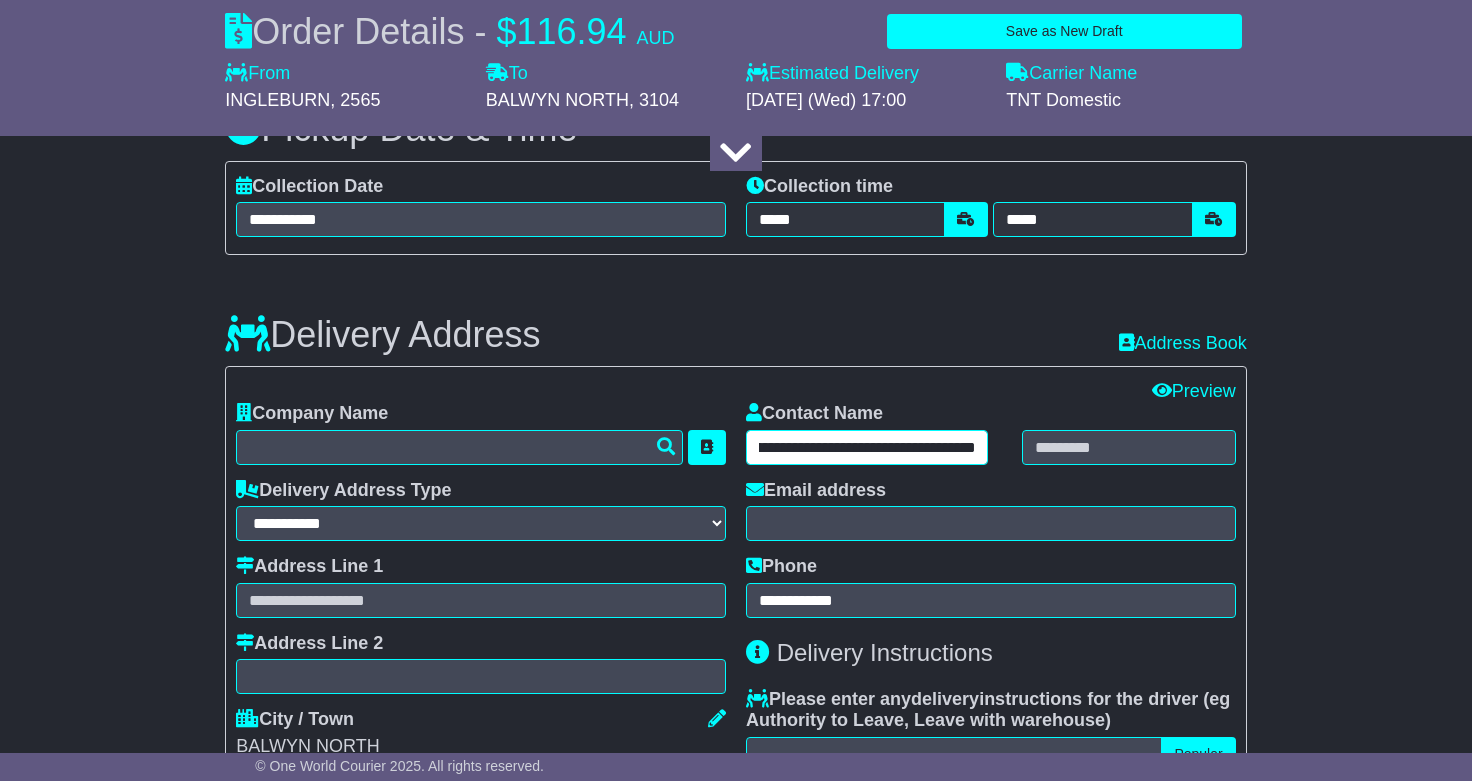 scroll, scrollTop: 0, scrollLeft: 324, axis: horizontal 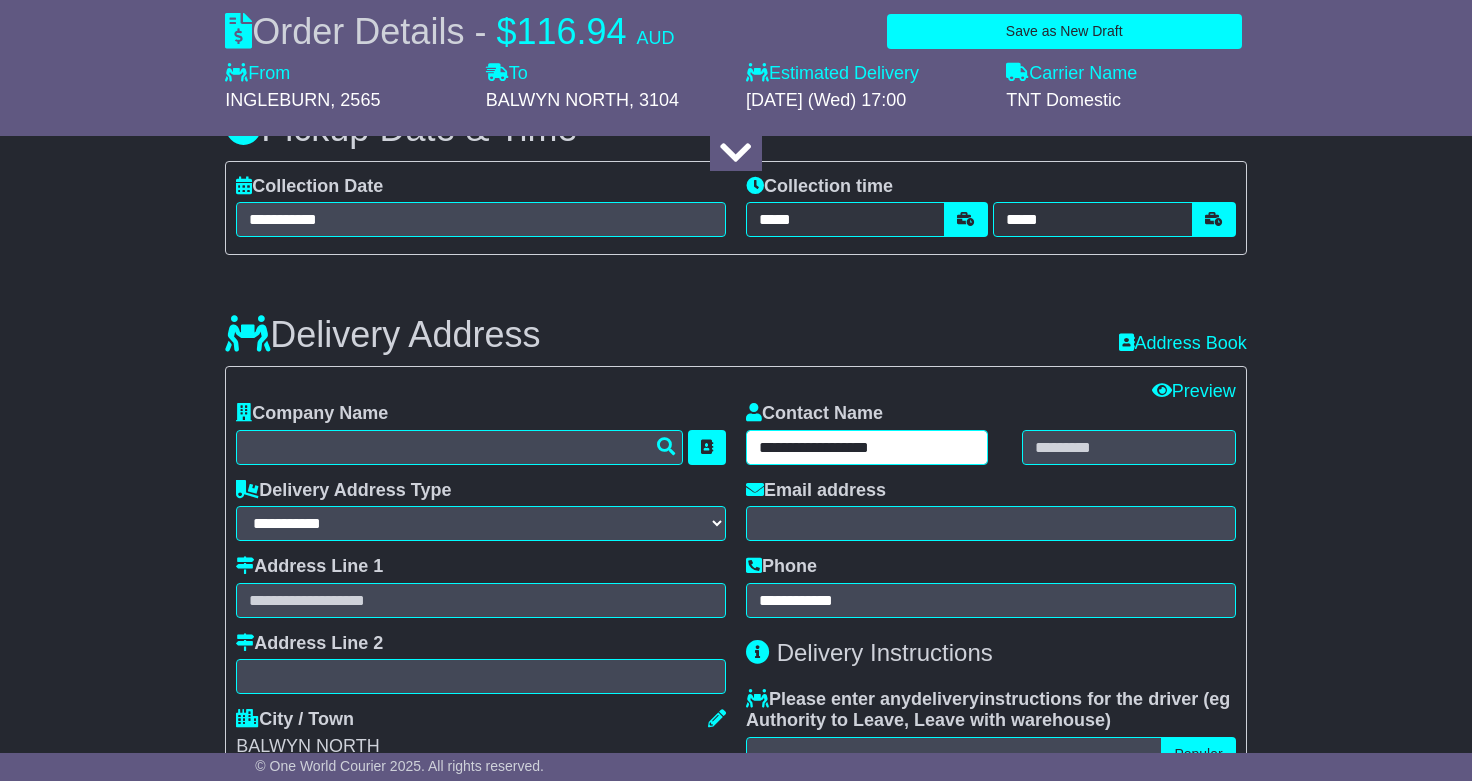 type on "**********" 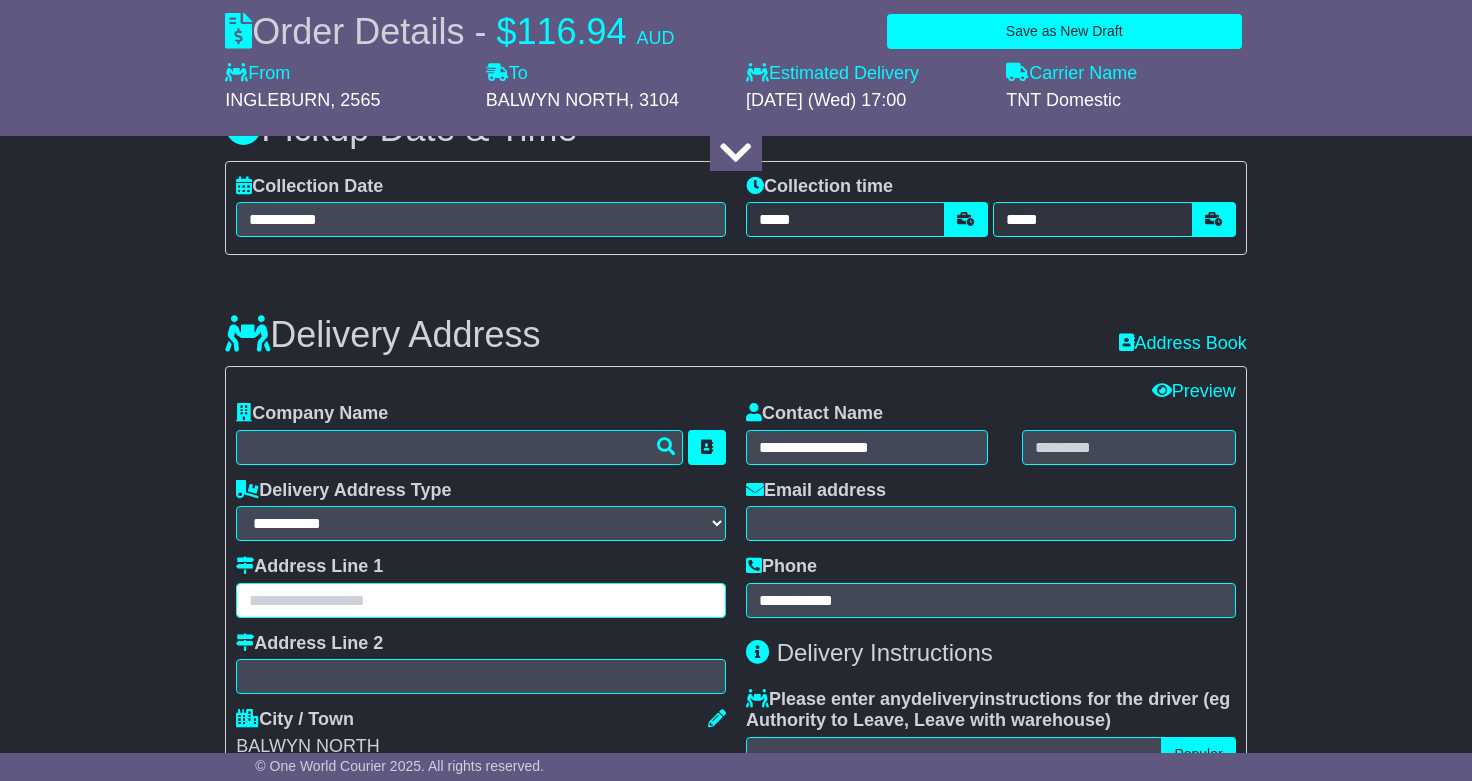 click at bounding box center [481, 600] 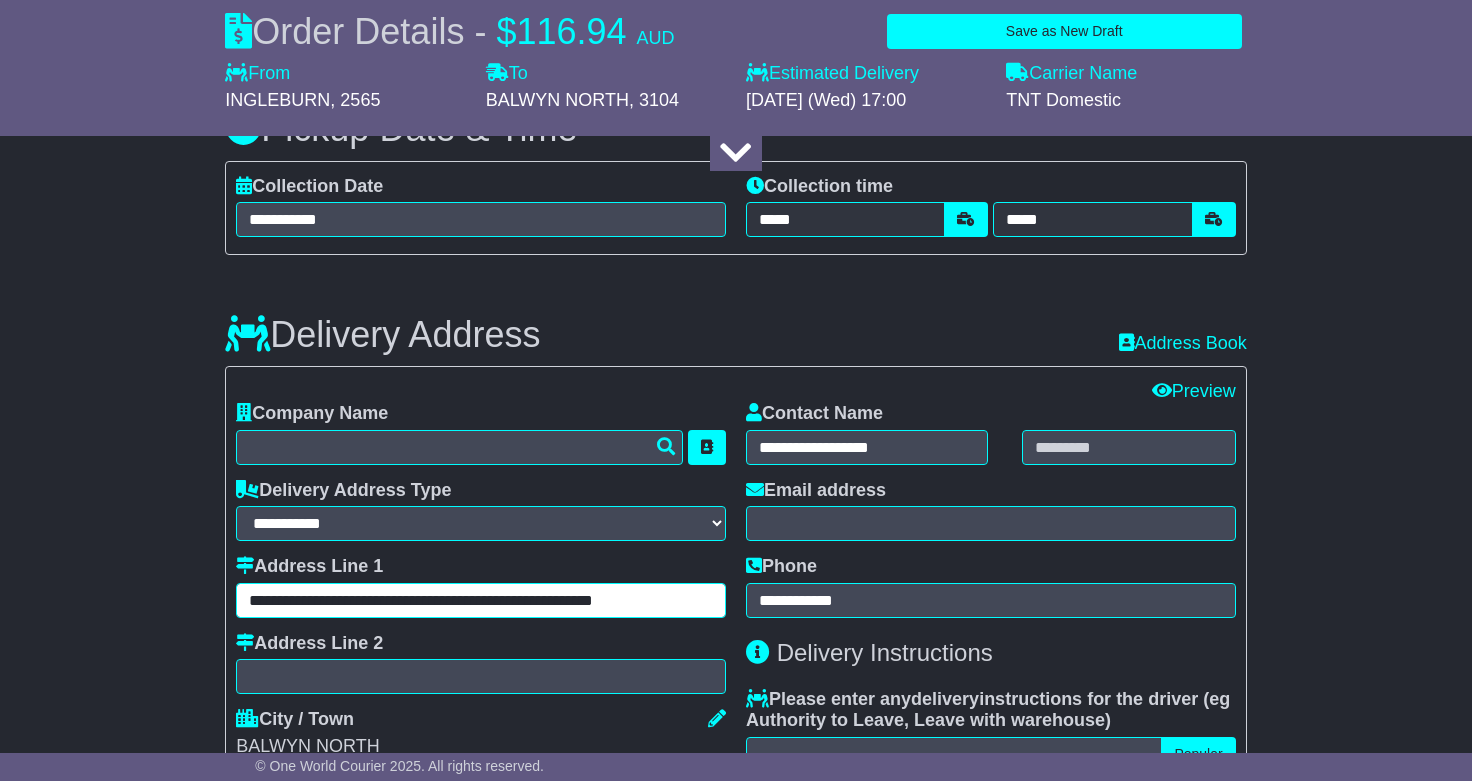 drag, startPoint x: 371, startPoint y: 598, endPoint x: 750, endPoint y: 599, distance: 379.0013 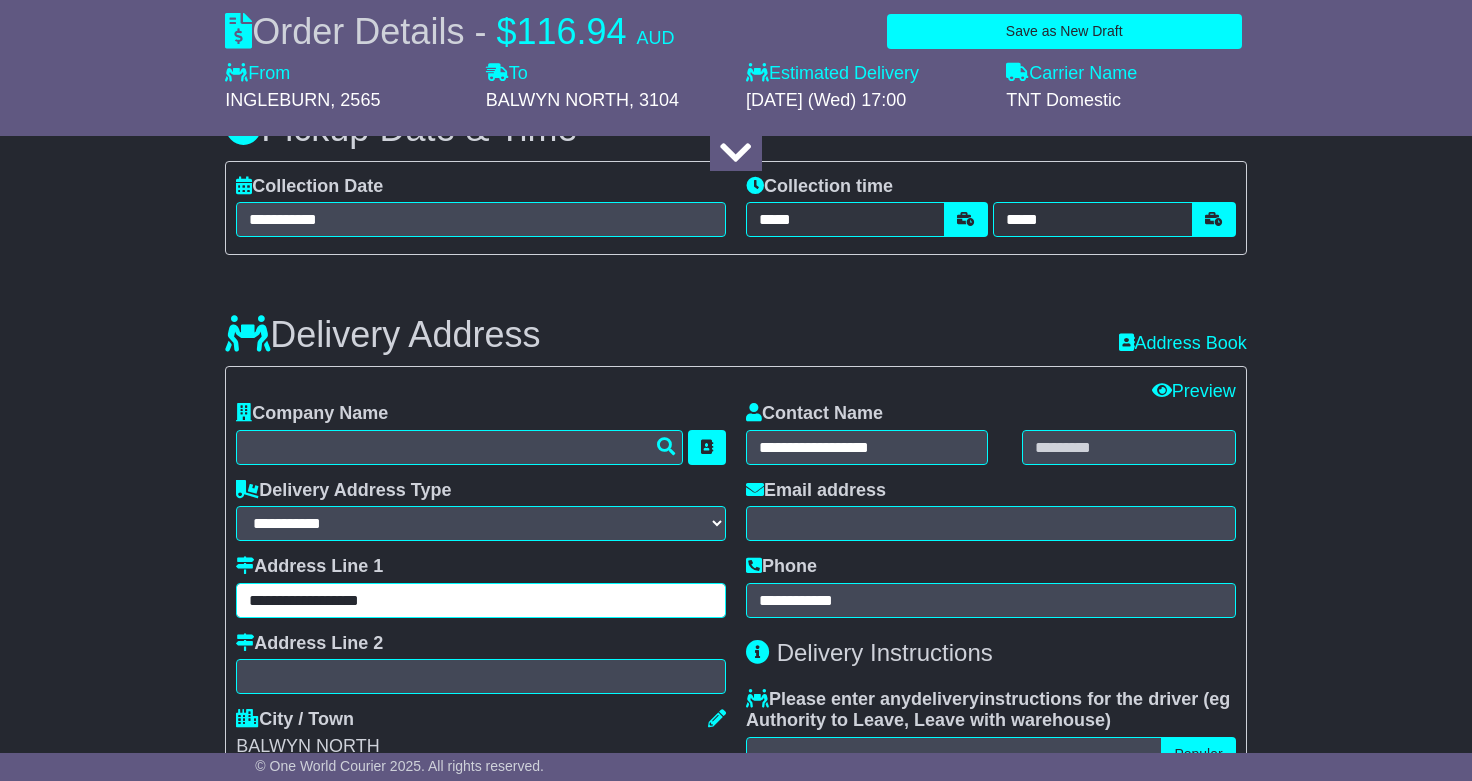 type on "**********" 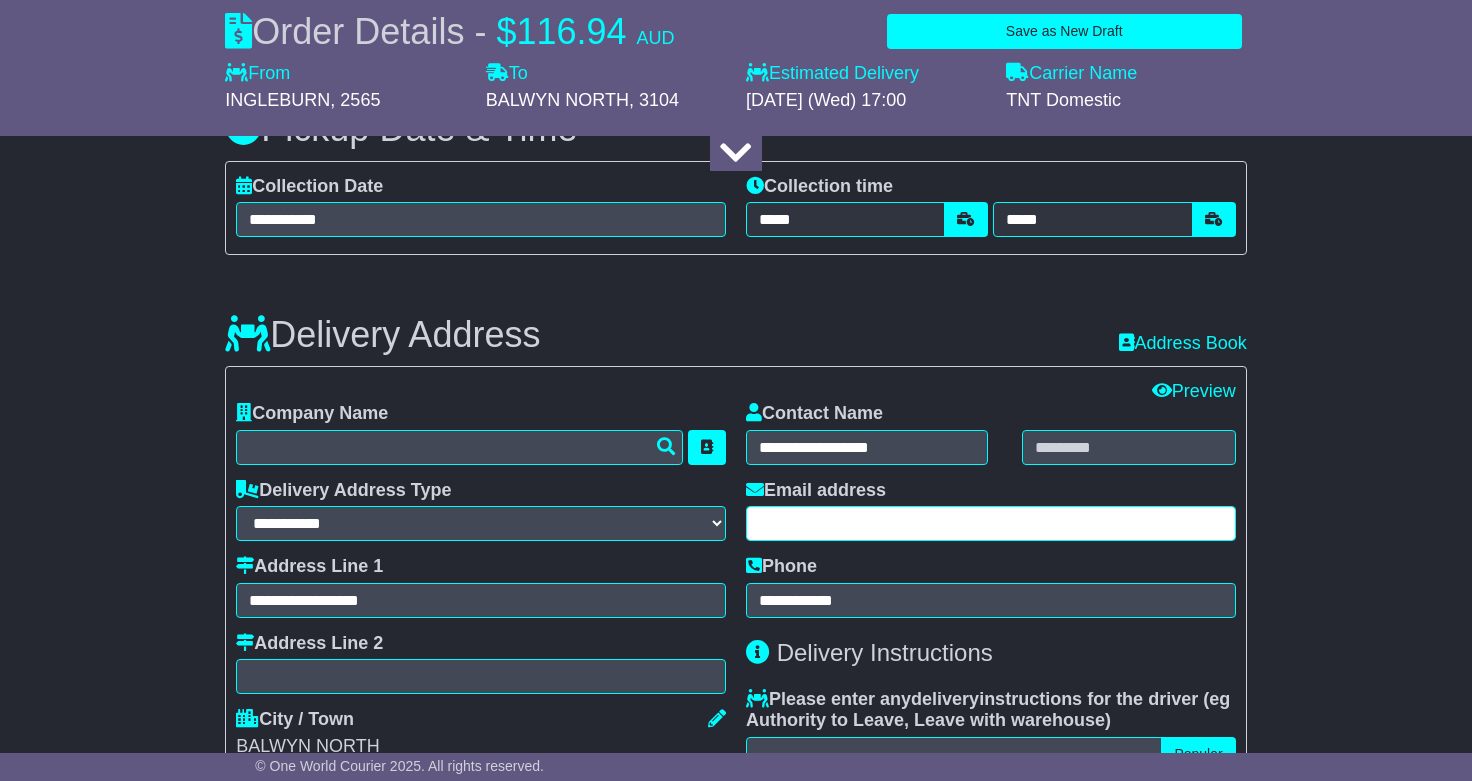 click at bounding box center (991, 523) 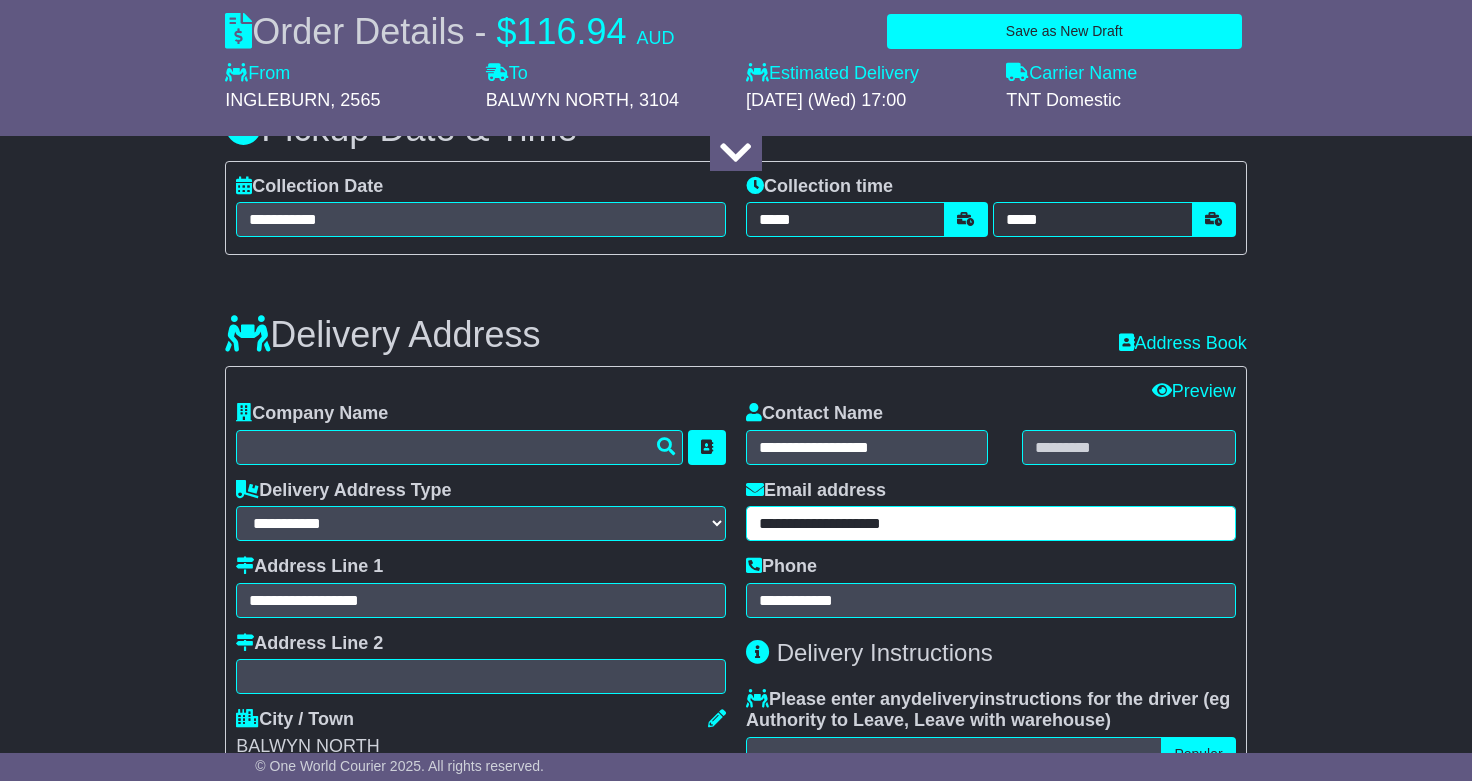 type on "**********" 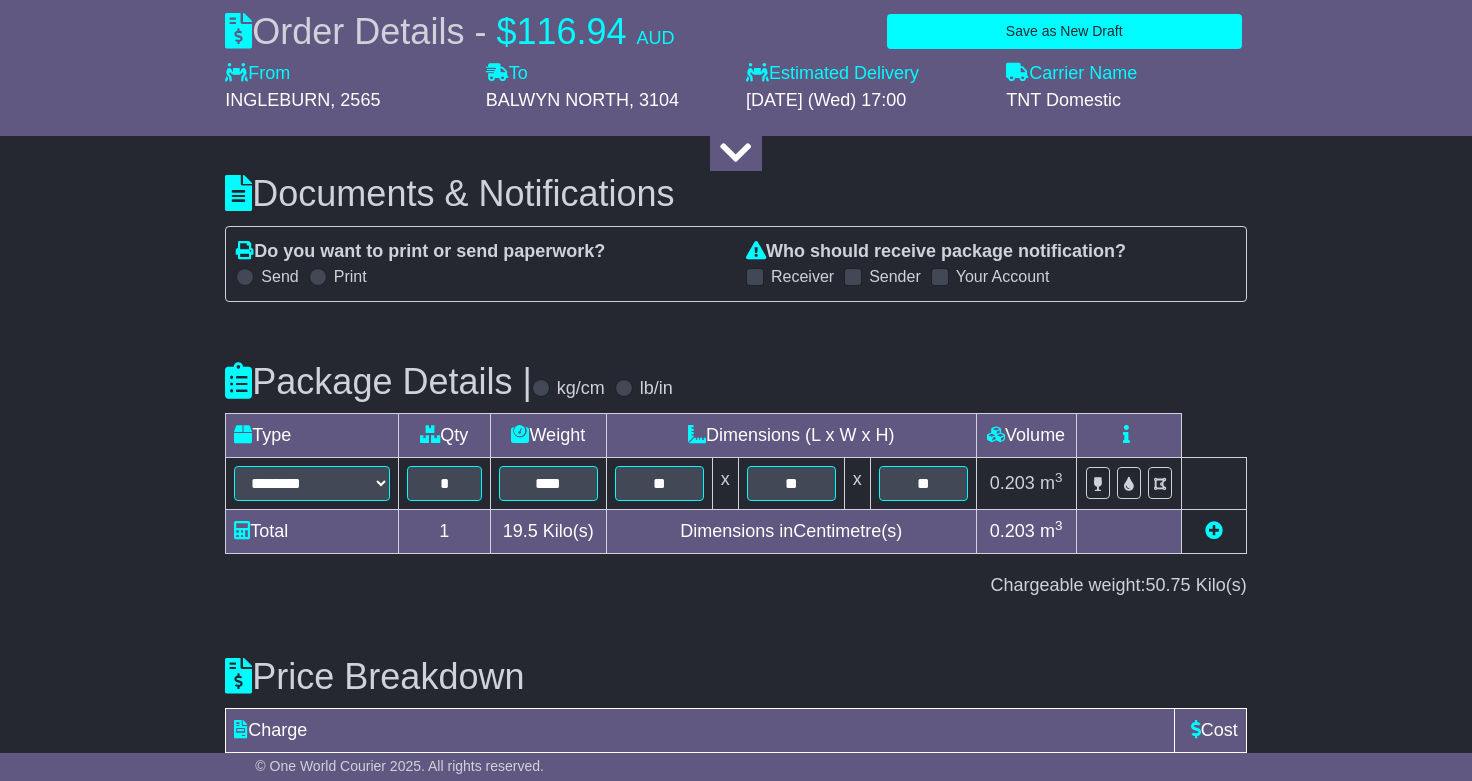 scroll, scrollTop: 2301, scrollLeft: 0, axis: vertical 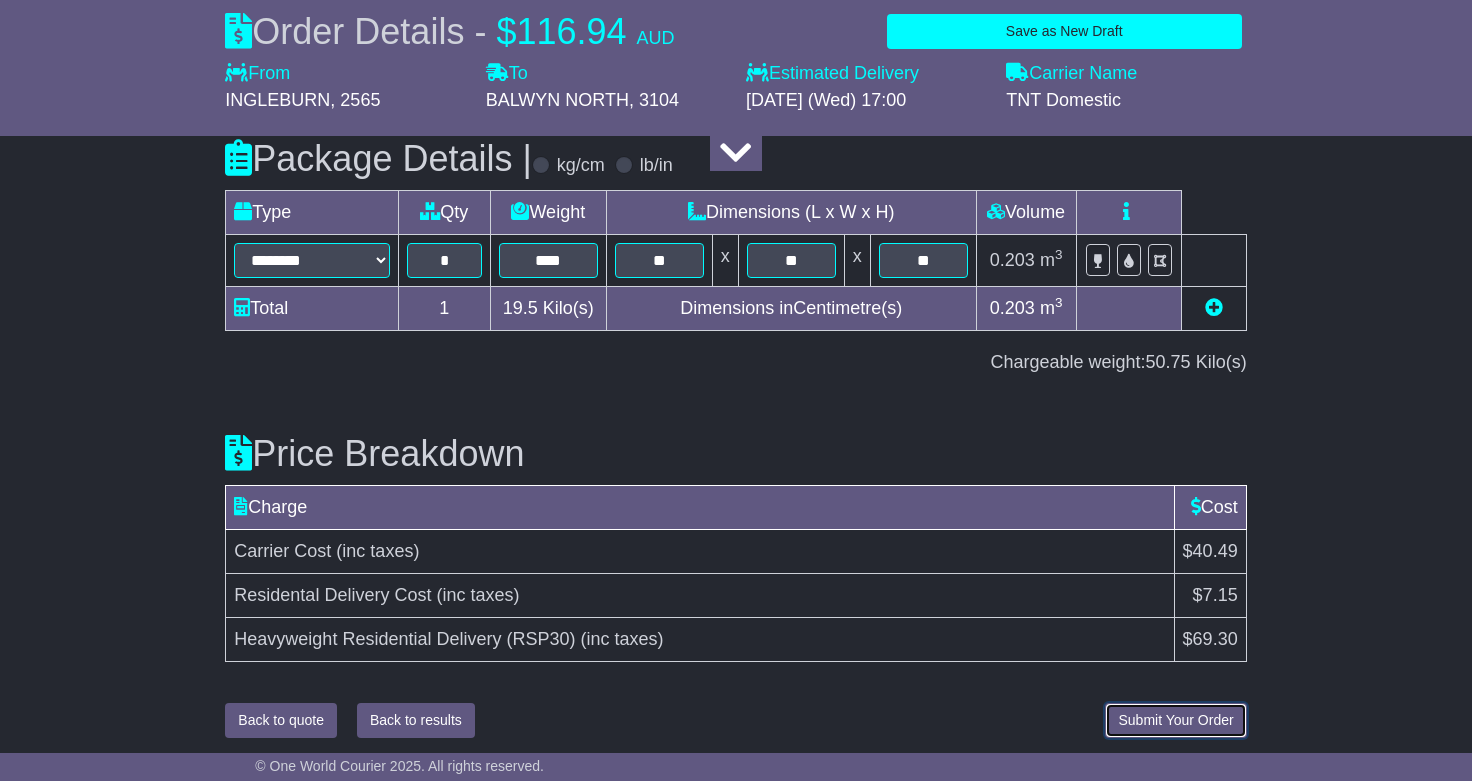 click on "Submit Your Order" at bounding box center [1175, 720] 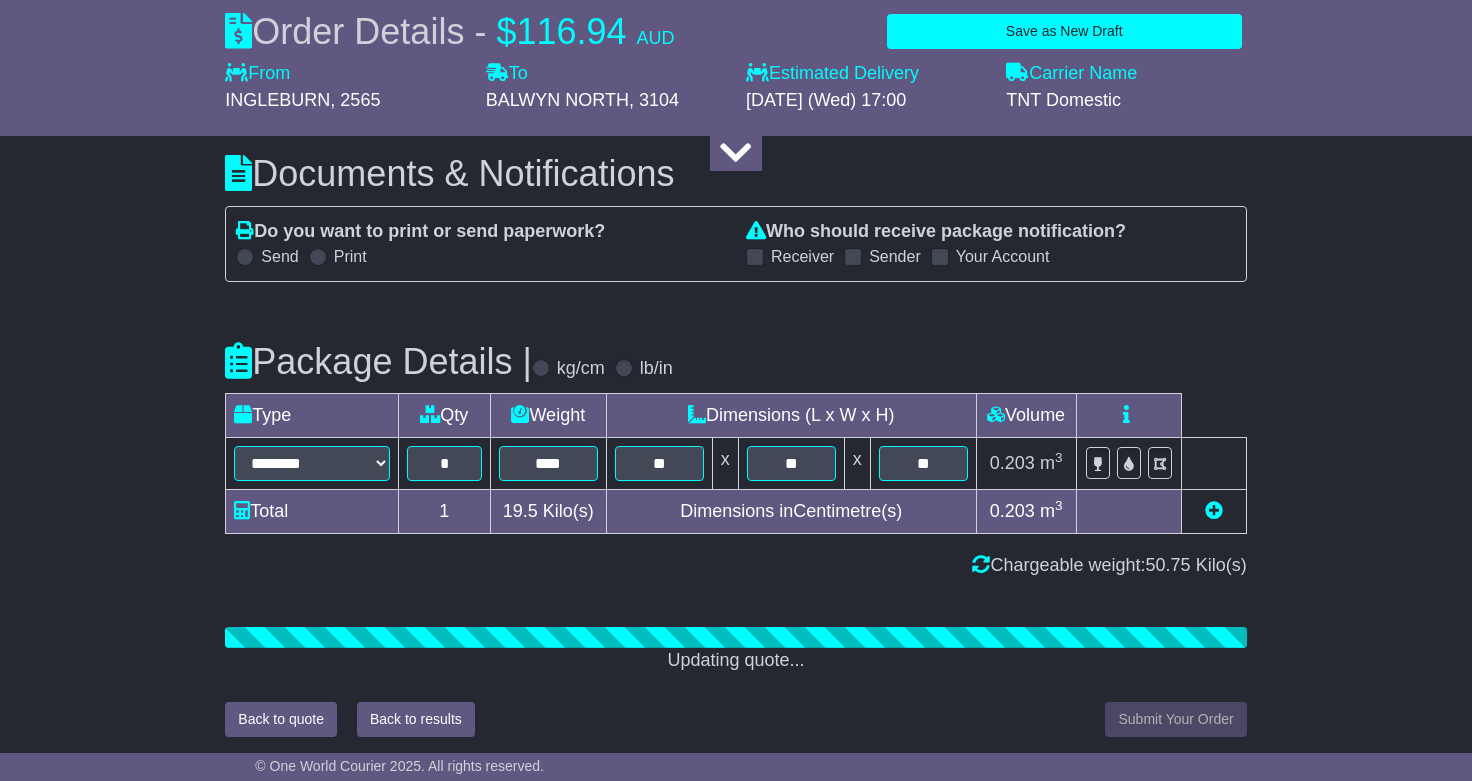 scroll, scrollTop: 2301, scrollLeft: 0, axis: vertical 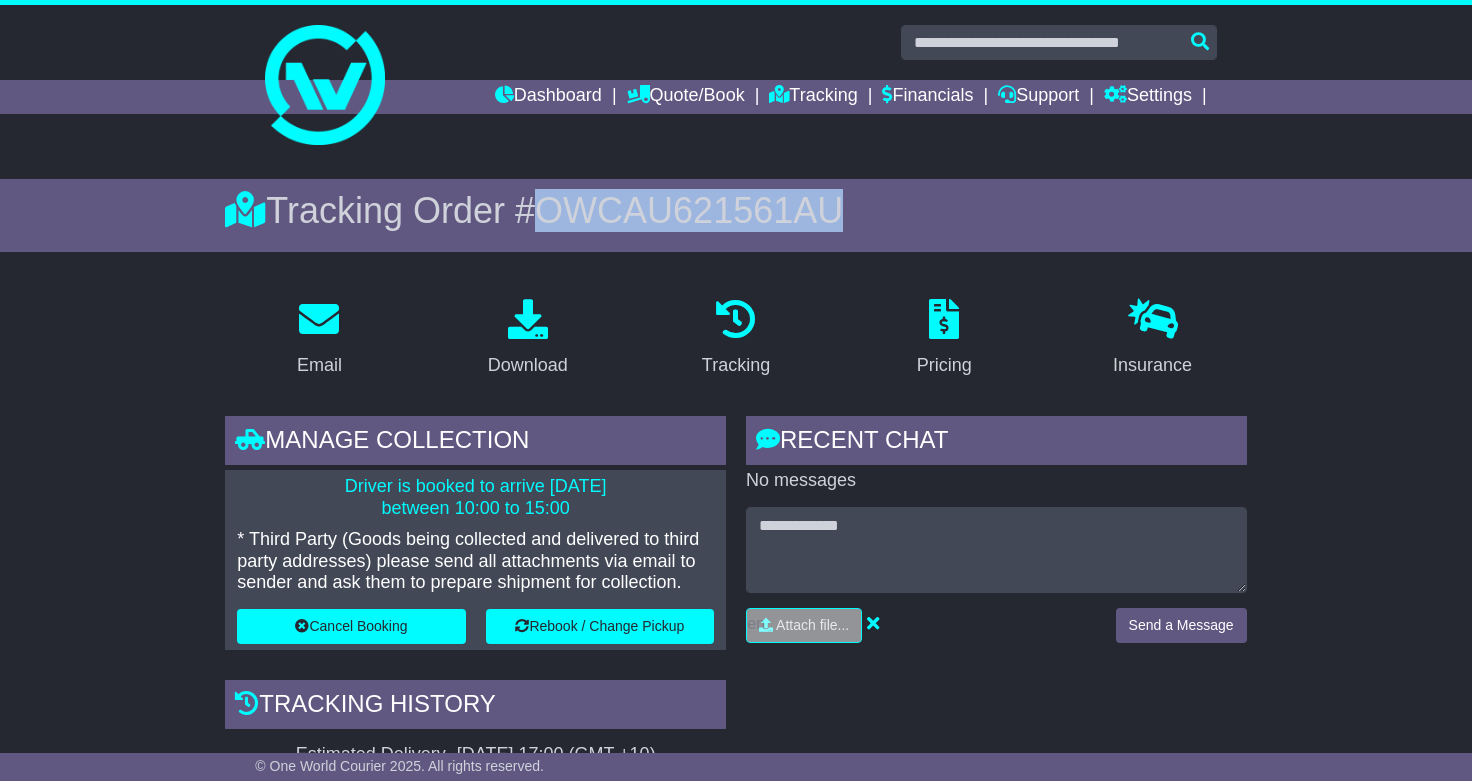 drag, startPoint x: 519, startPoint y: 209, endPoint x: 835, endPoint y: 211, distance: 316.00632 